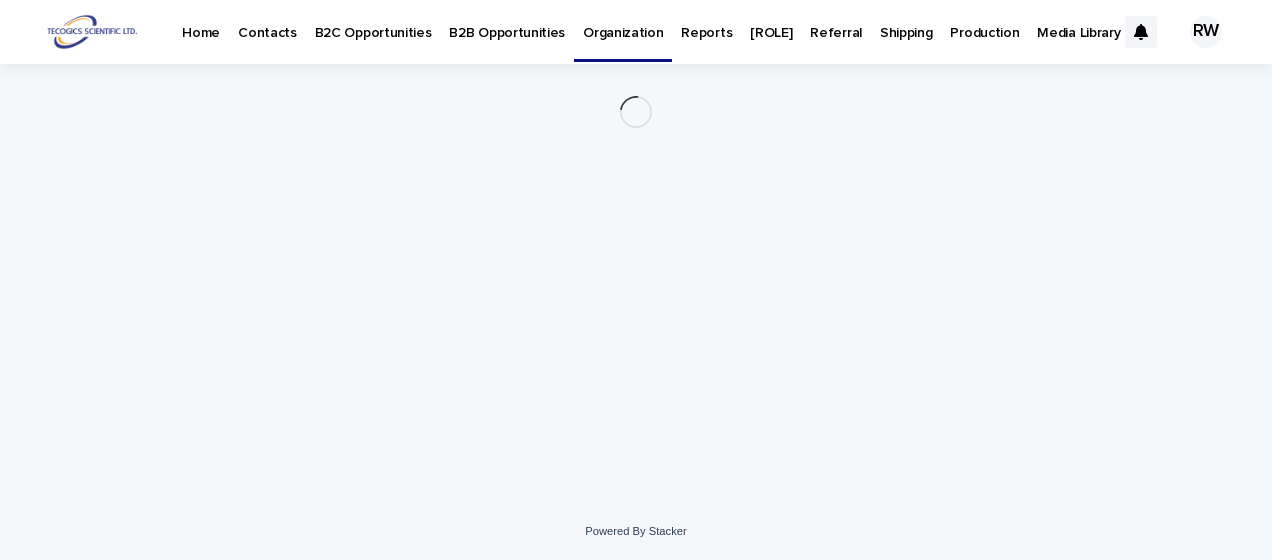 scroll, scrollTop: 0, scrollLeft: 0, axis: both 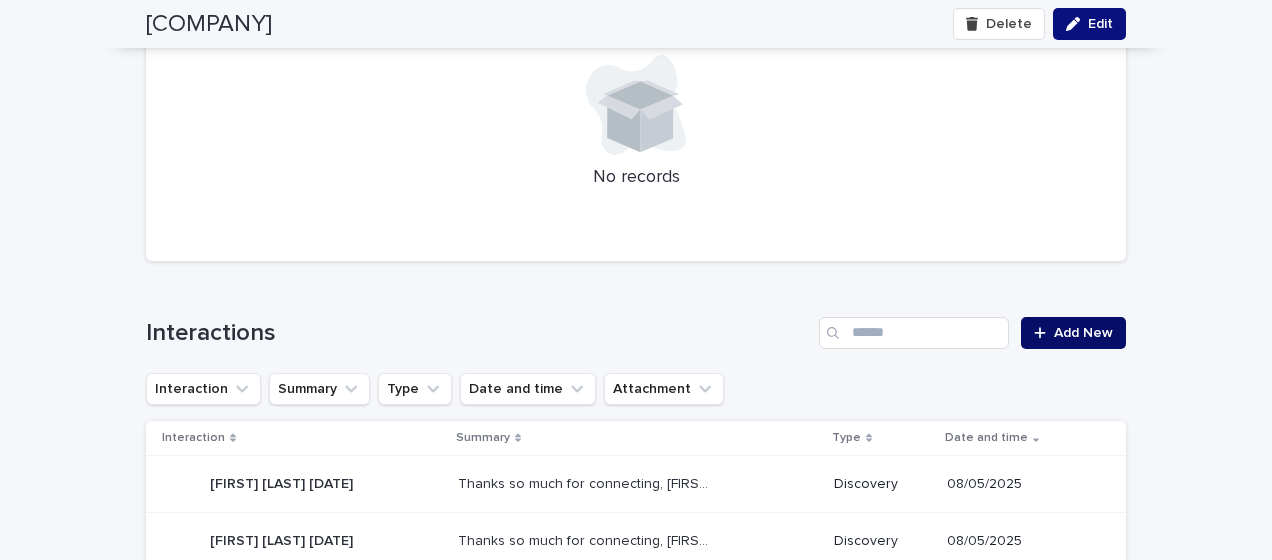 click on "Add New" at bounding box center (1083, 333) 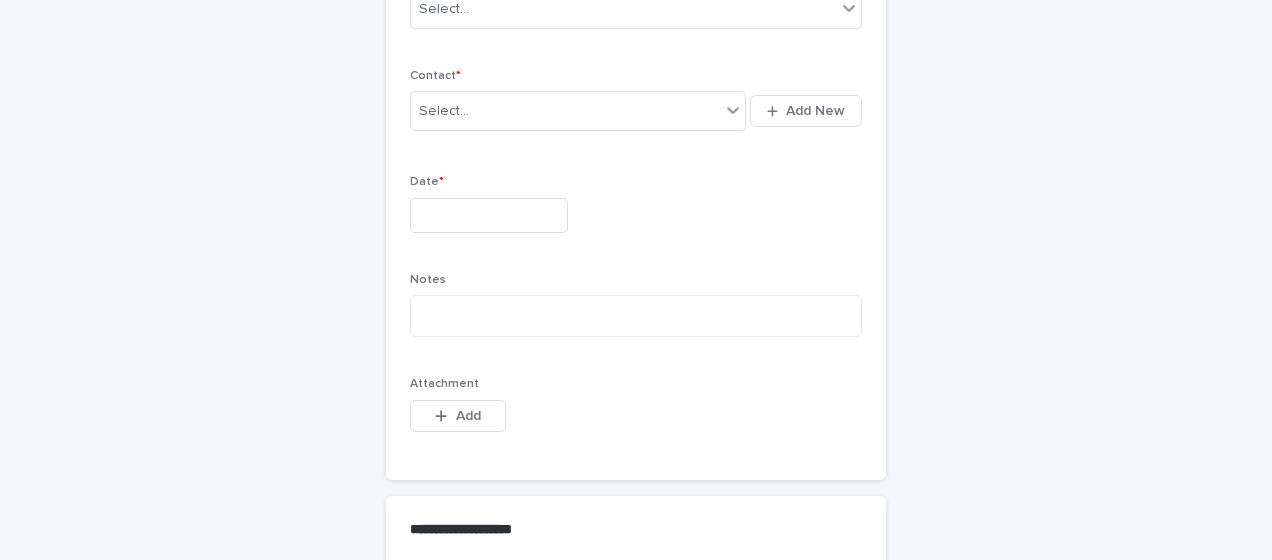 scroll, scrollTop: 204, scrollLeft: 0, axis: vertical 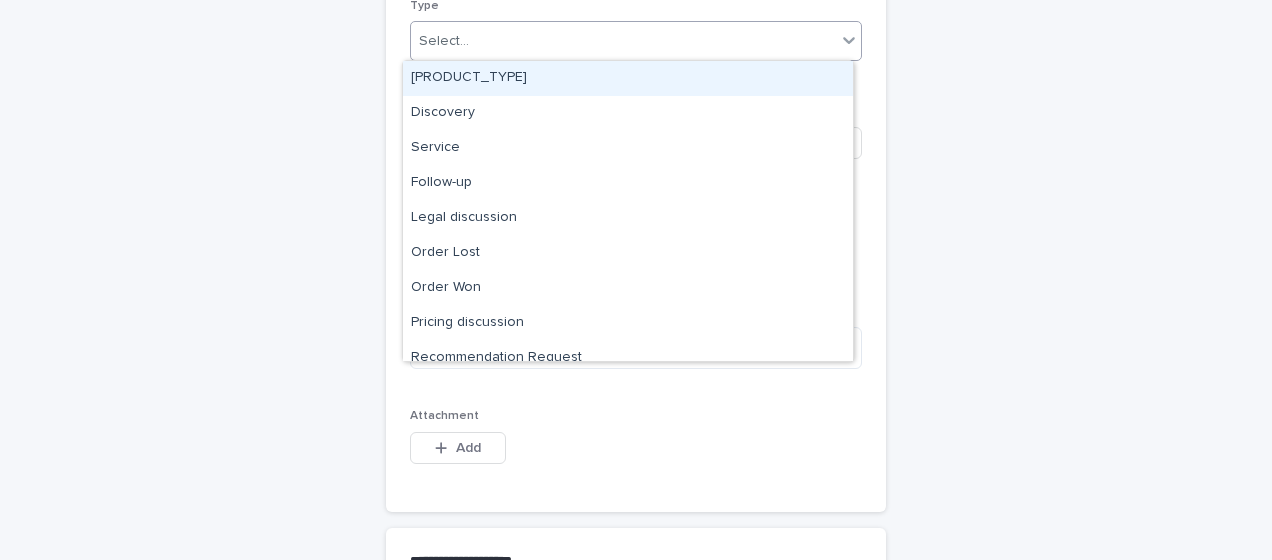 click on "Select..." at bounding box center (623, 41) 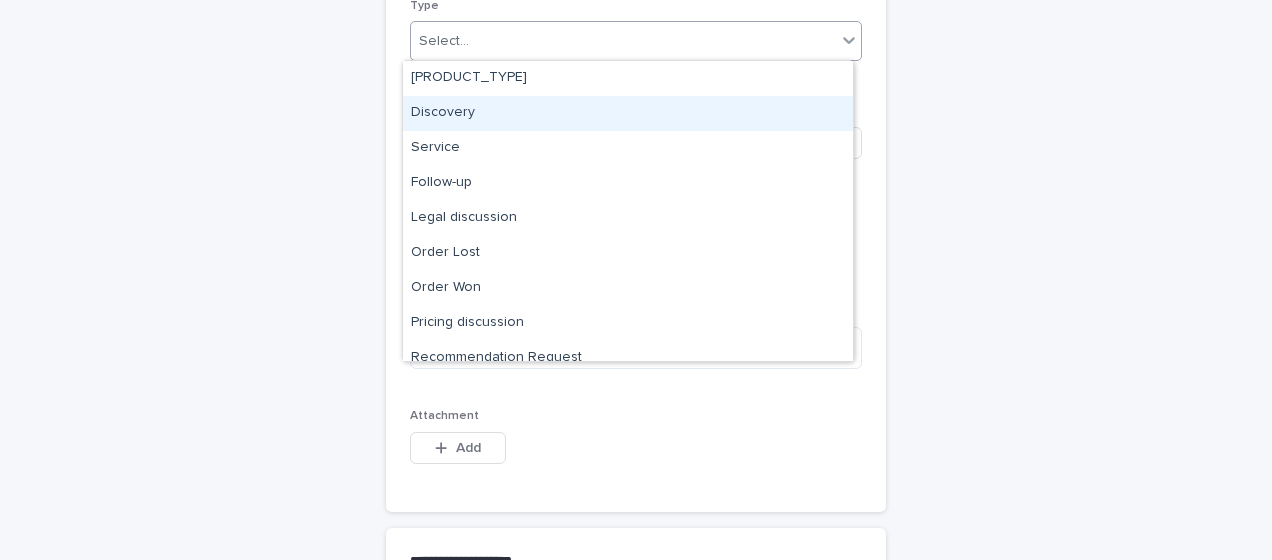 click on "Discovery" at bounding box center [628, 113] 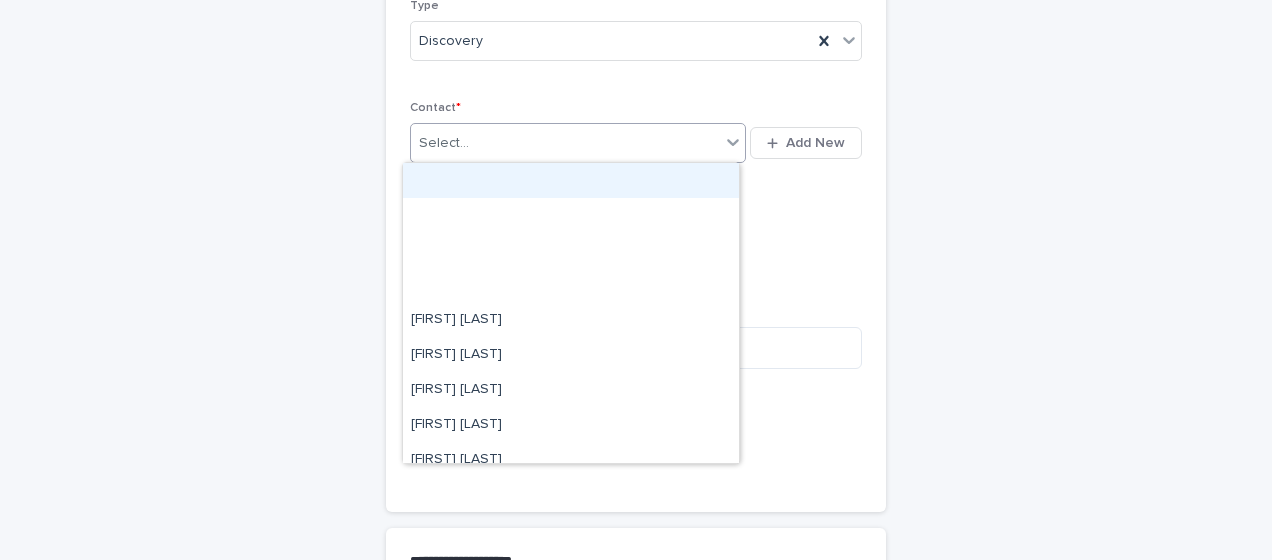 click on "Select..." at bounding box center [444, 143] 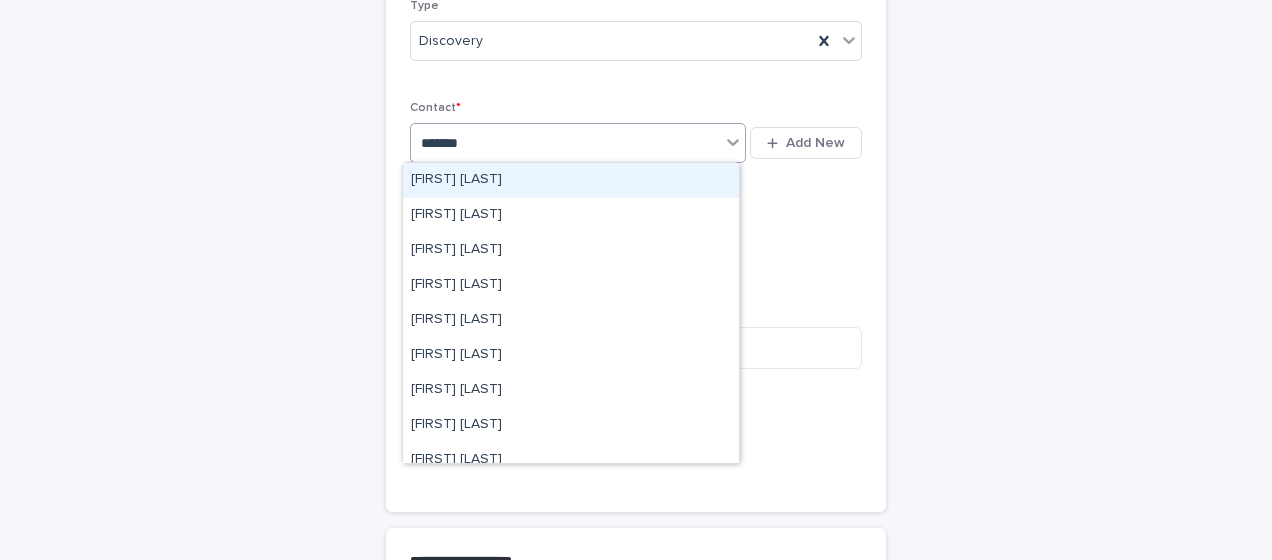 type on "********" 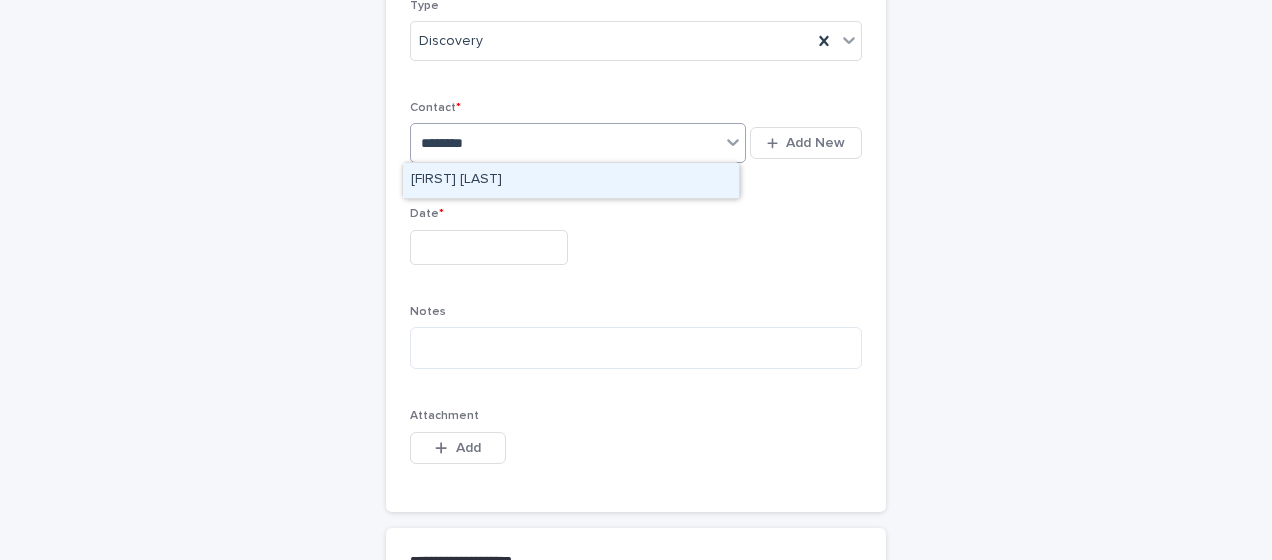 click on "[FIRST] [LAST]" at bounding box center (571, 180) 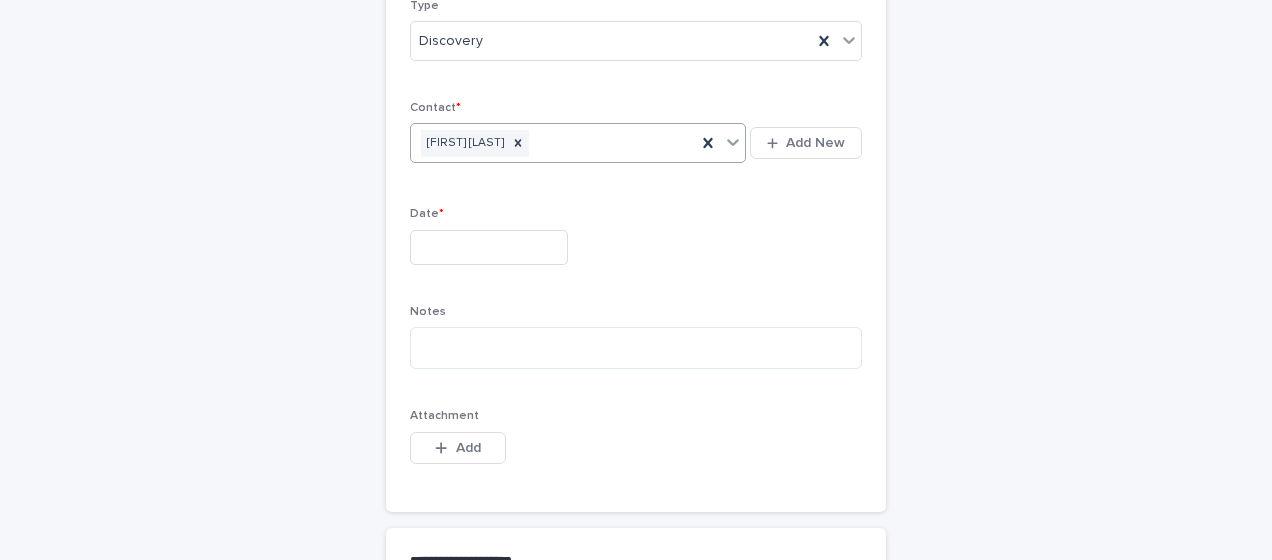 click at bounding box center (489, 247) 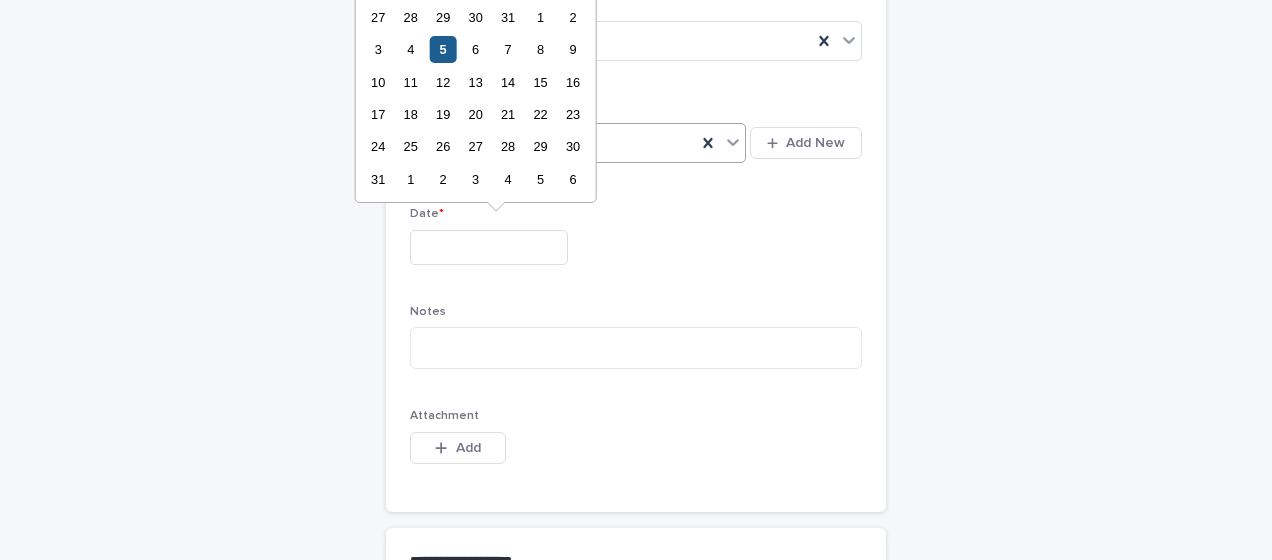 click on "5" at bounding box center (443, 49) 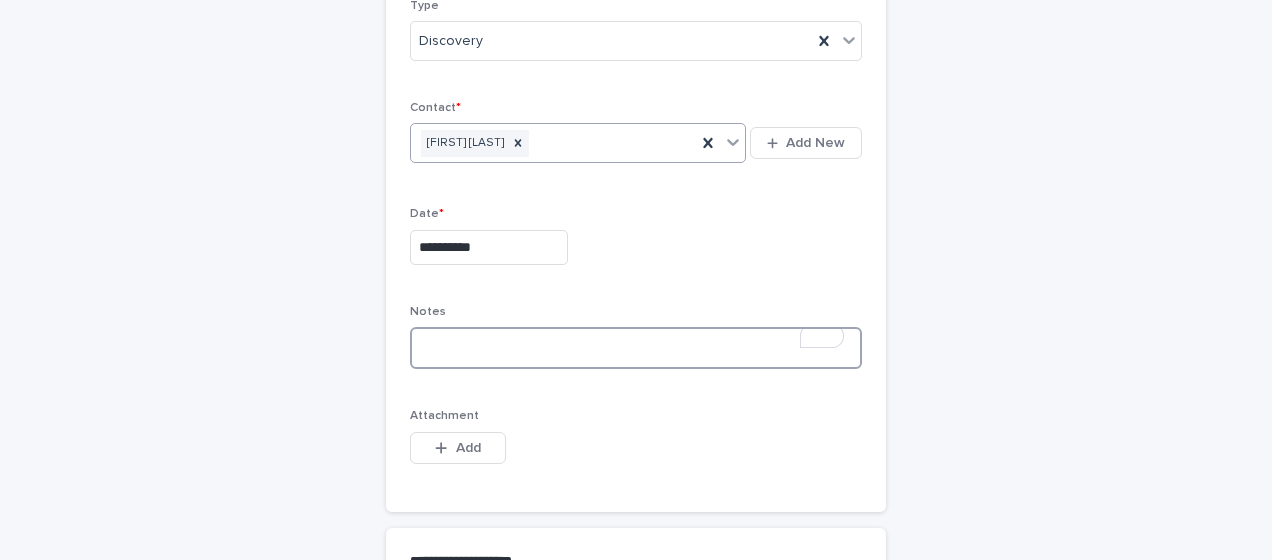 paste on "**********" 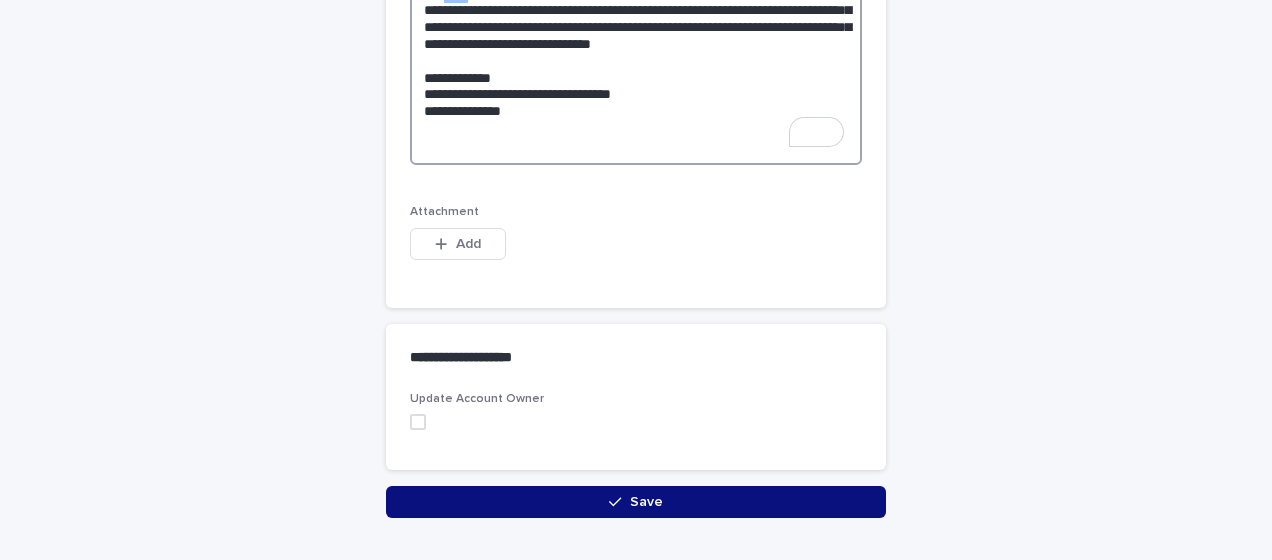 scroll, scrollTop: 705, scrollLeft: 0, axis: vertical 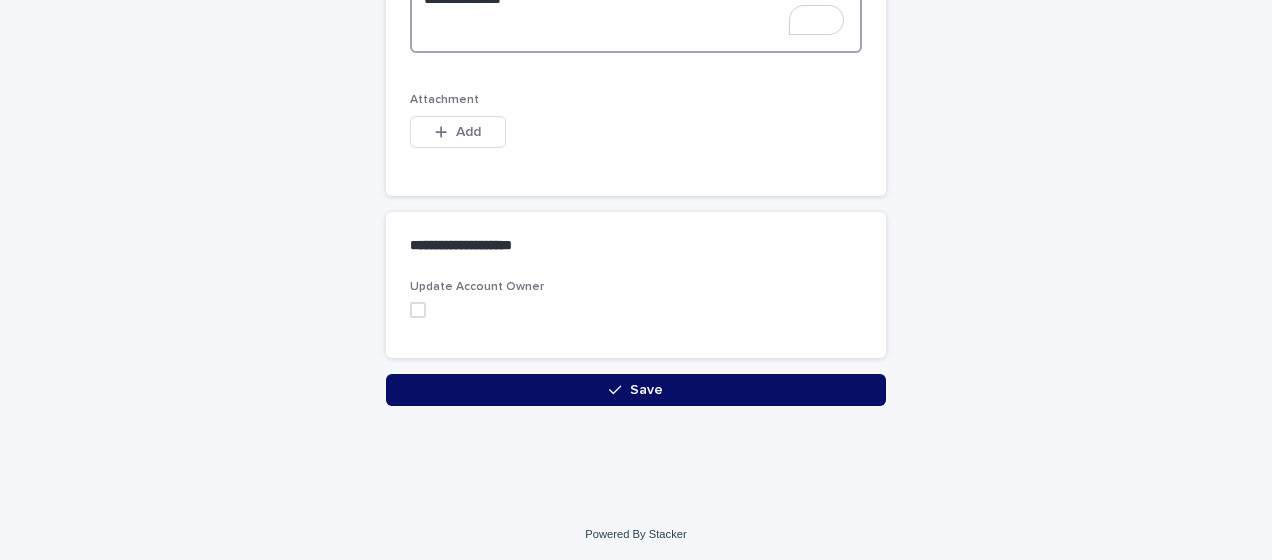 type on "**********" 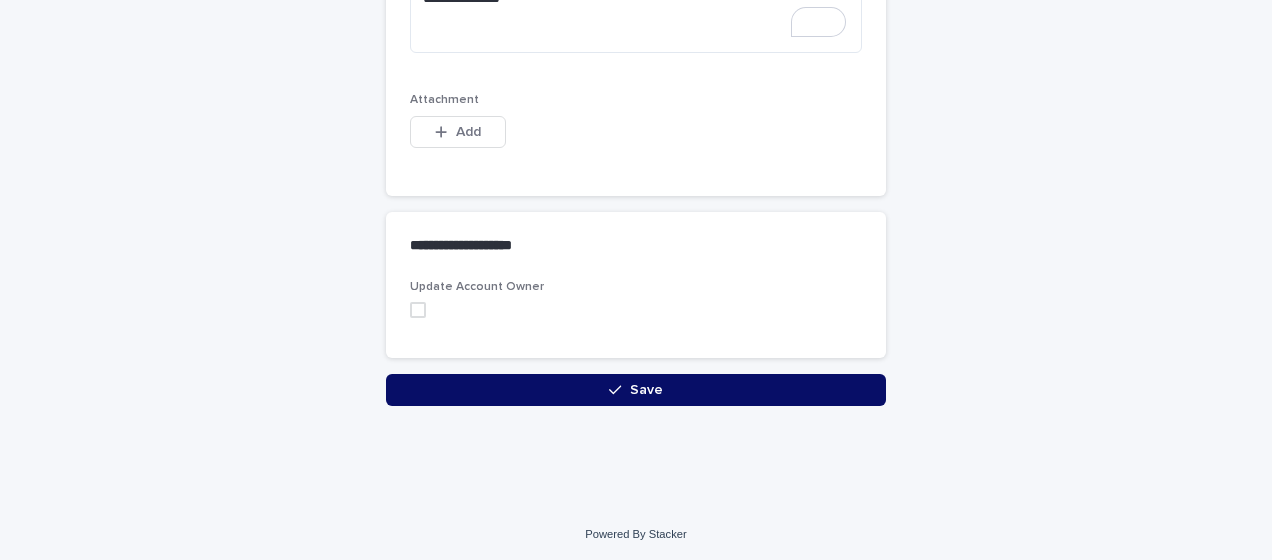 click on "Save" at bounding box center [636, 390] 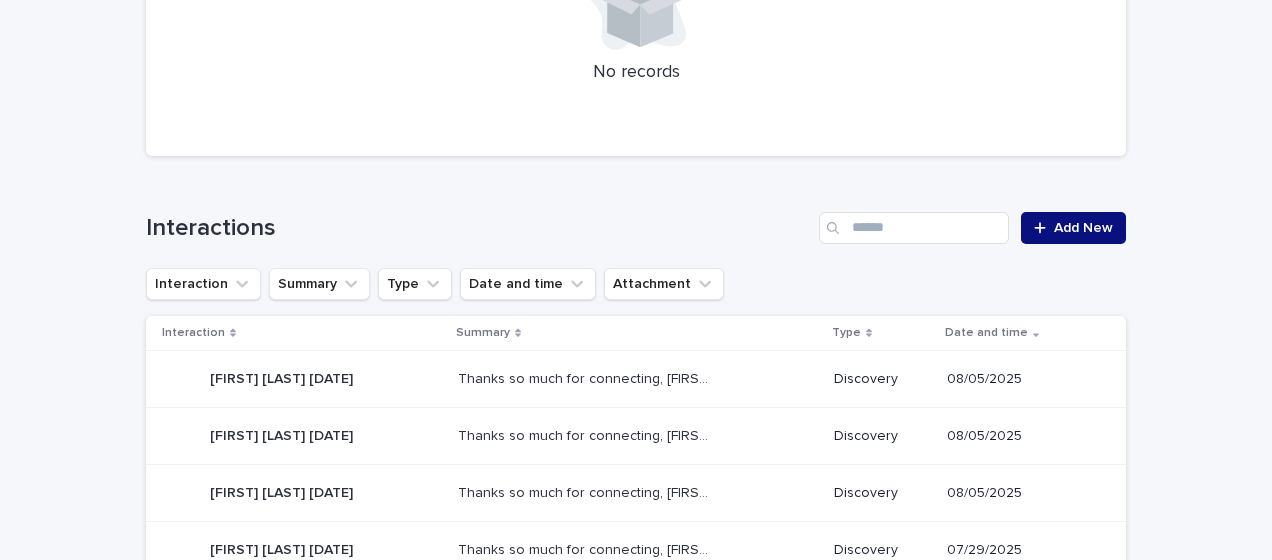 scroll, scrollTop: 0, scrollLeft: 0, axis: both 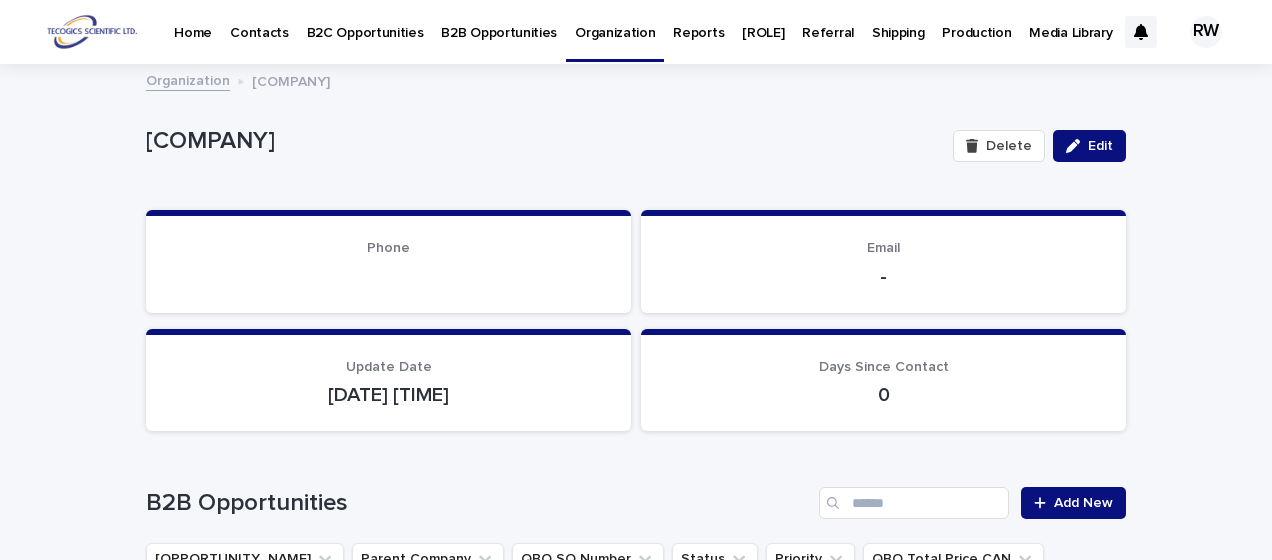 click on "Contacts" at bounding box center (259, 21) 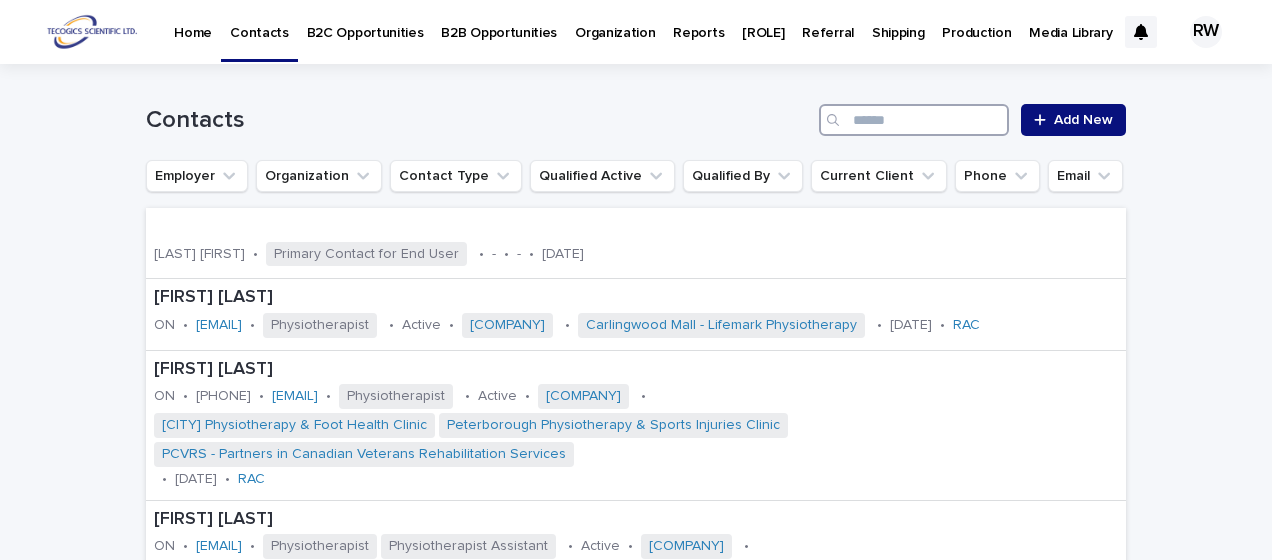 paste on "**********" 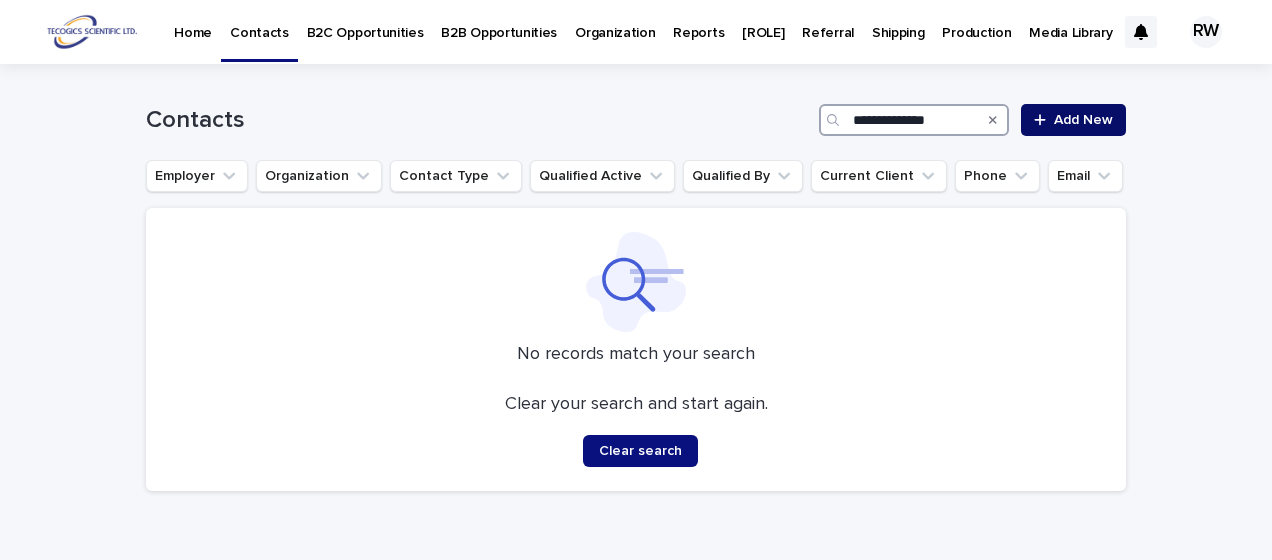 type on "**********" 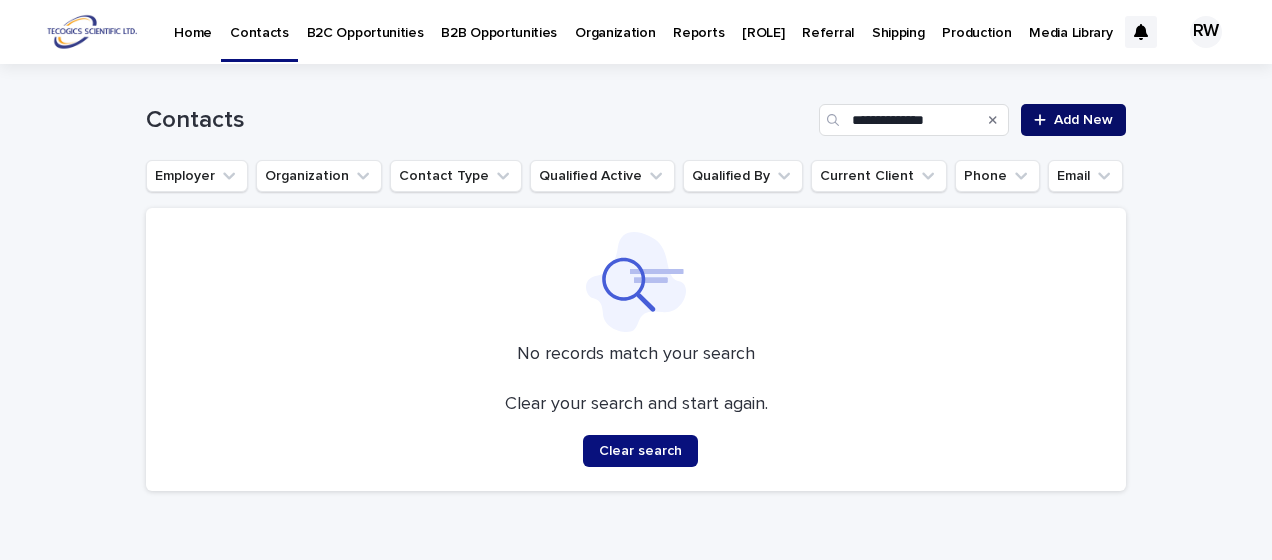 click on "Add New" at bounding box center (1083, 120) 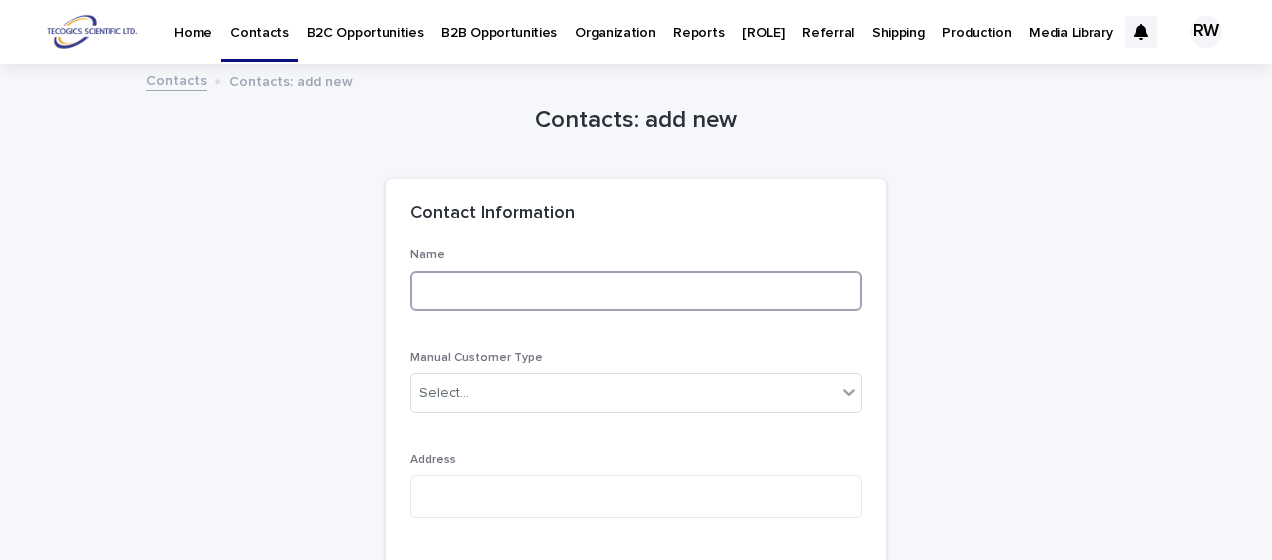 paste on "**********" 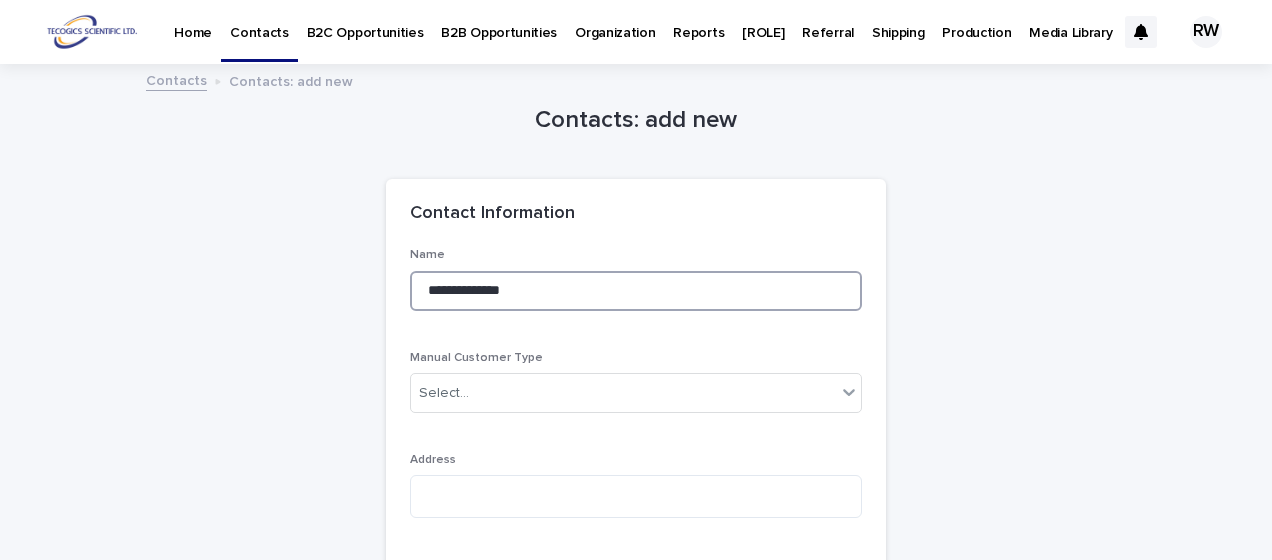 scroll, scrollTop: 100, scrollLeft: 0, axis: vertical 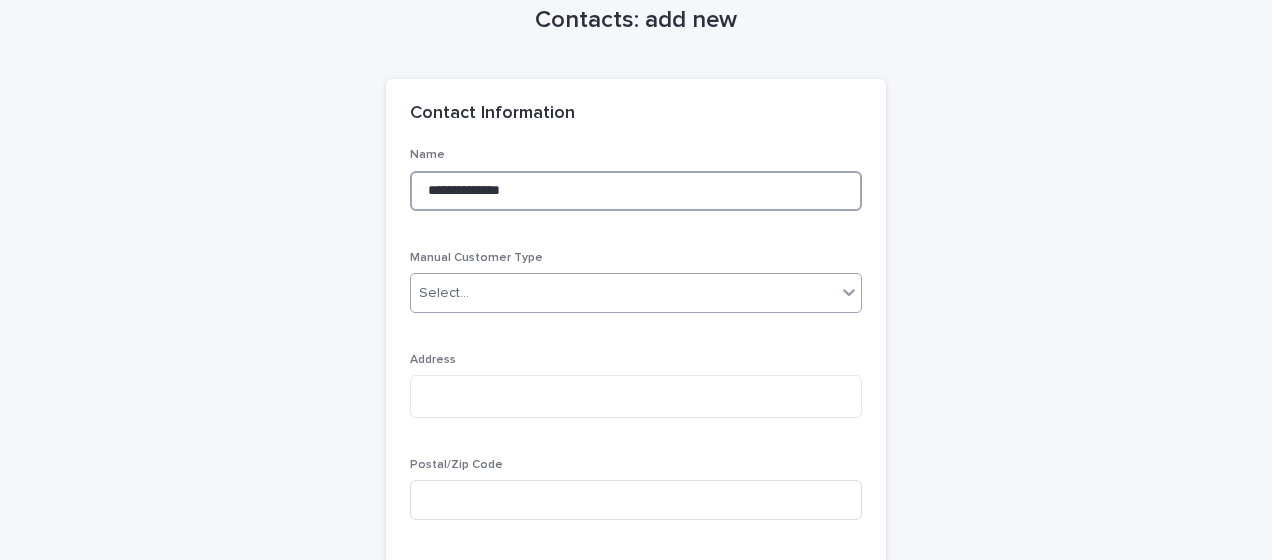 type on "**********" 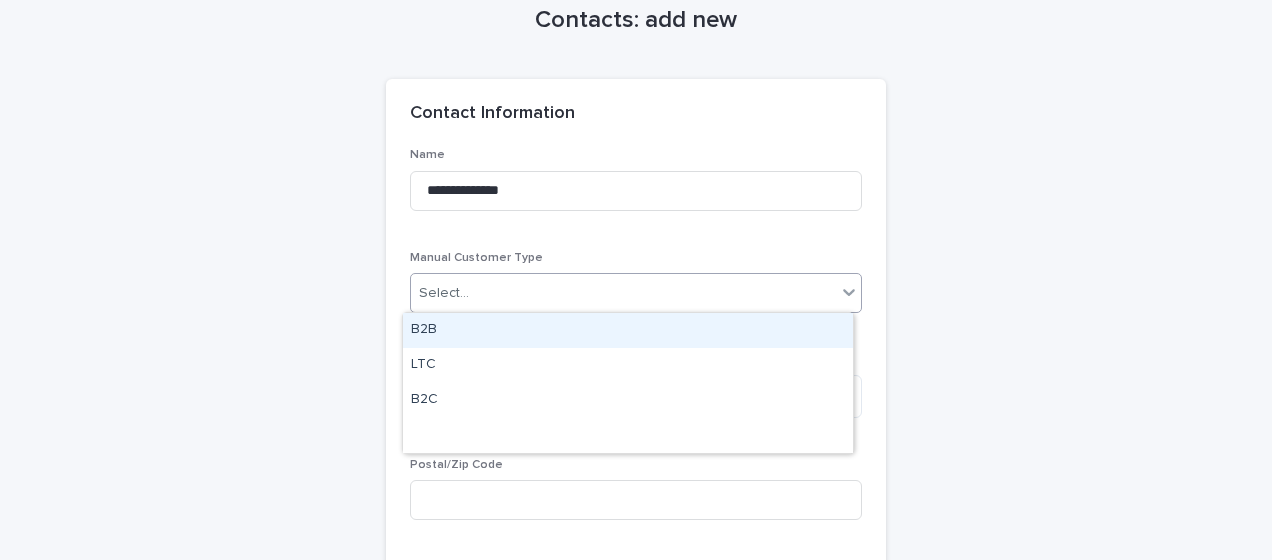 click on "Select..." at bounding box center [444, 293] 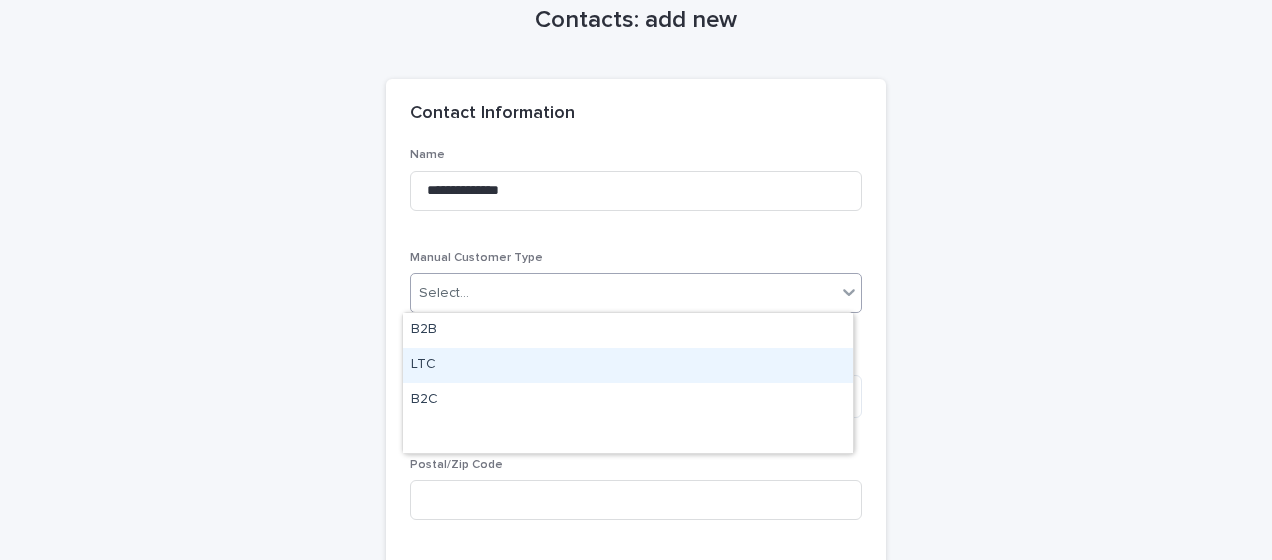 click on "LTC" at bounding box center (628, 365) 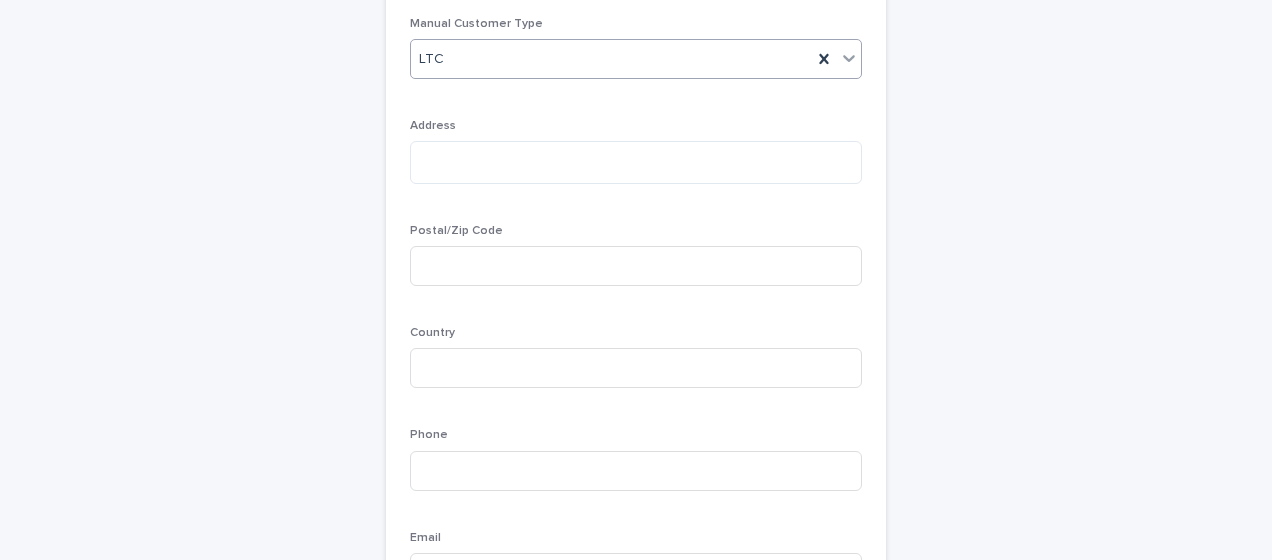 scroll, scrollTop: 400, scrollLeft: 0, axis: vertical 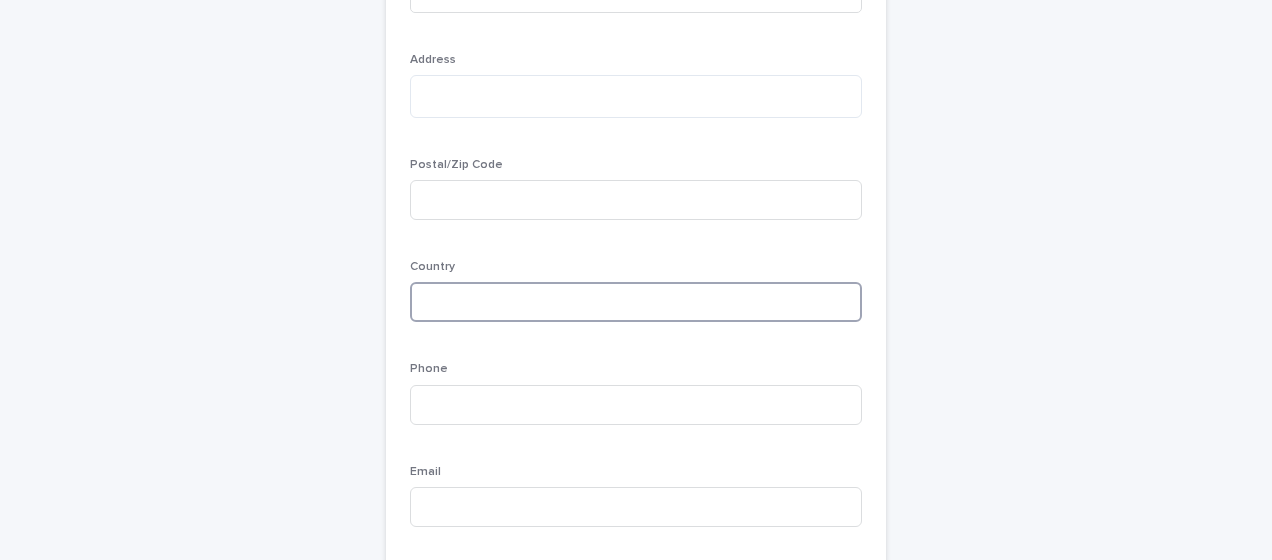 click at bounding box center [636, 302] 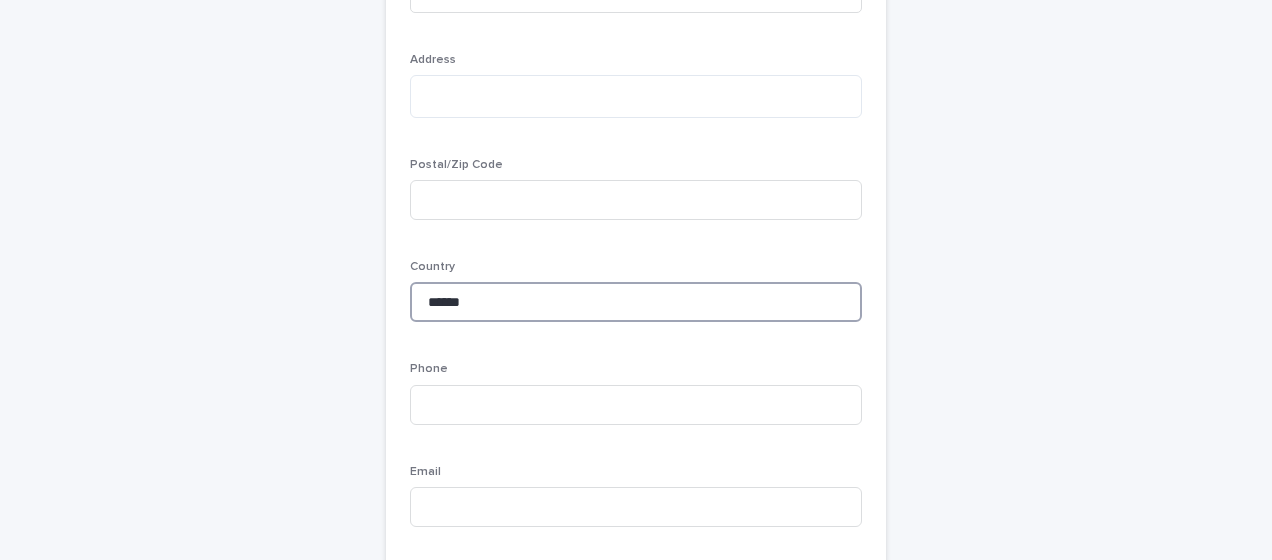 type on "******" 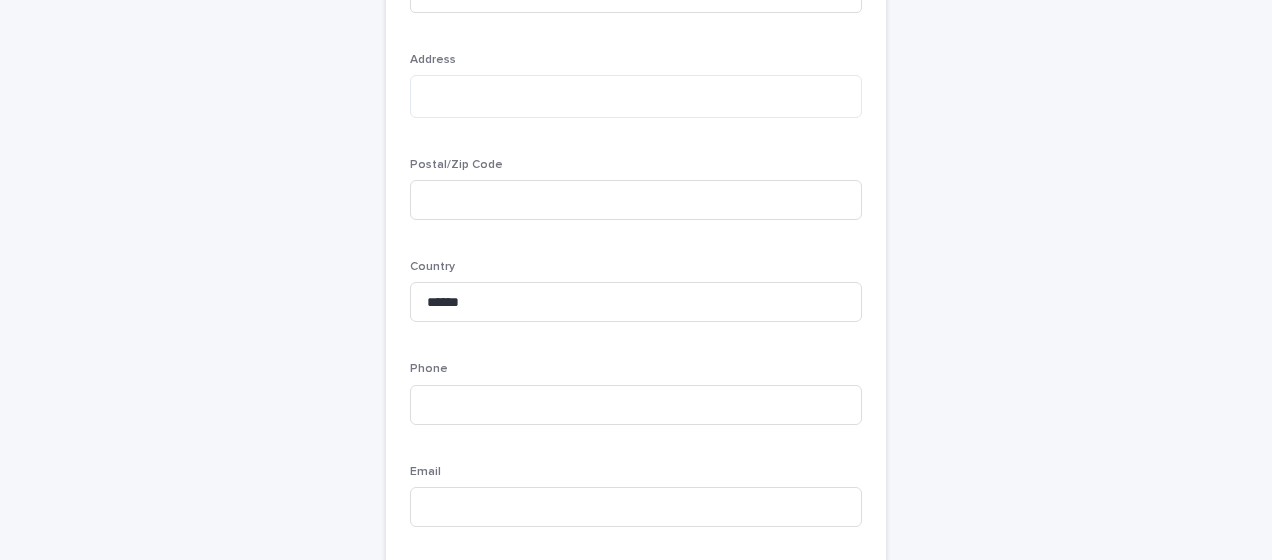 click on "**********" at bounding box center [636, 1698] 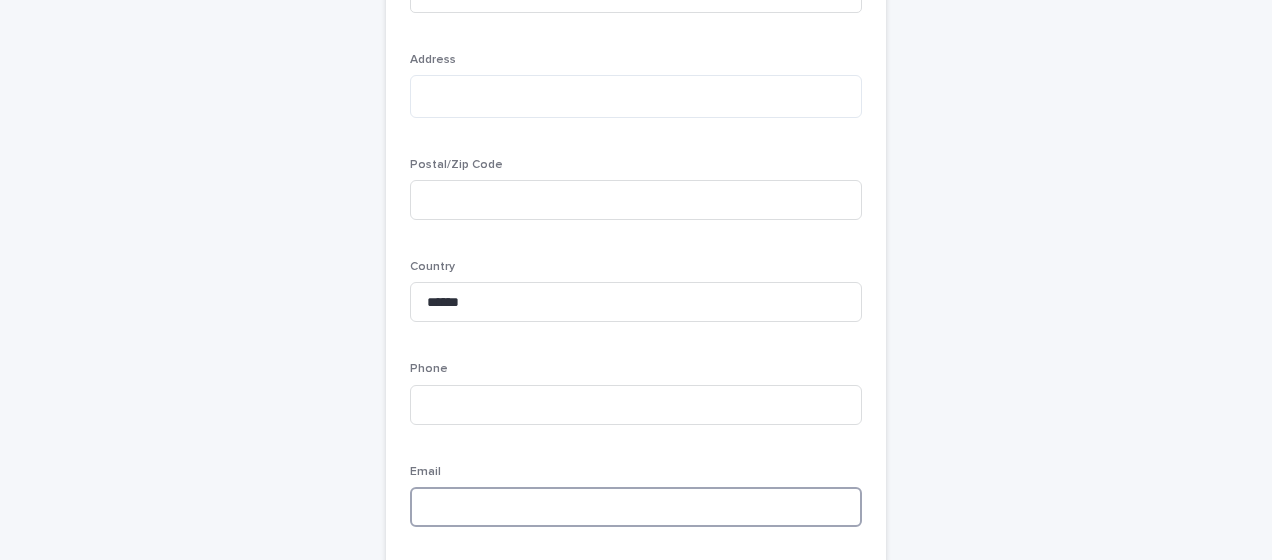 paste on "**********" 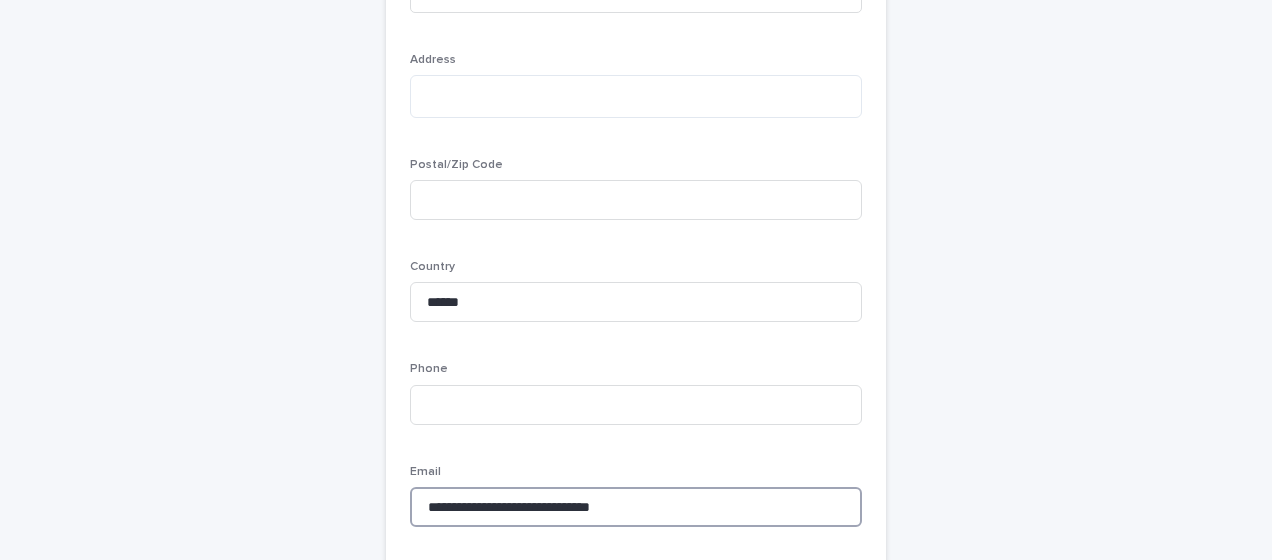 type on "**********" 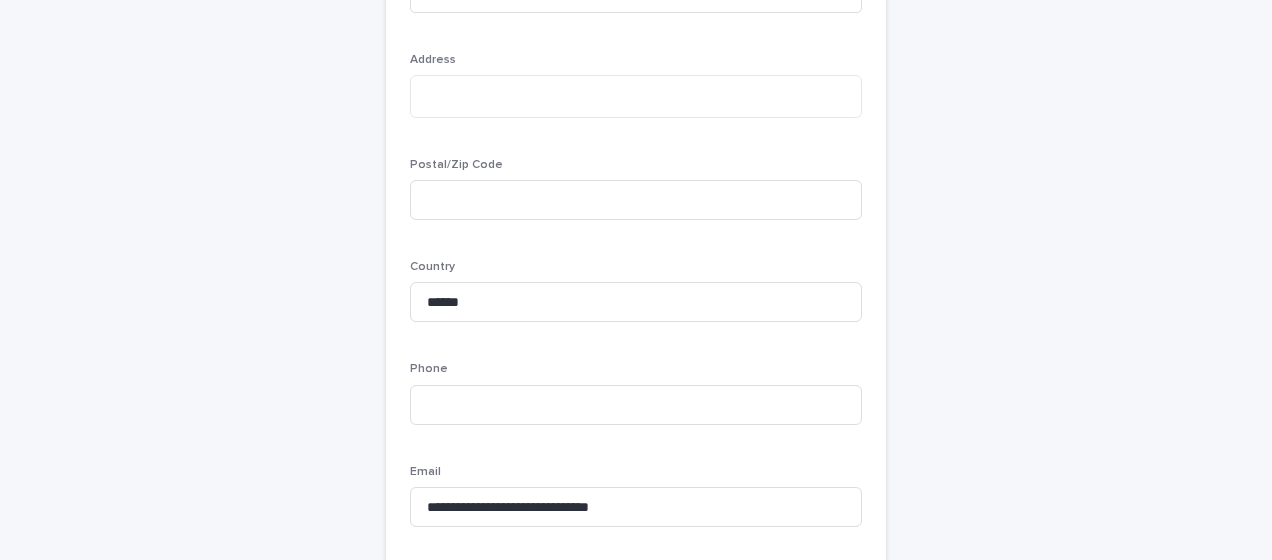 click on "**********" at bounding box center (636, 1698) 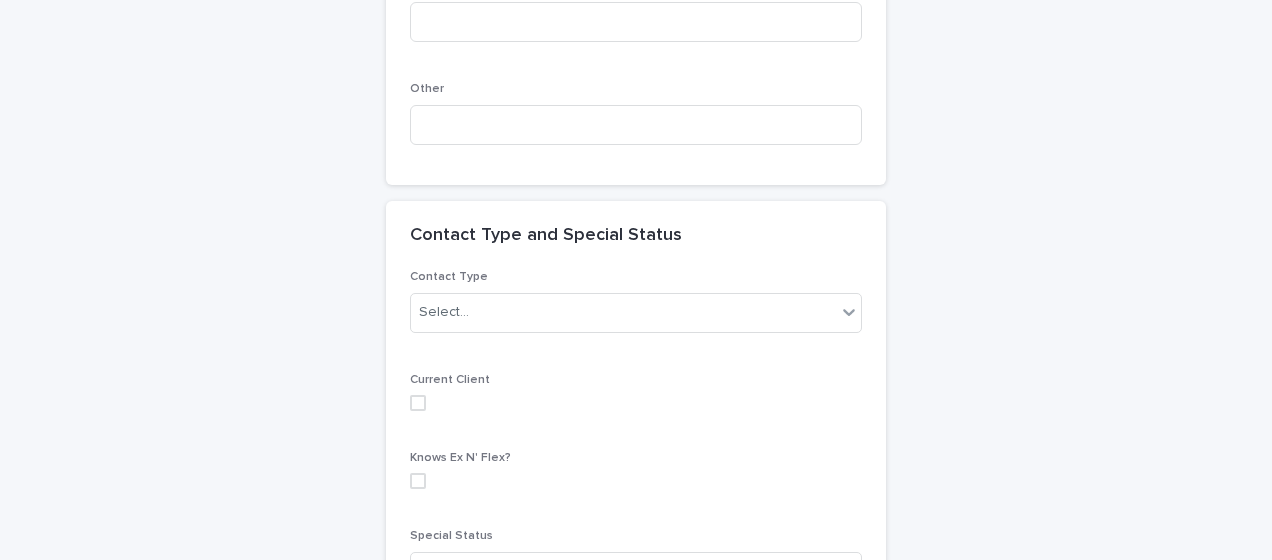 scroll, scrollTop: 1800, scrollLeft: 0, axis: vertical 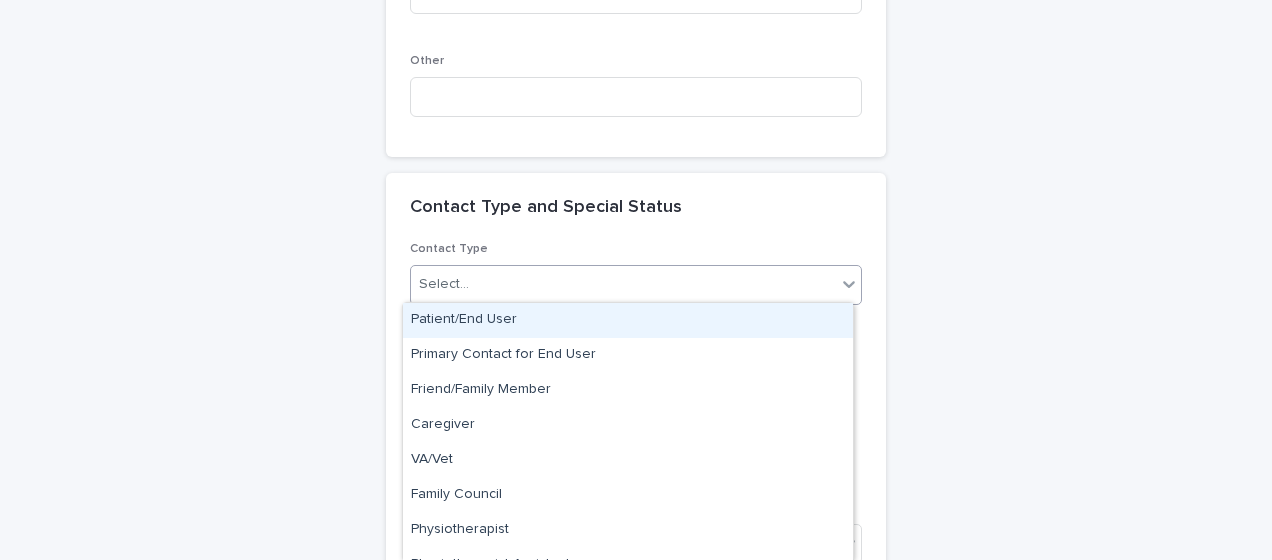 click on "Select..." at bounding box center (623, 284) 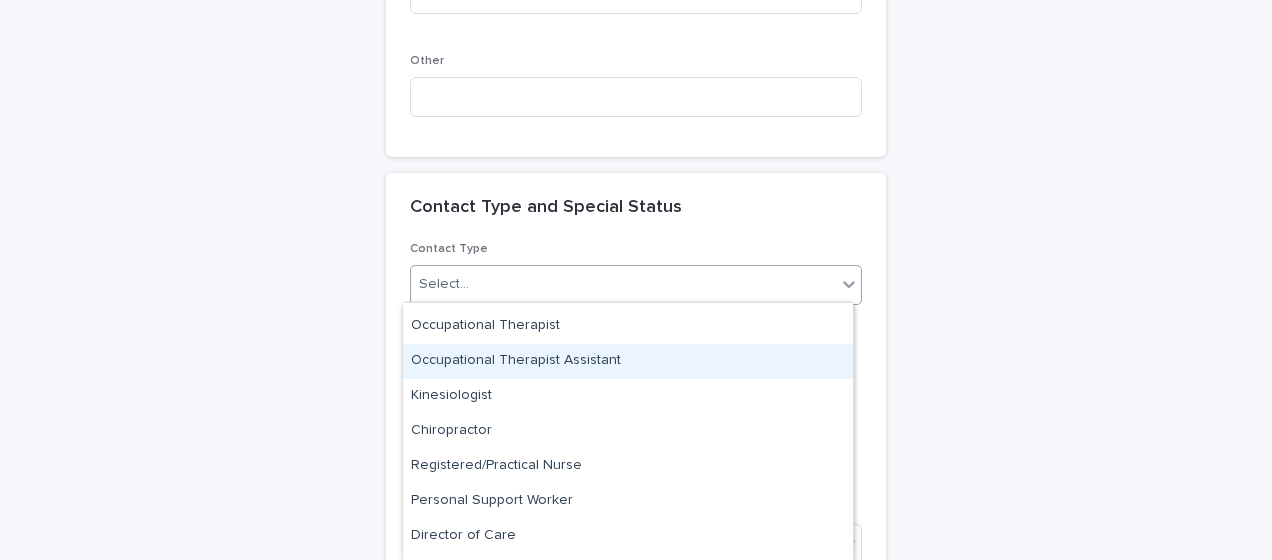 scroll, scrollTop: 300, scrollLeft: 0, axis: vertical 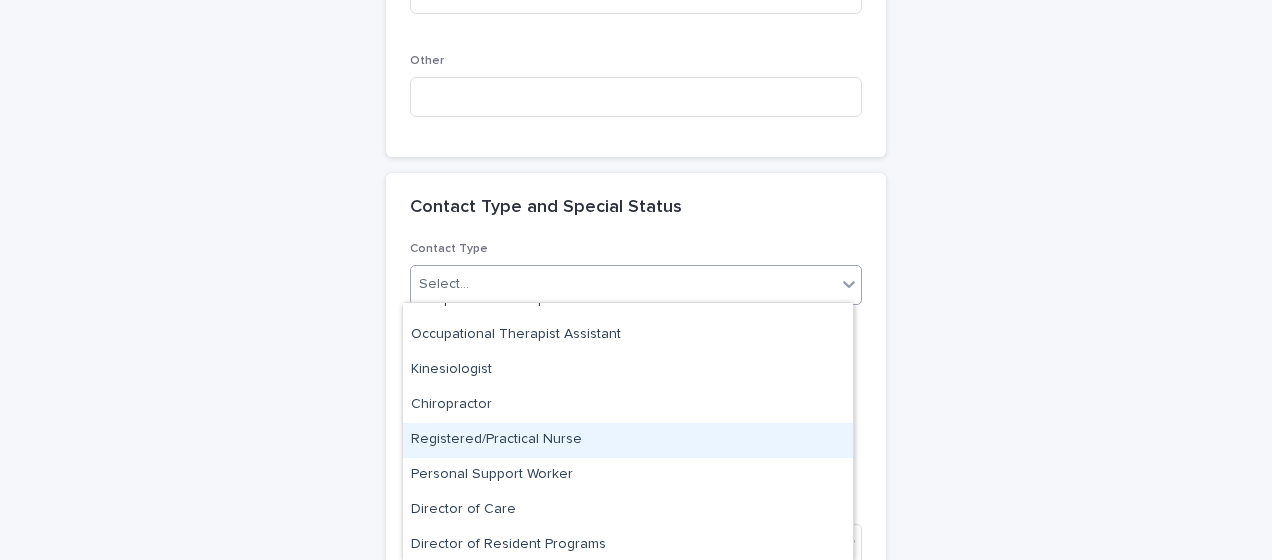 click on "Registered/Practical Nurse" at bounding box center [628, 440] 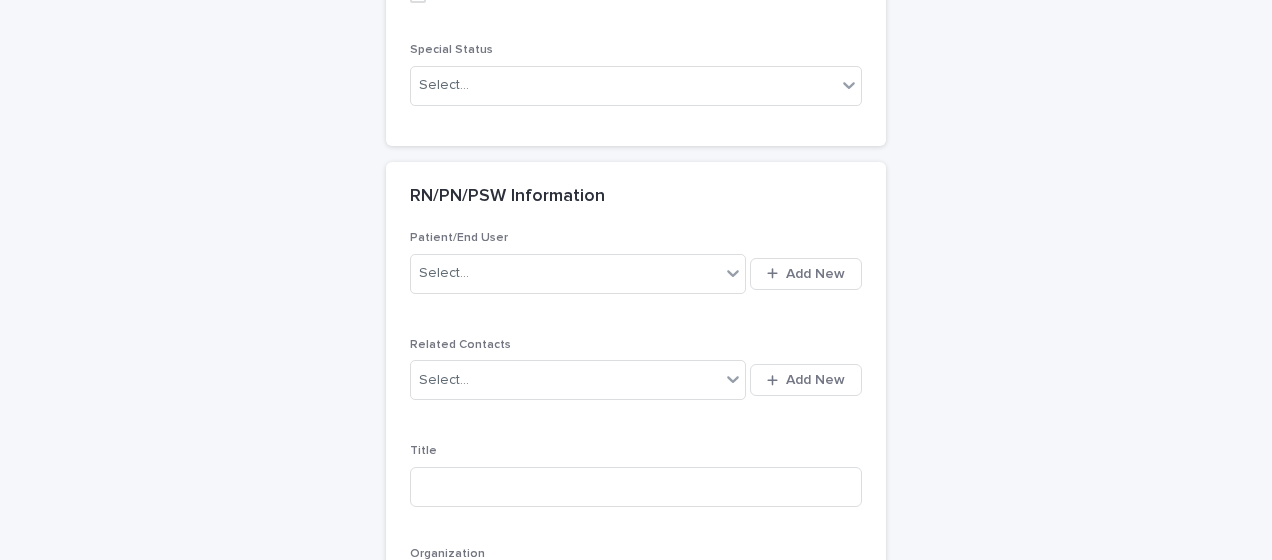 scroll, scrollTop: 2304, scrollLeft: 0, axis: vertical 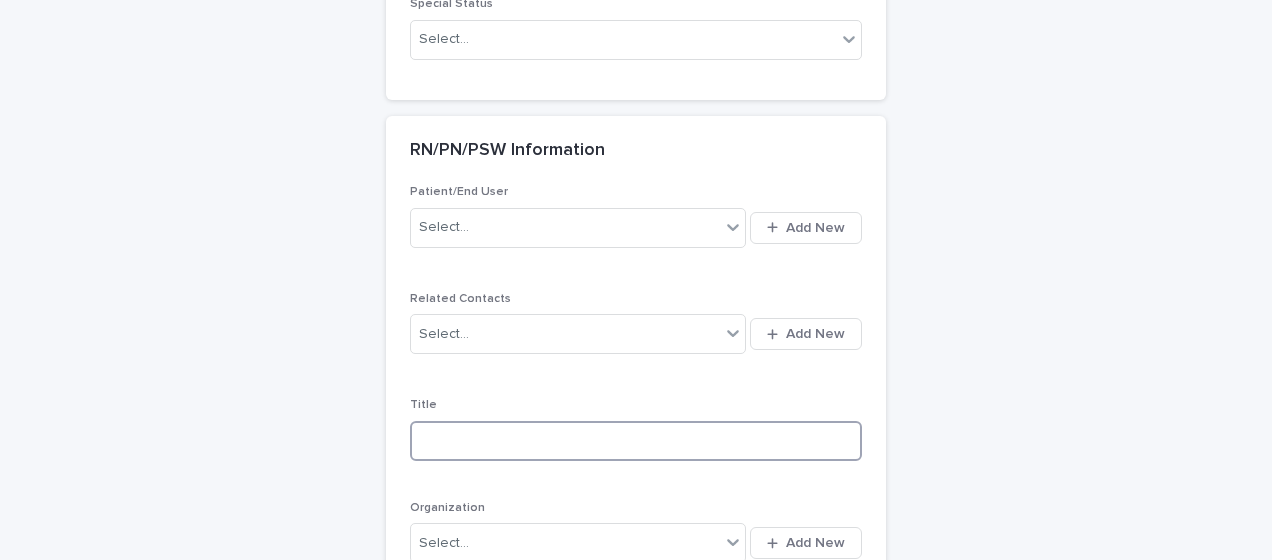 paste on "**********" 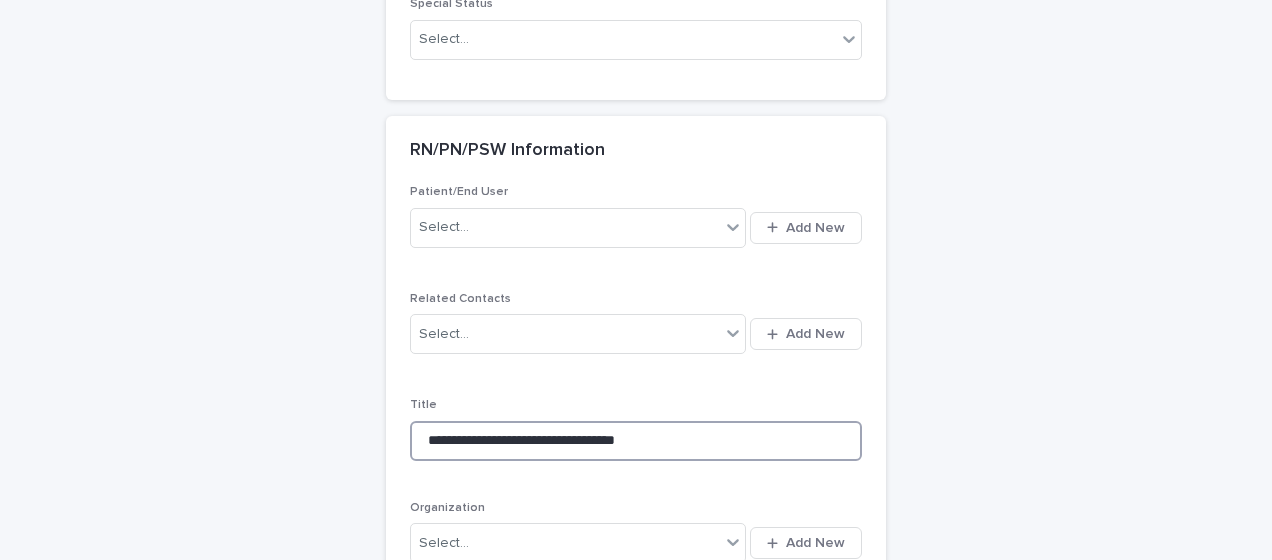 type on "**********" 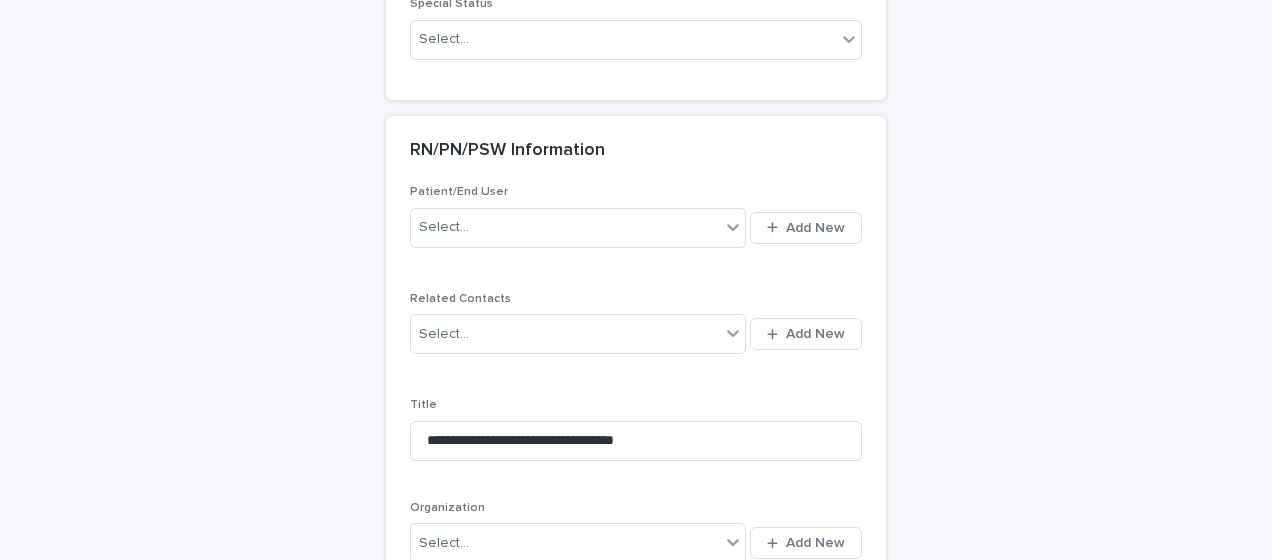 click on "**********" at bounding box center (636, -102) 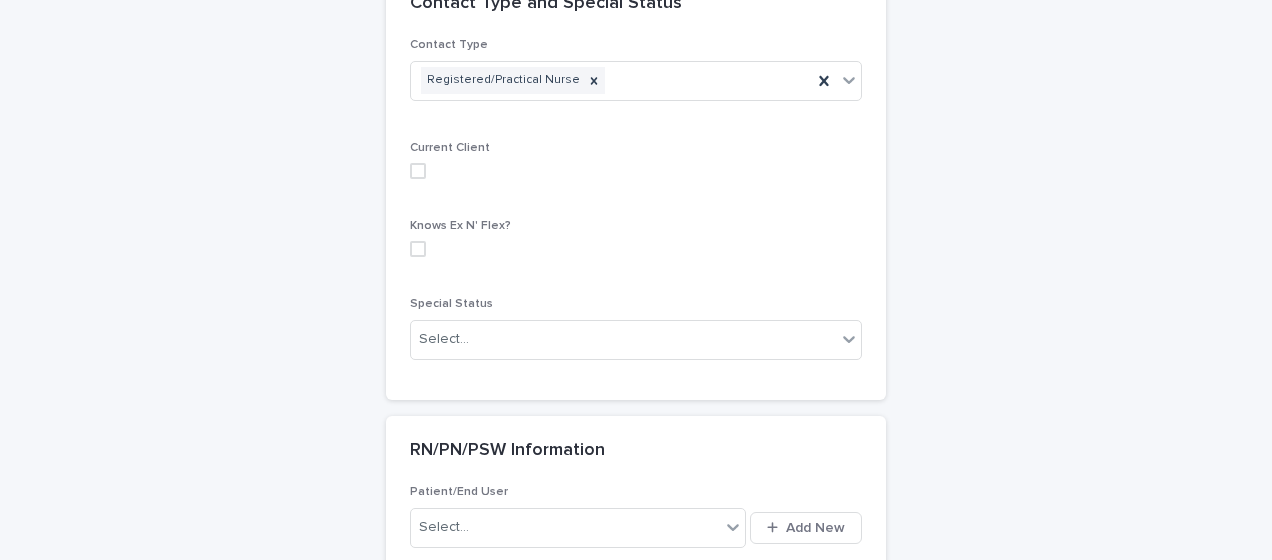 scroll, scrollTop: 1904, scrollLeft: 0, axis: vertical 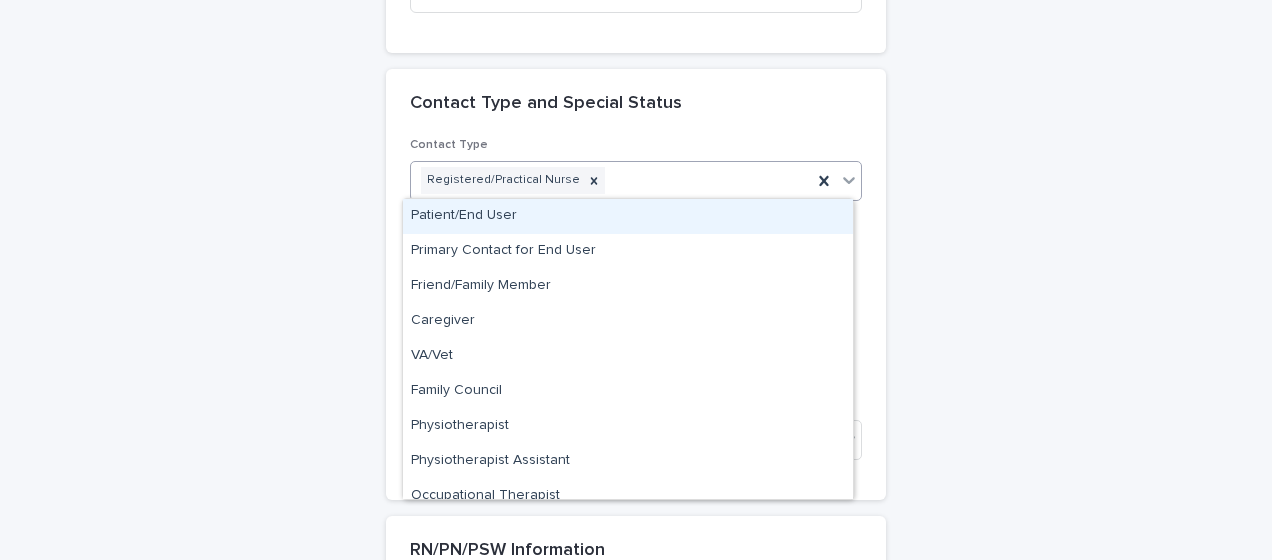 click on "Registered/Practical Nurse" at bounding box center (611, 180) 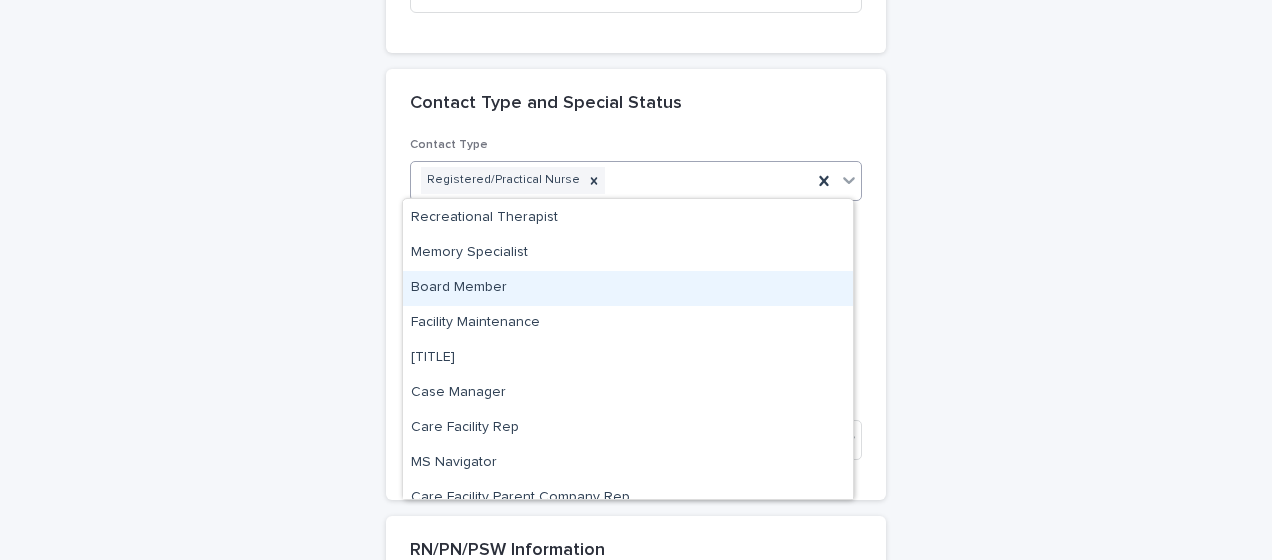 scroll, scrollTop: 600, scrollLeft: 0, axis: vertical 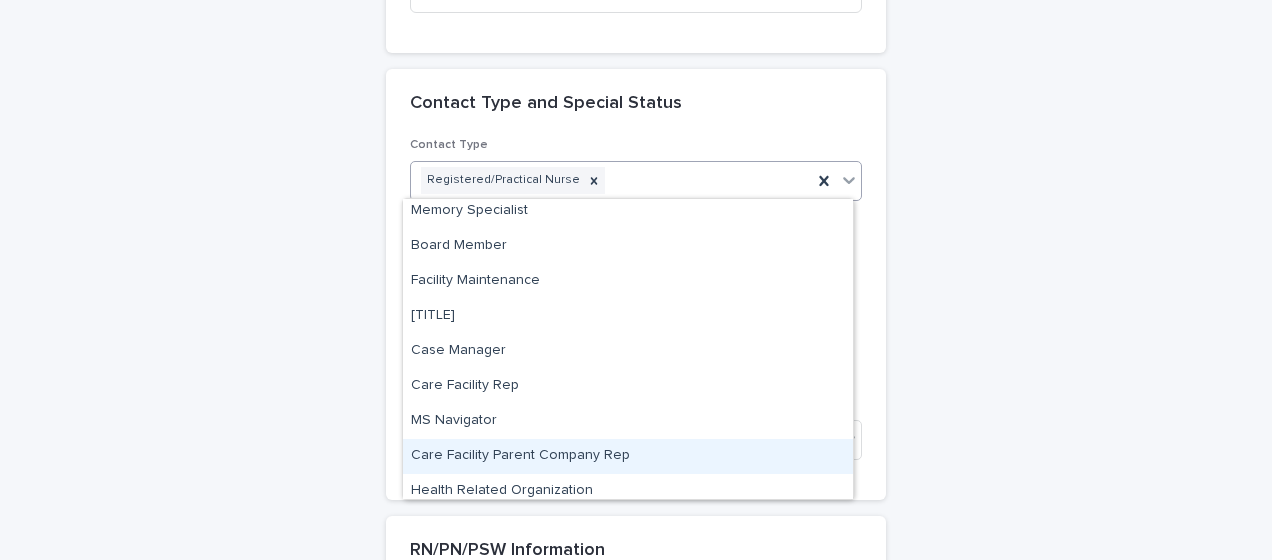 click on "Care Facility Parent Company Rep" at bounding box center [628, 456] 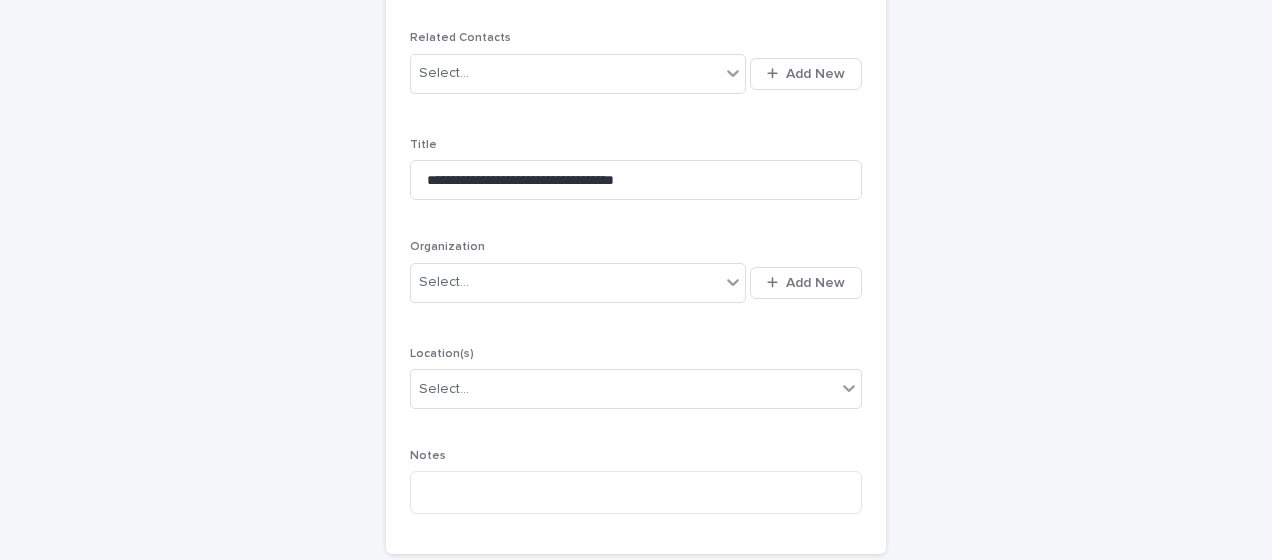 scroll, scrollTop: 2616, scrollLeft: 0, axis: vertical 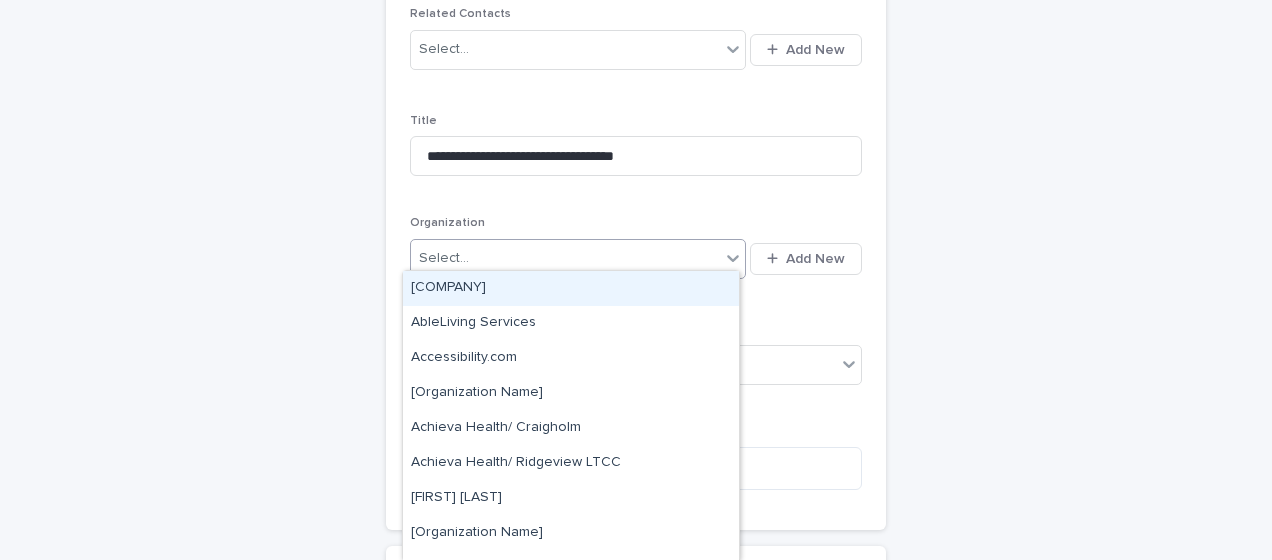 click on "Select..." at bounding box center (565, 258) 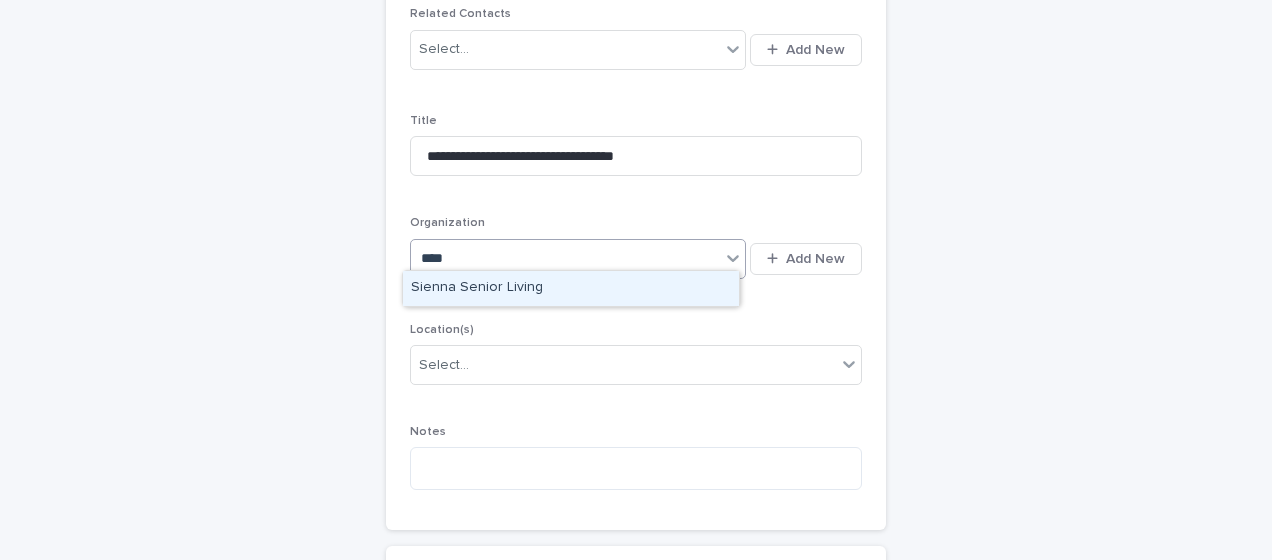 type on "*****" 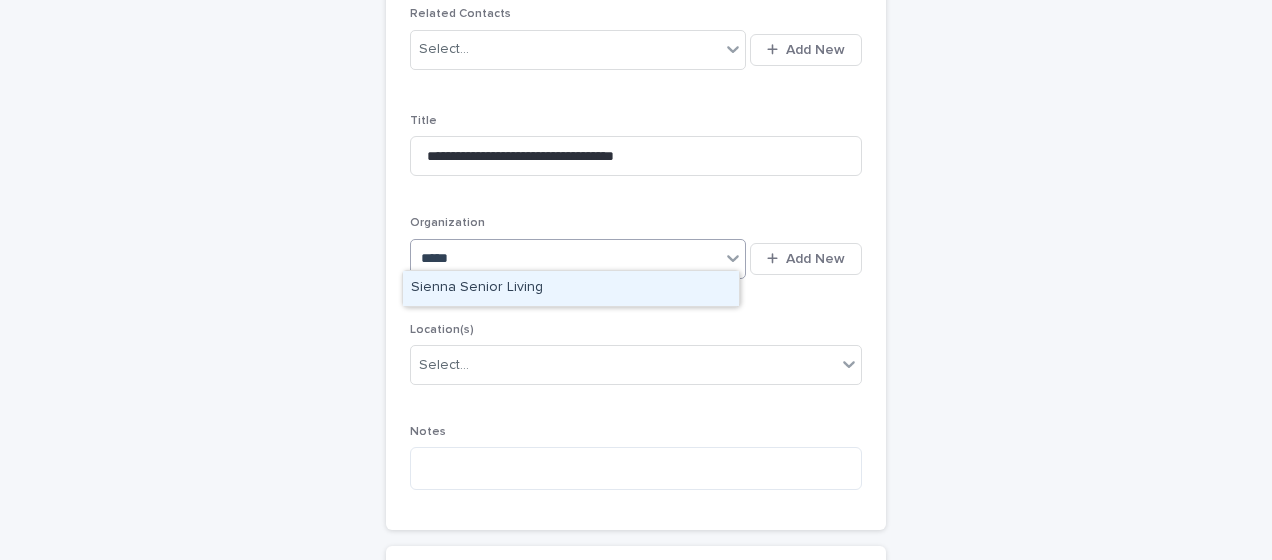 click on "Sienna Senior Living" at bounding box center (571, 288) 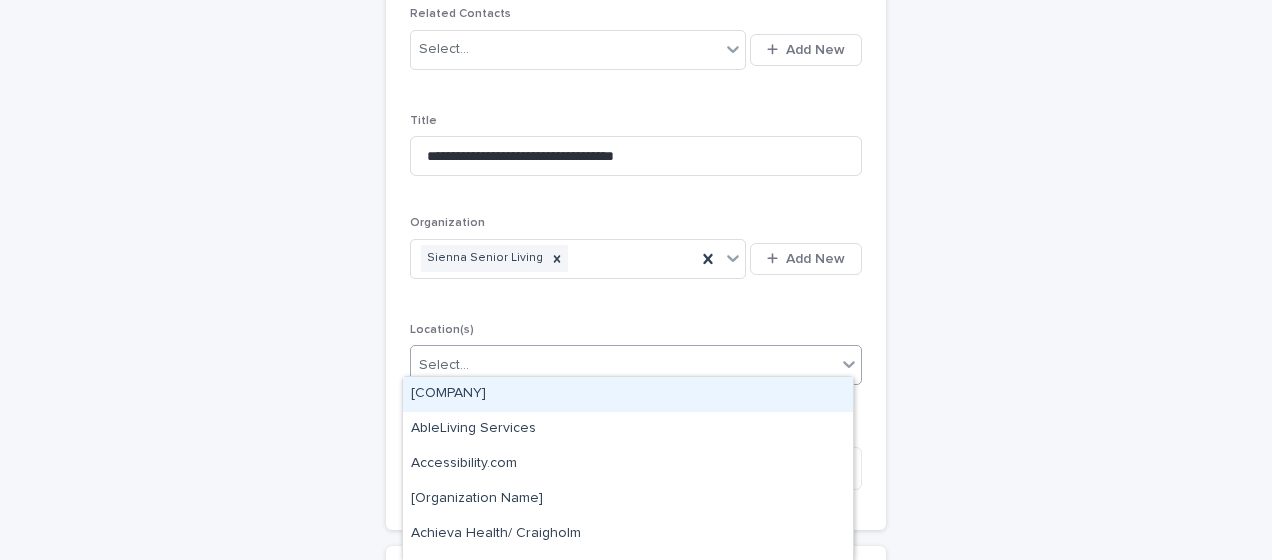 click on "Select..." at bounding box center (444, 365) 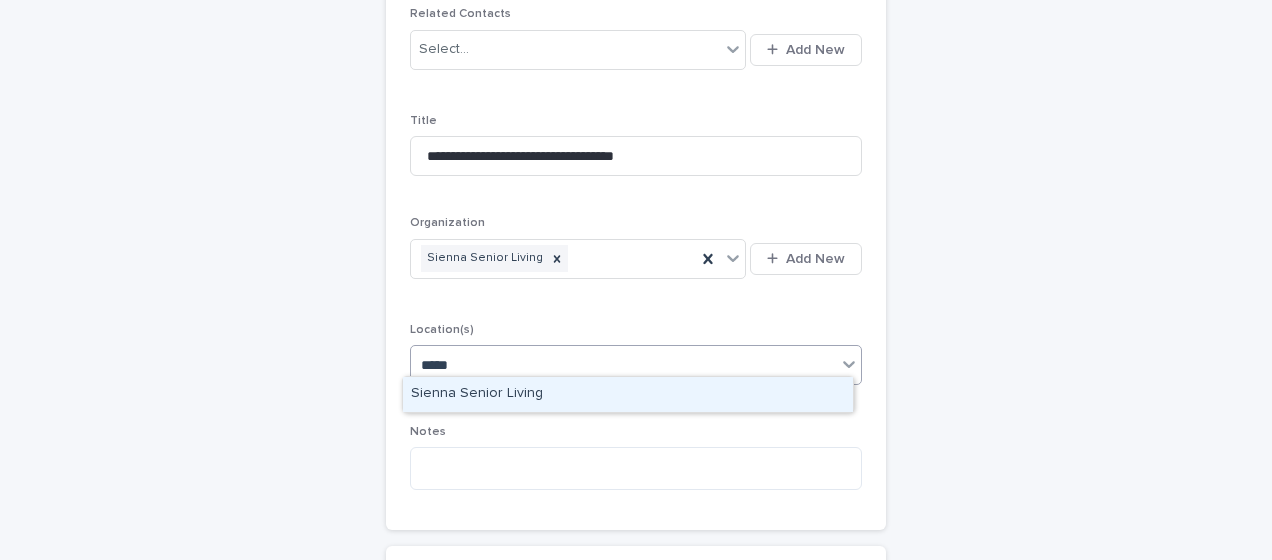 type on "******" 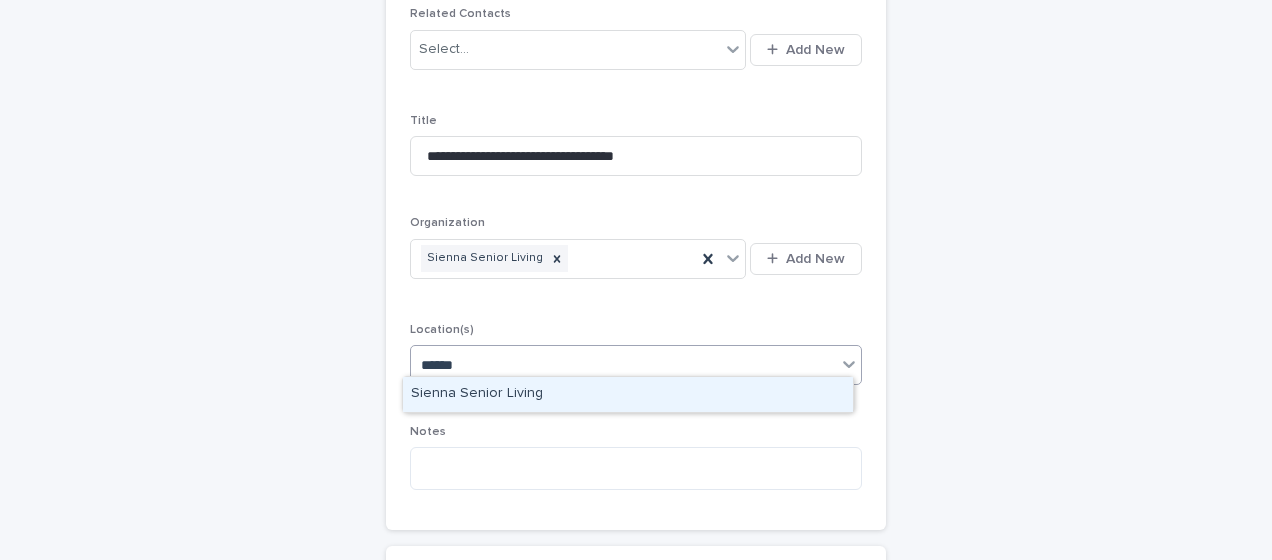 click on "Sienna Senior Living" at bounding box center [628, 394] 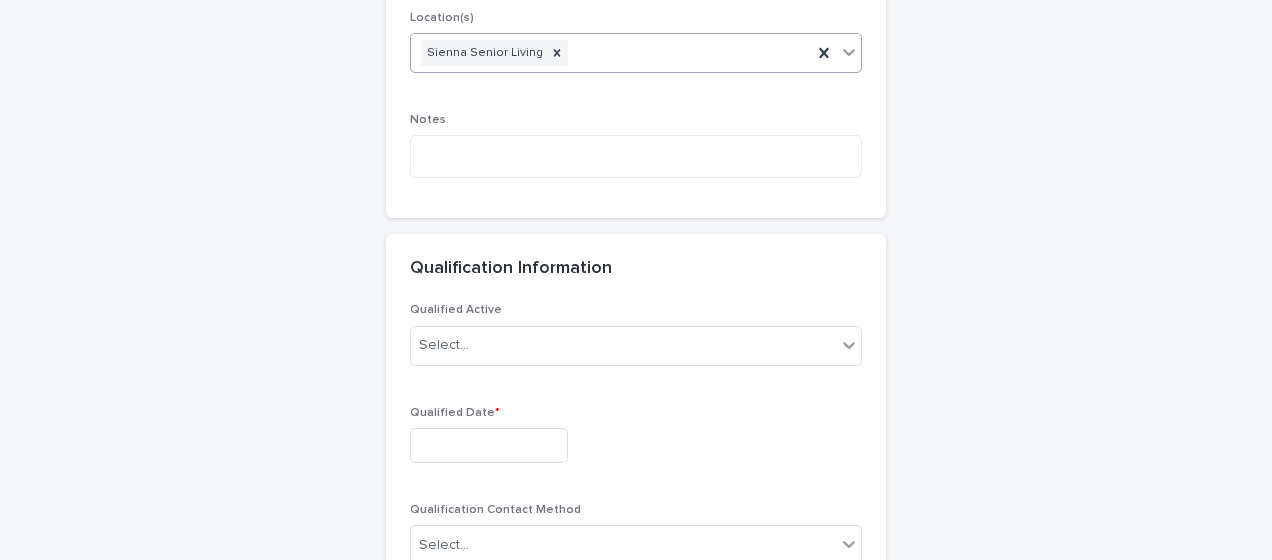 scroll, scrollTop: 3016, scrollLeft: 0, axis: vertical 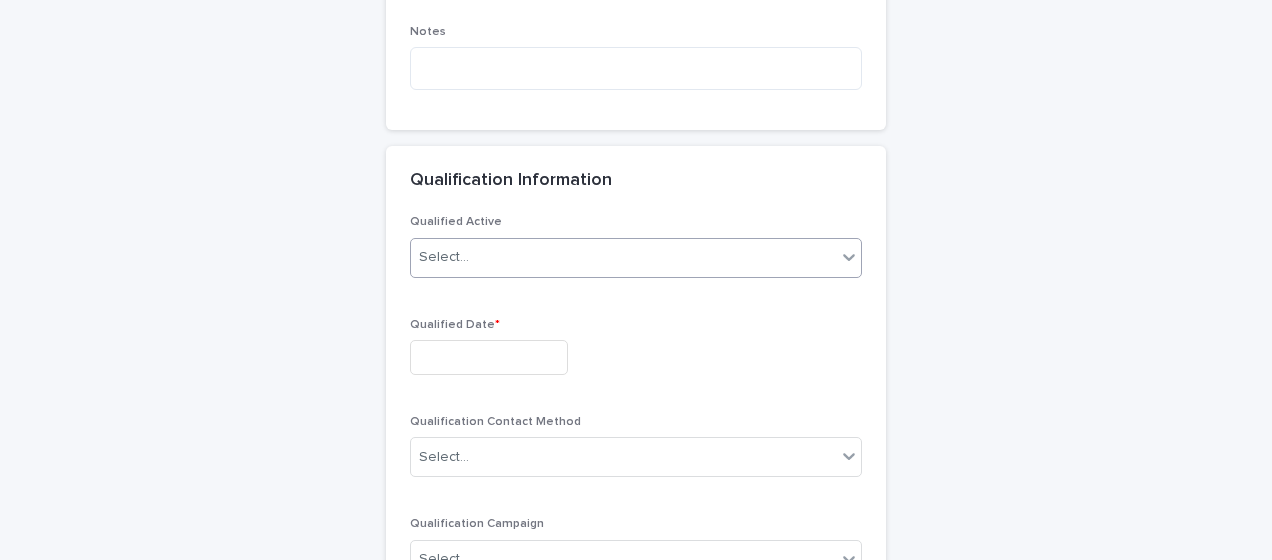 click on "Select..." at bounding box center (623, 257) 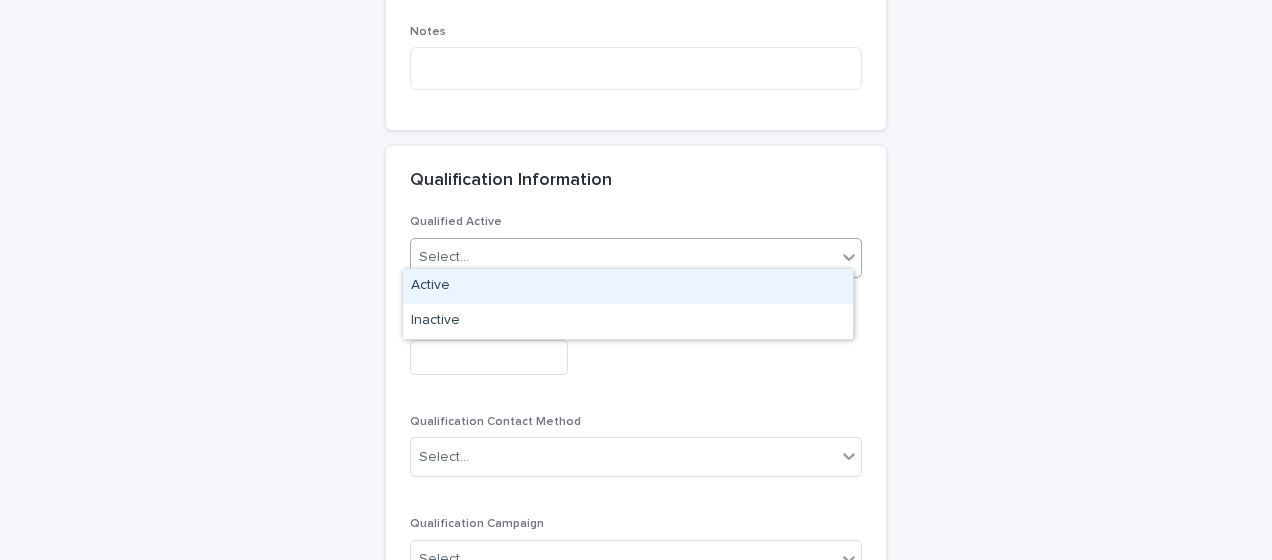 click on "Active" at bounding box center (628, 286) 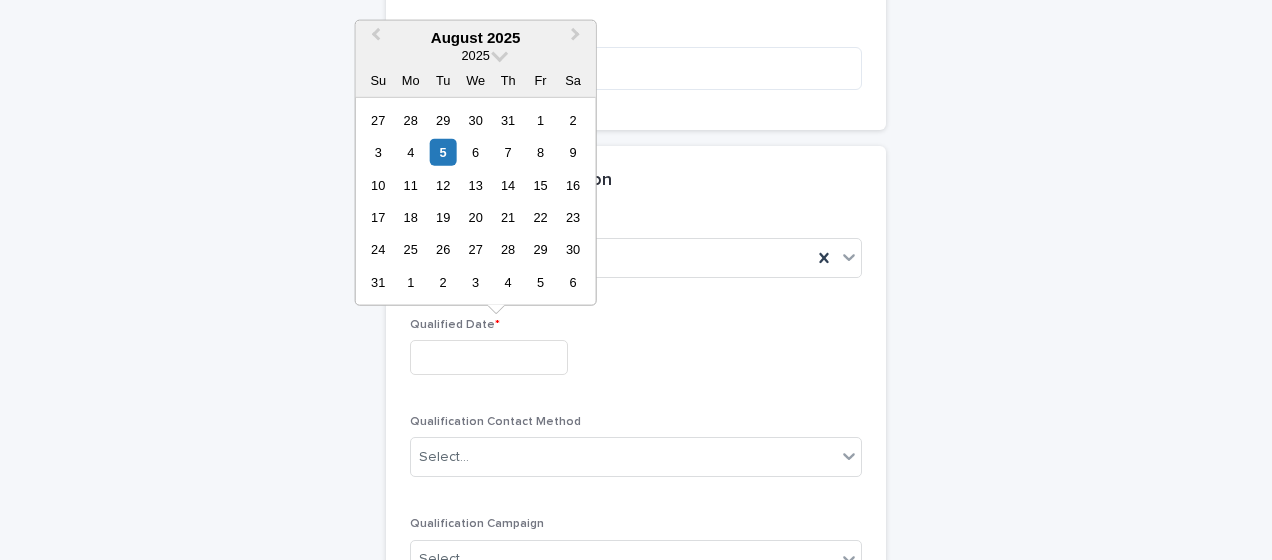 click at bounding box center (489, 357) 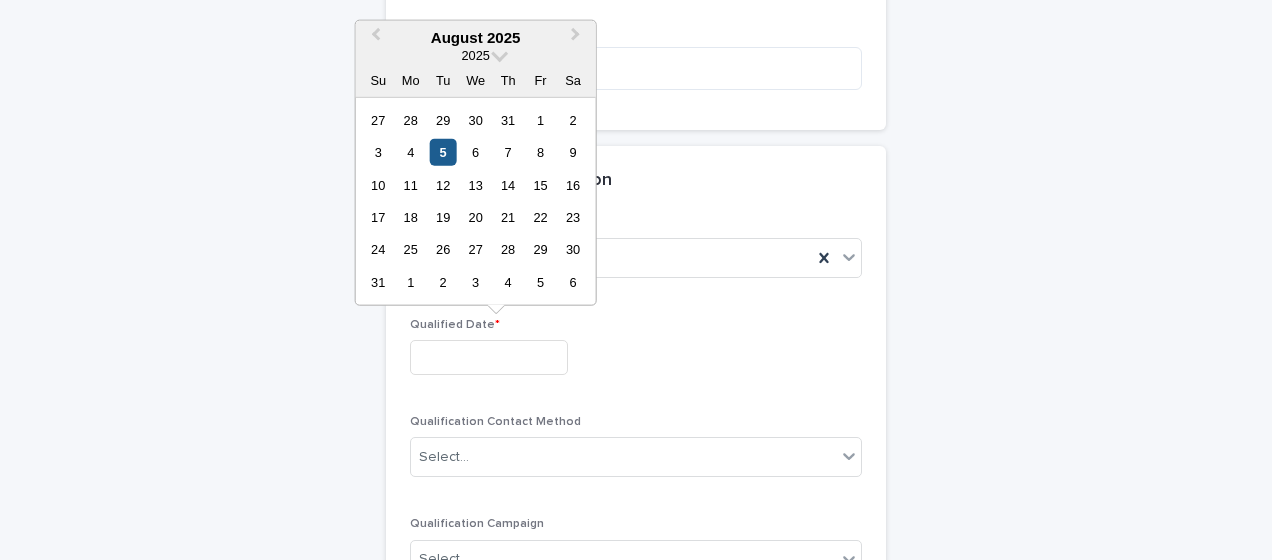 click on "5" at bounding box center [443, 152] 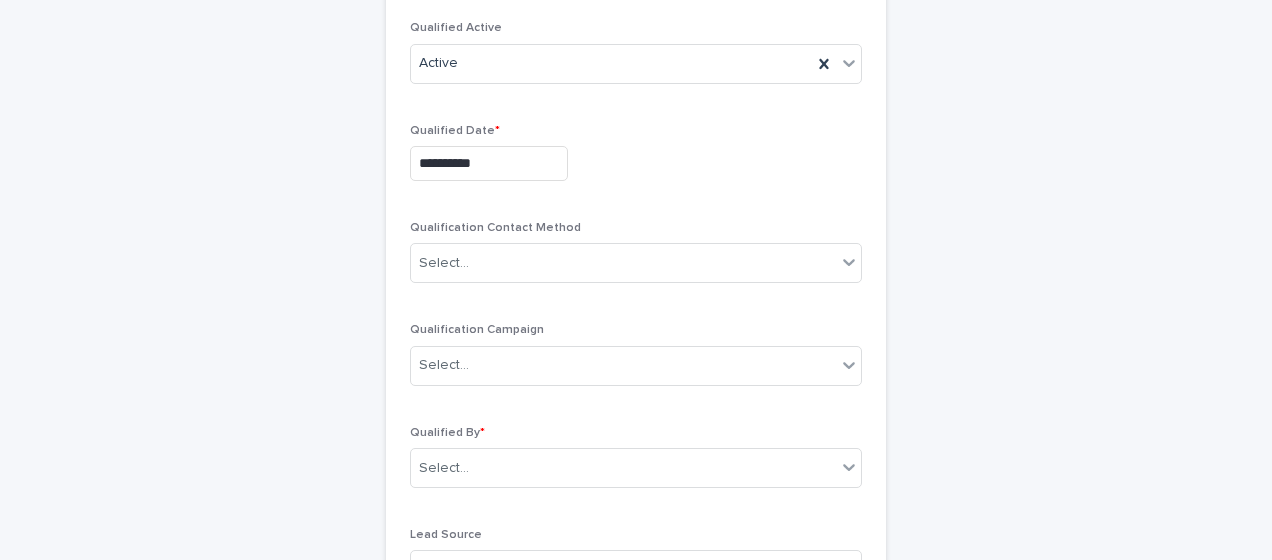 scroll, scrollTop: 3216, scrollLeft: 0, axis: vertical 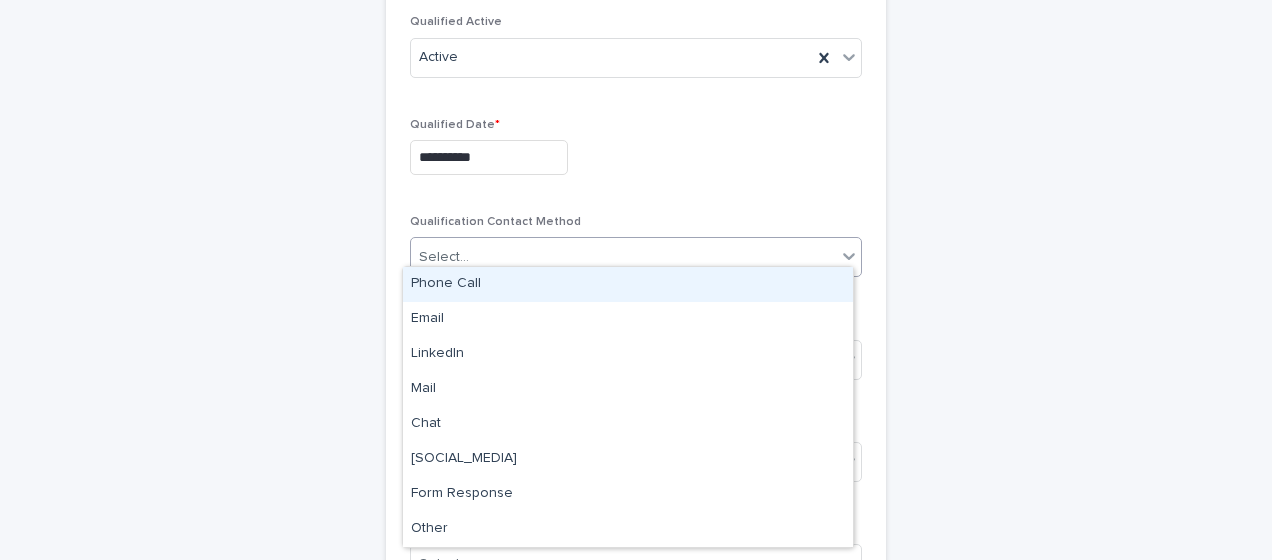 click on "Select..." at bounding box center (444, 257) 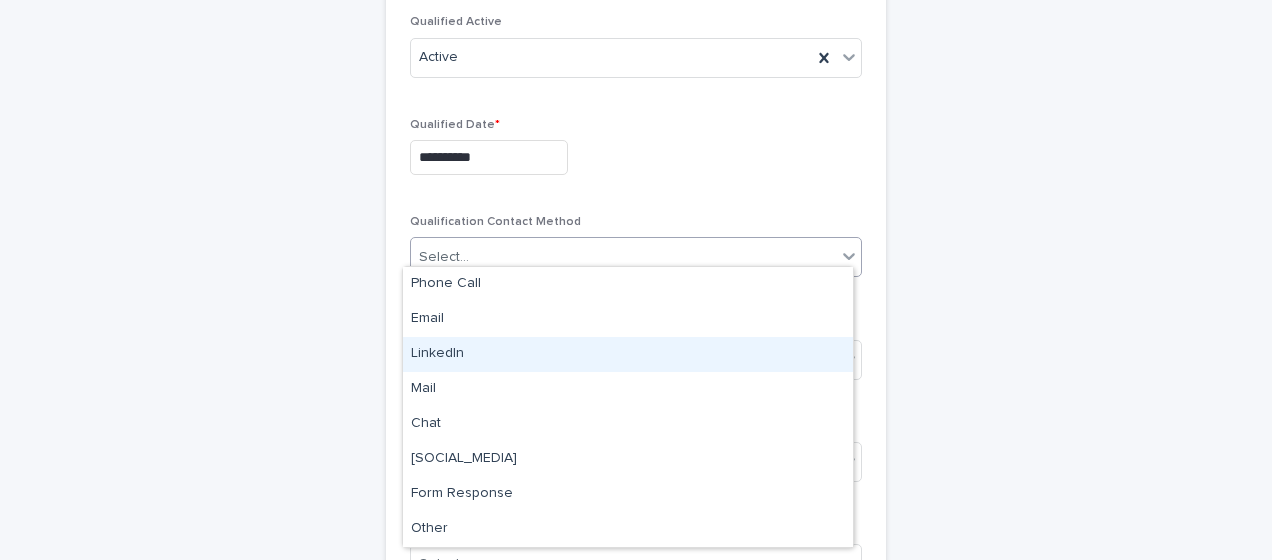 click on "LinkedIn" at bounding box center [628, 354] 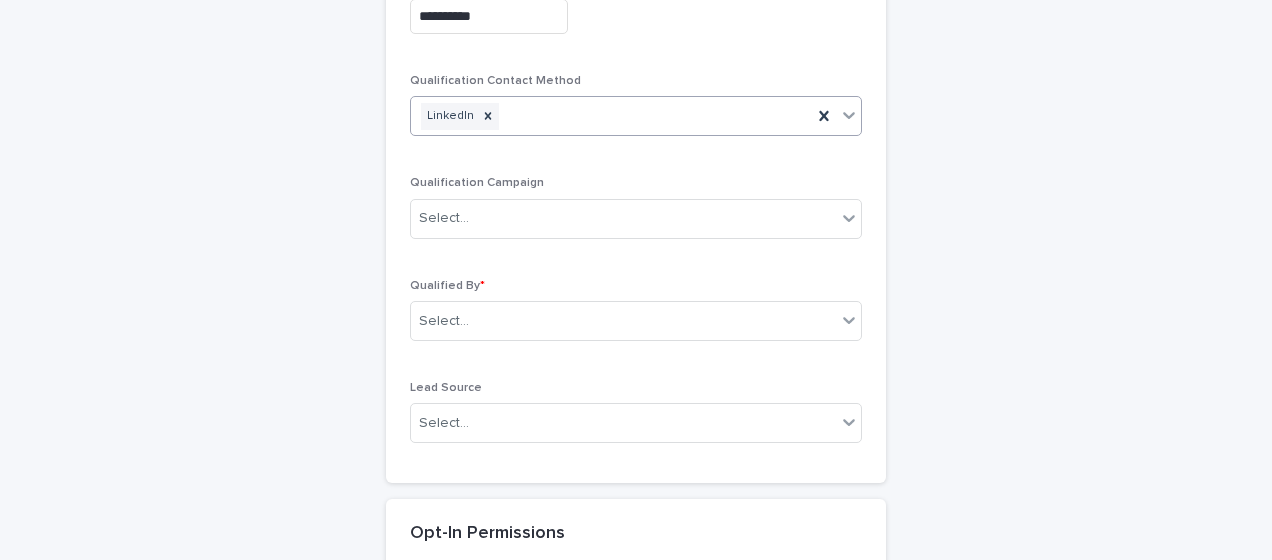 scroll, scrollTop: 3416, scrollLeft: 0, axis: vertical 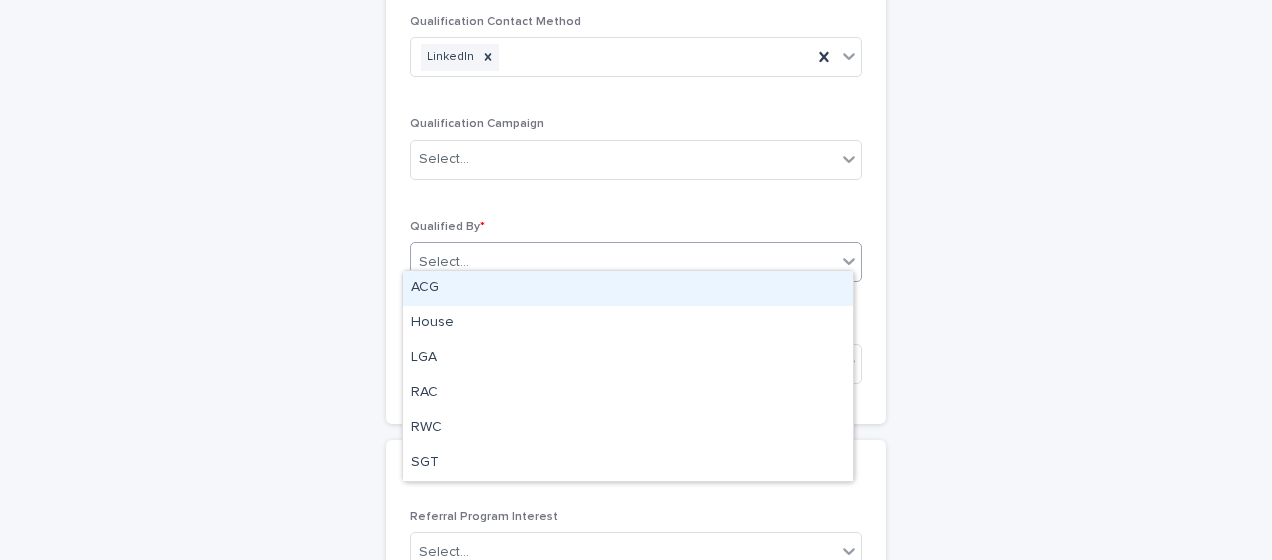click on "Select..." at bounding box center (444, 262) 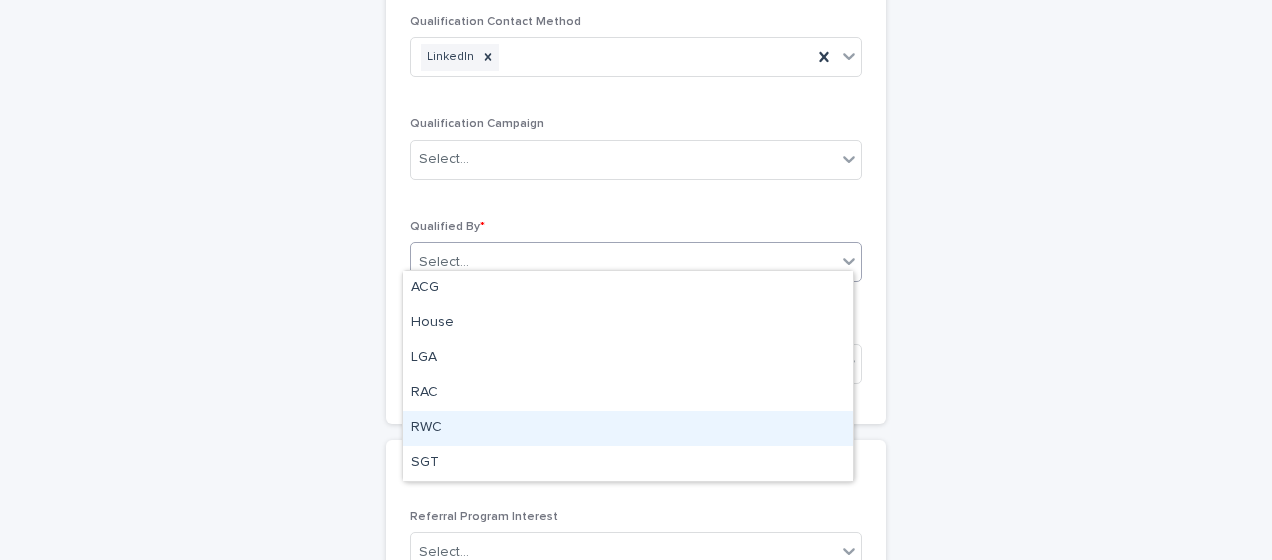 click on "RWC" at bounding box center [628, 428] 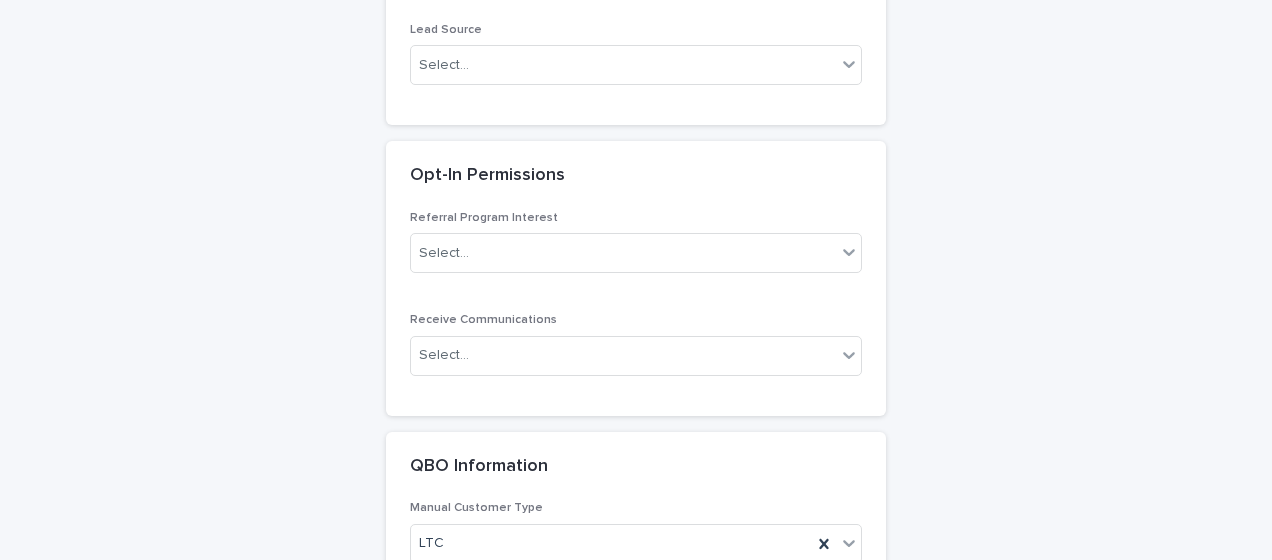 scroll, scrollTop: 3716, scrollLeft: 0, axis: vertical 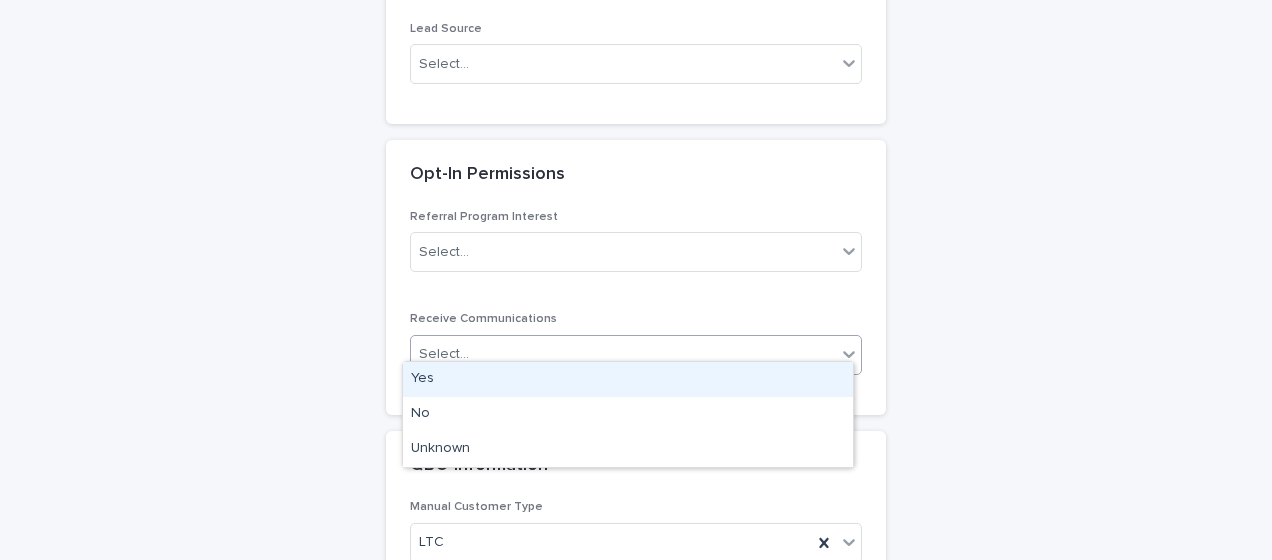 click on "Select..." at bounding box center [444, 354] 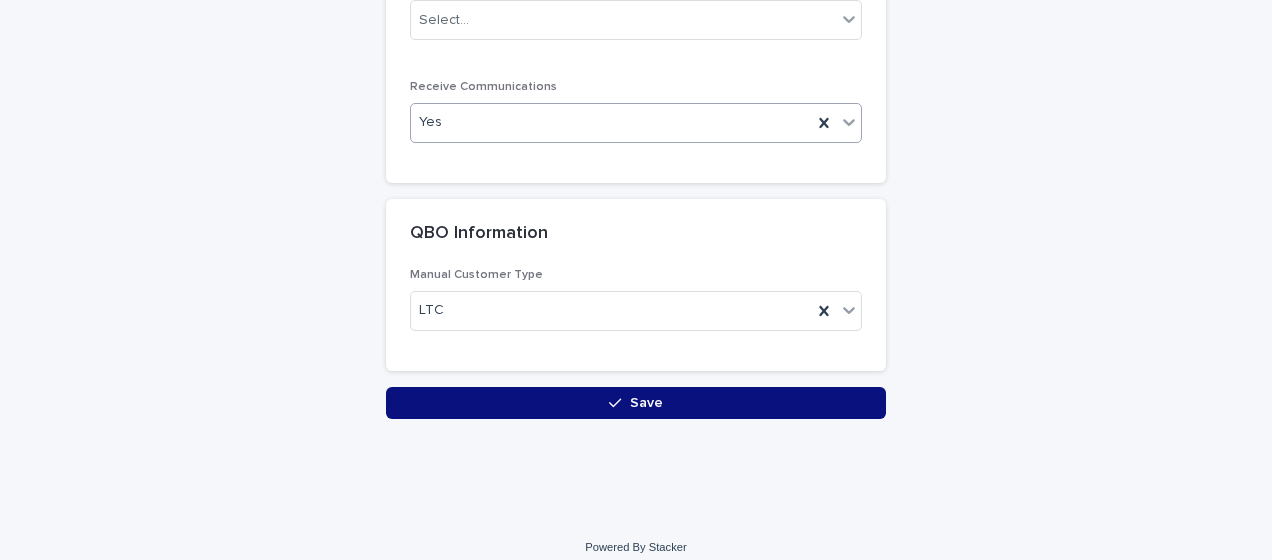 scroll, scrollTop: 3949, scrollLeft: 0, axis: vertical 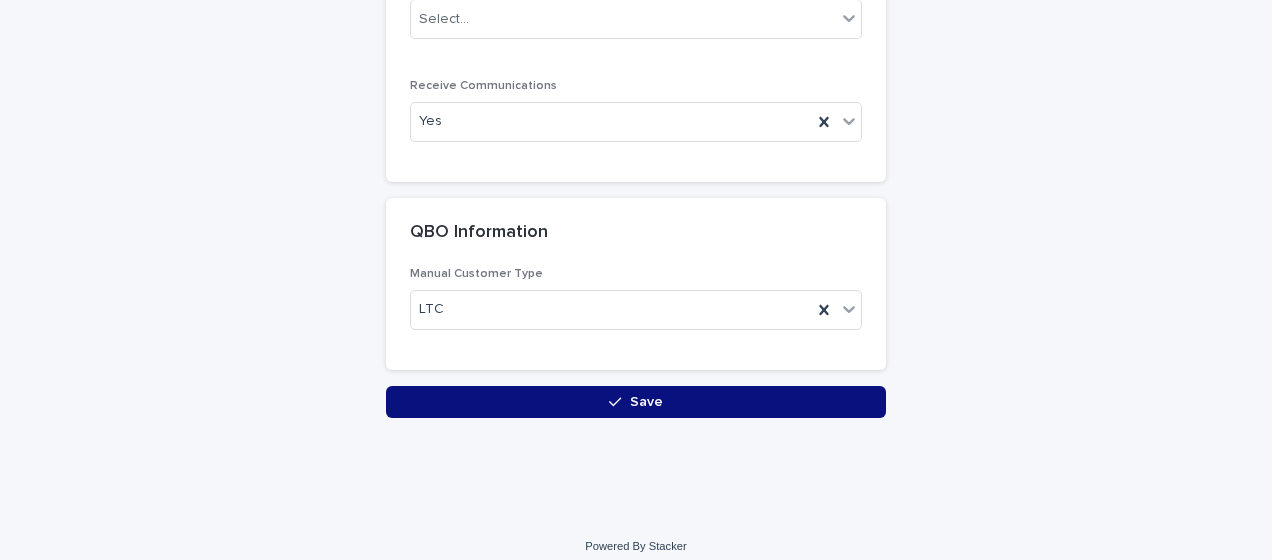 drag, startPoint x: 394, startPoint y: 388, endPoint x: 208, endPoint y: 350, distance: 189.84204 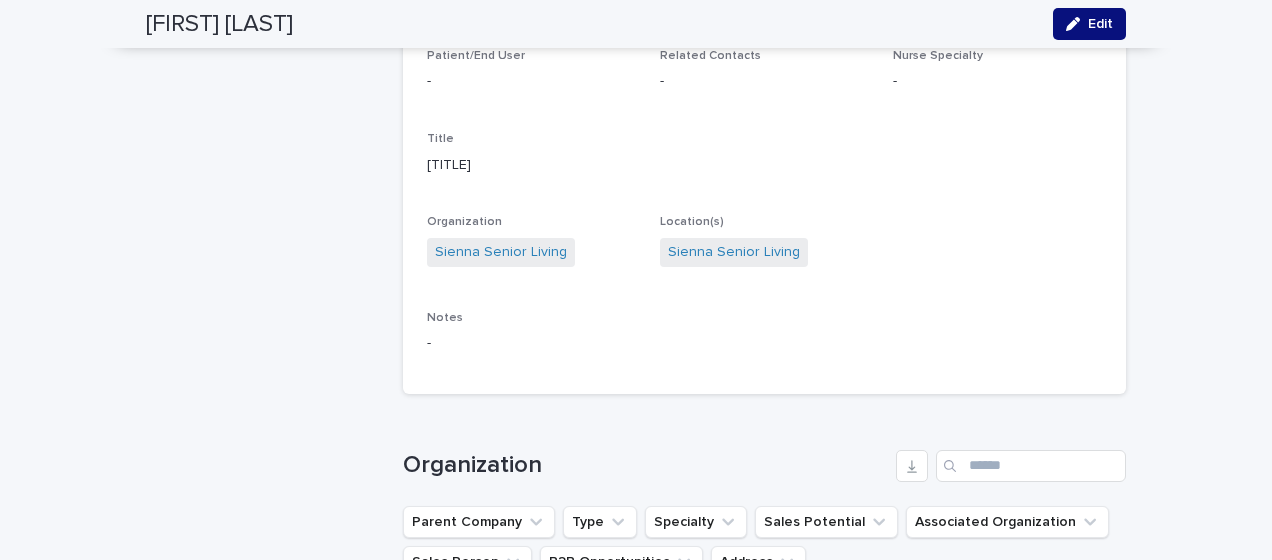 scroll, scrollTop: 2300, scrollLeft: 0, axis: vertical 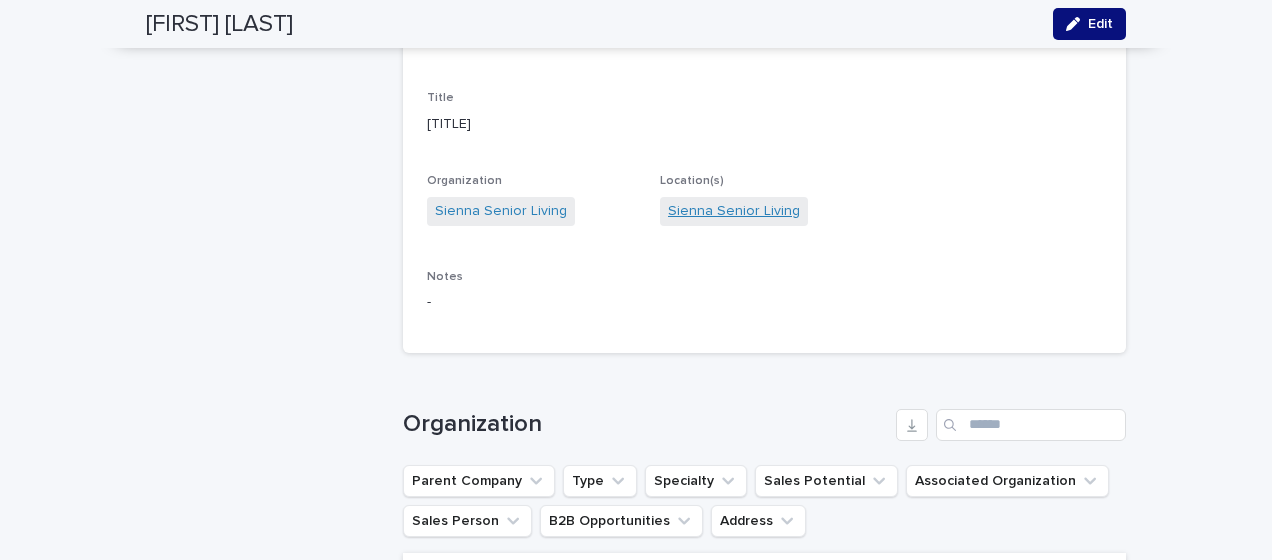click on "Sienna Senior Living" at bounding box center [734, 211] 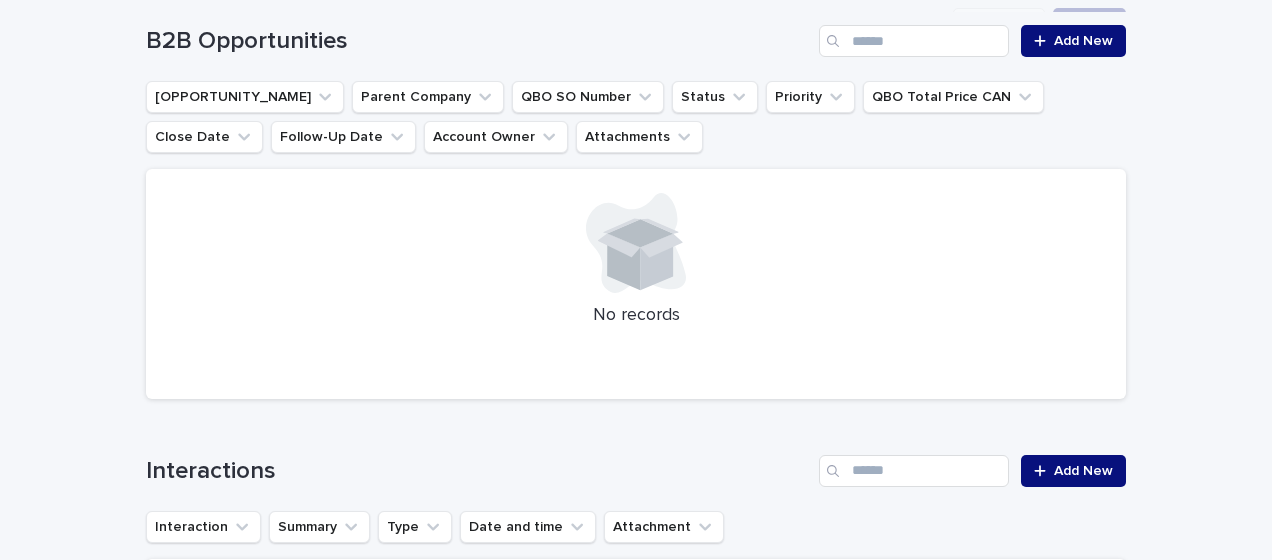 scroll, scrollTop: 166, scrollLeft: 0, axis: vertical 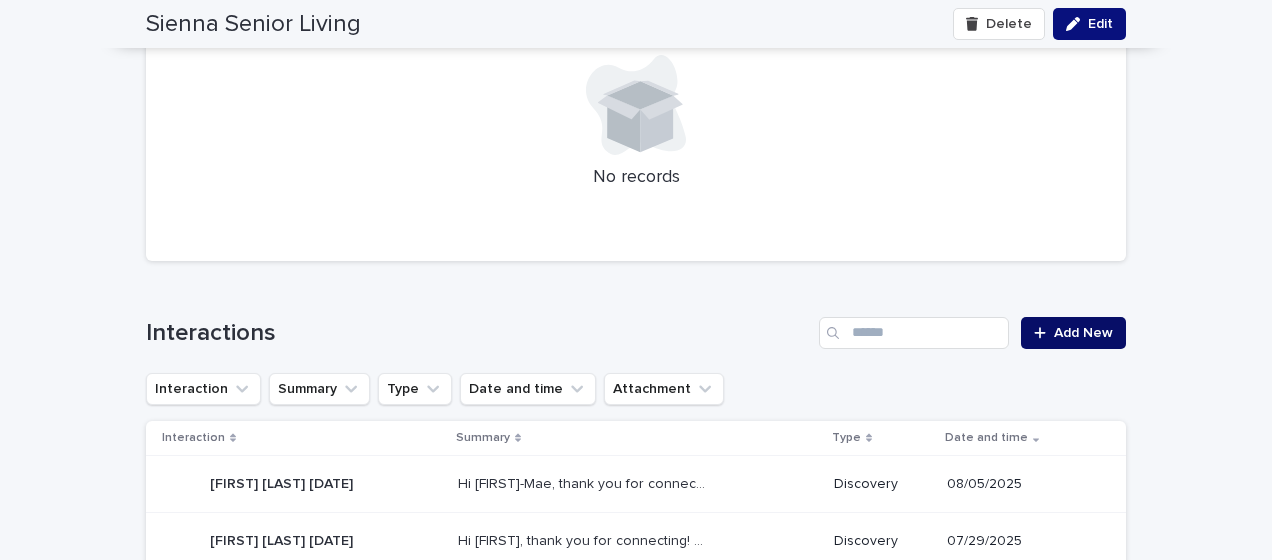 click at bounding box center [1044, 333] 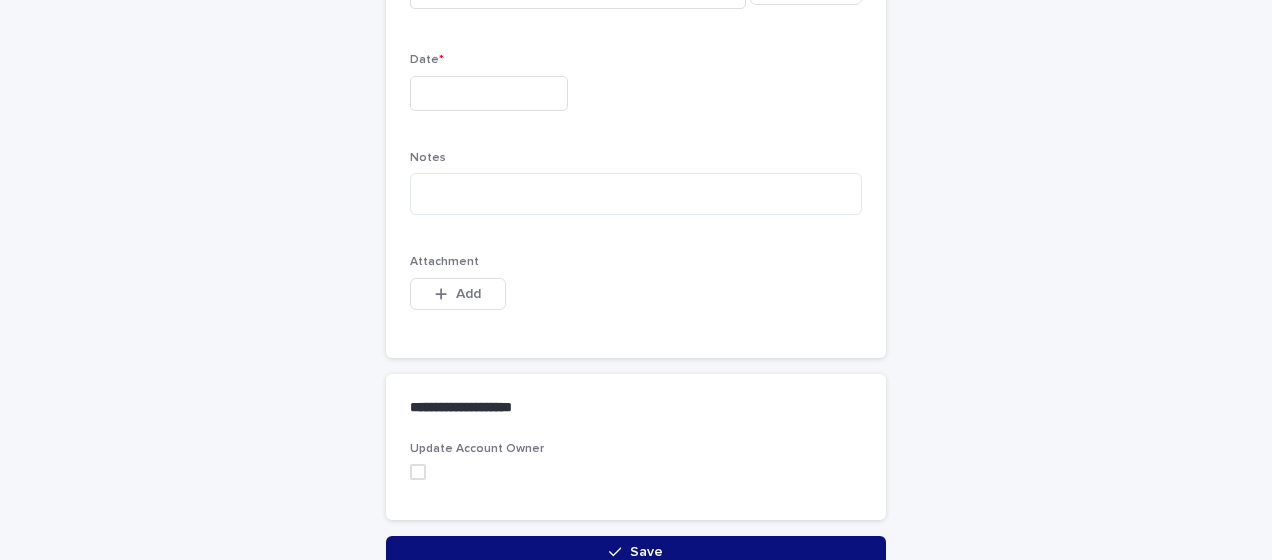 scroll, scrollTop: 104, scrollLeft: 0, axis: vertical 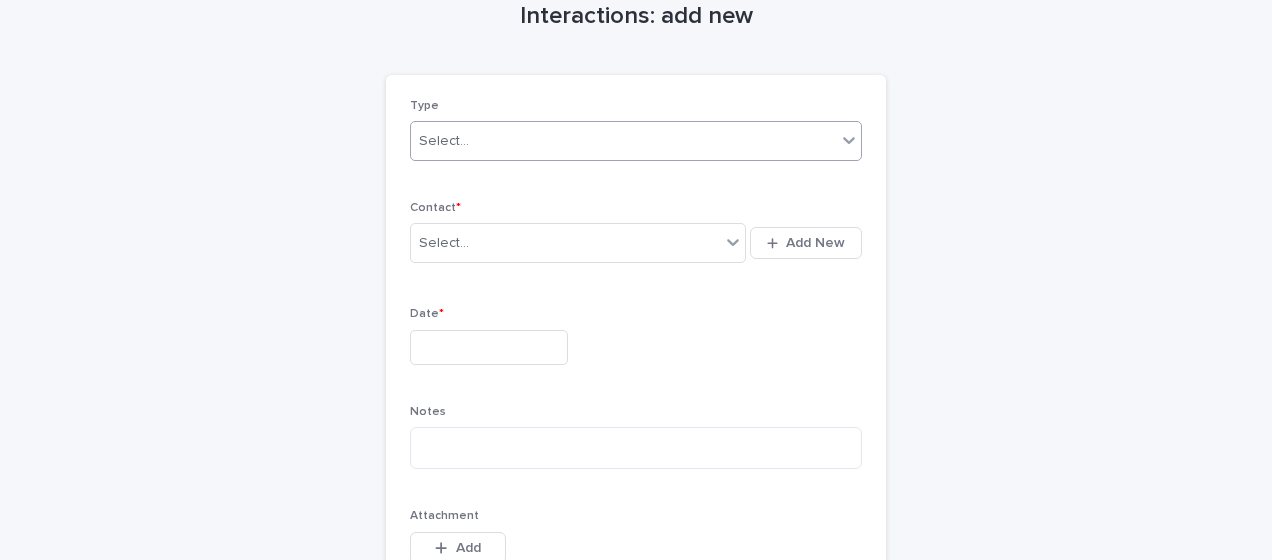 click on "Select..." at bounding box center (444, 141) 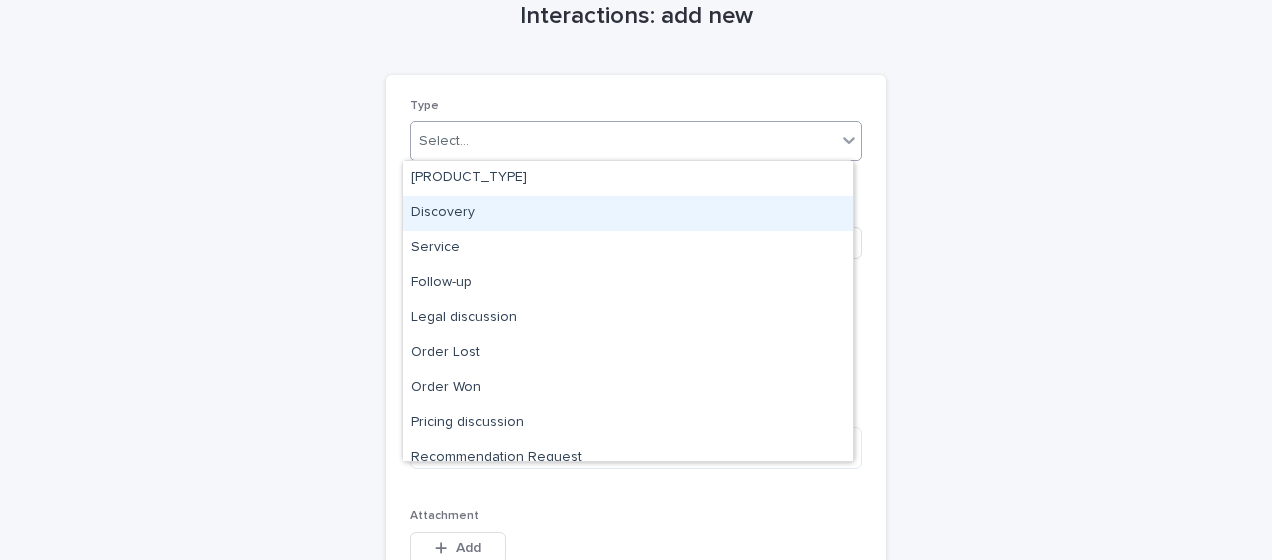 click on "Discovery" at bounding box center (628, 213) 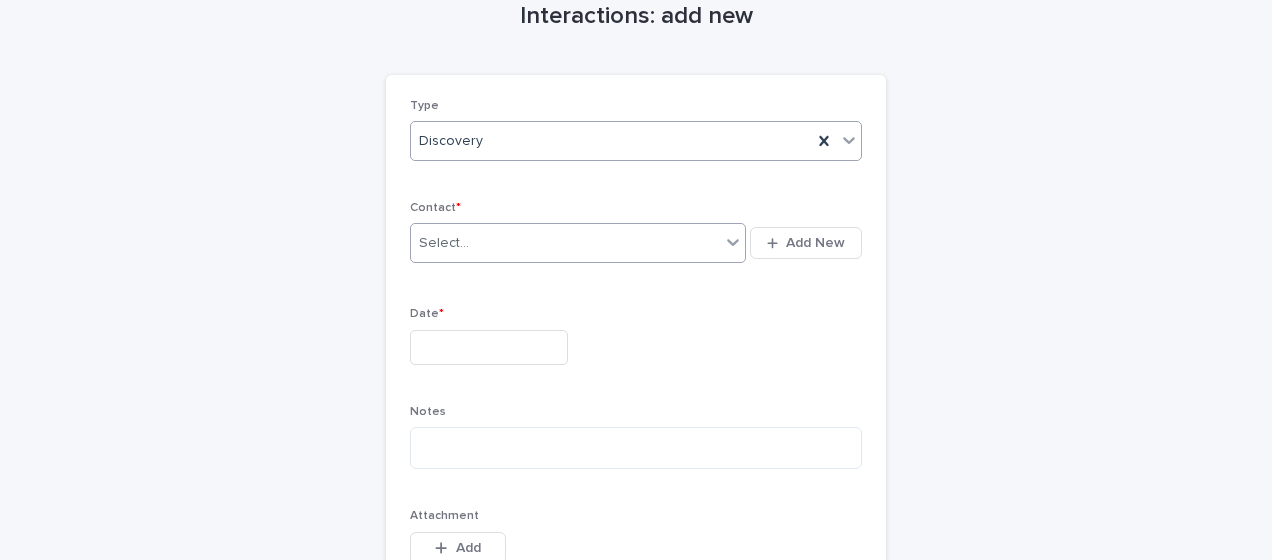 click on "Select..." at bounding box center (444, 243) 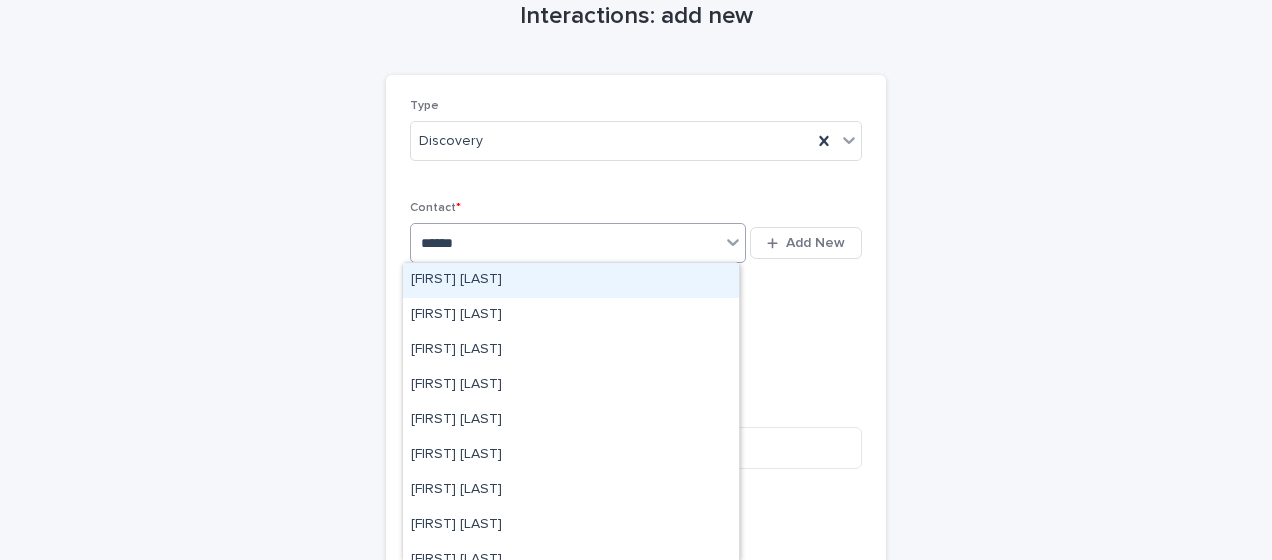 type on "*******" 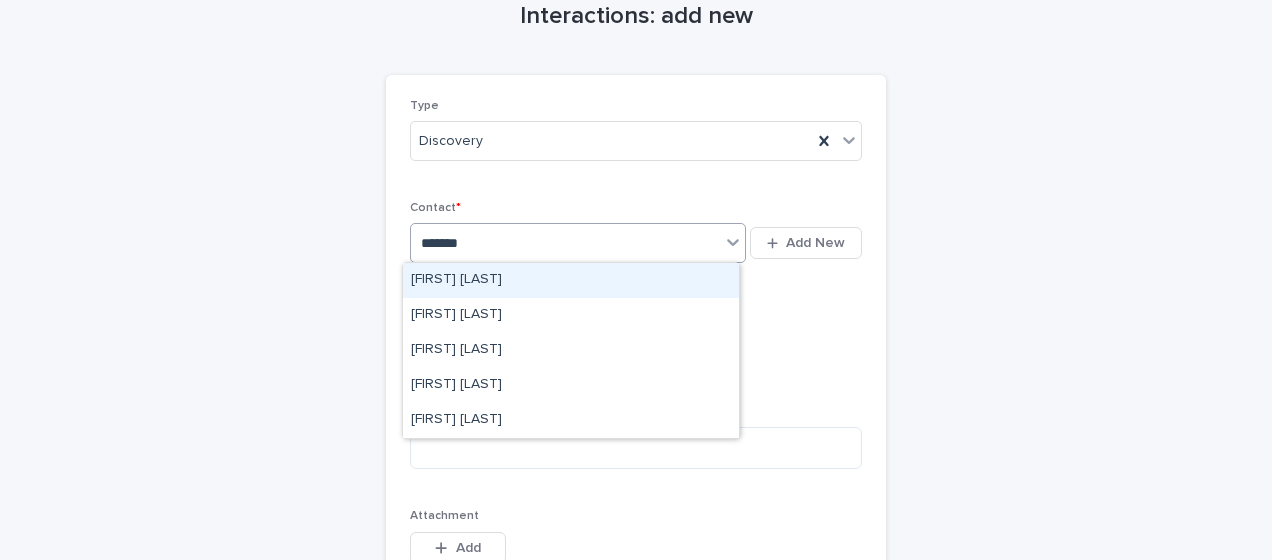 click on "[FIRST] [LAST]" at bounding box center [571, 280] 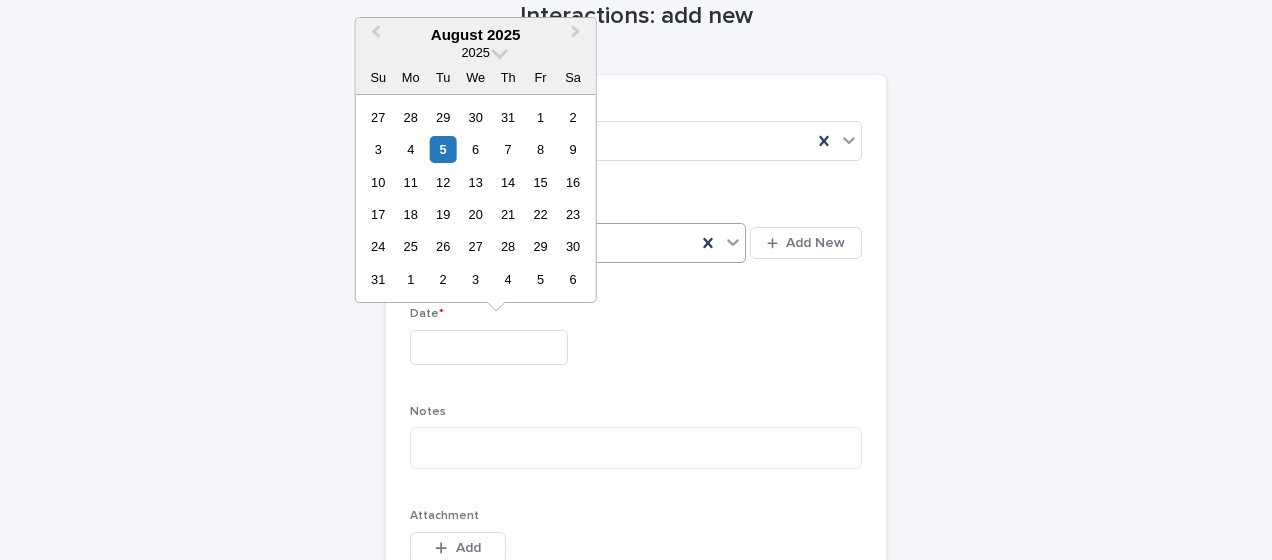 click at bounding box center (489, 347) 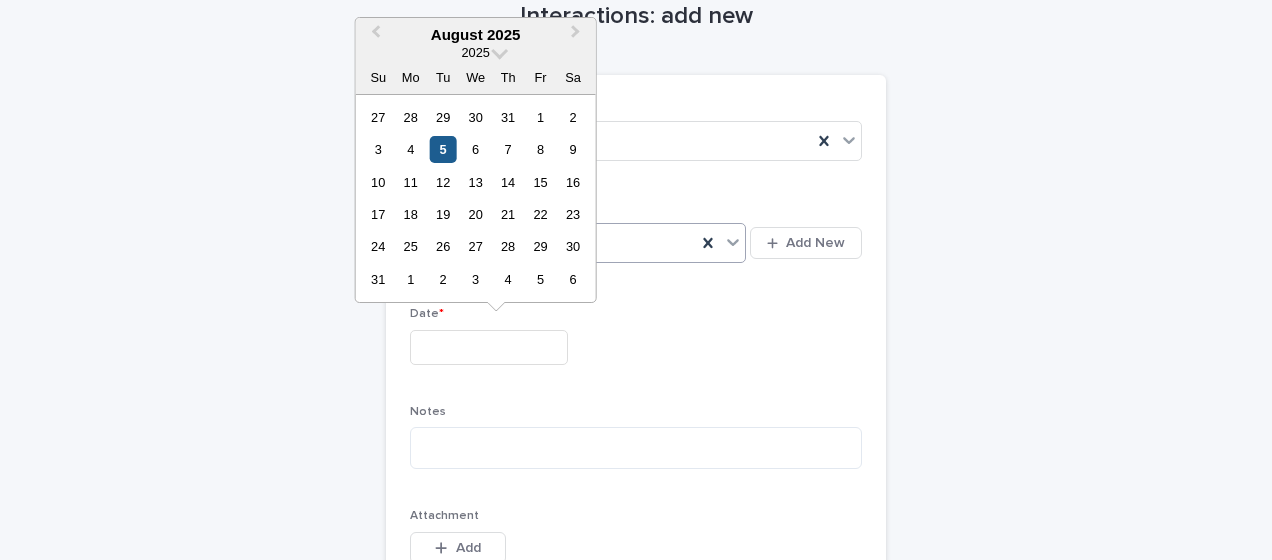 click on "5" at bounding box center [443, 149] 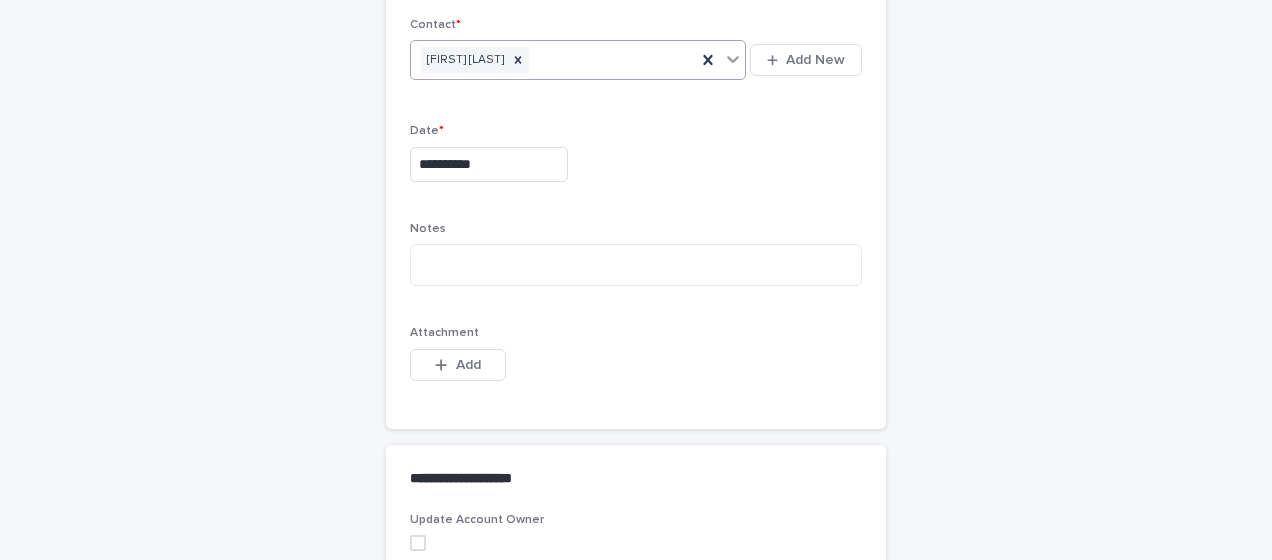 scroll, scrollTop: 304, scrollLeft: 0, axis: vertical 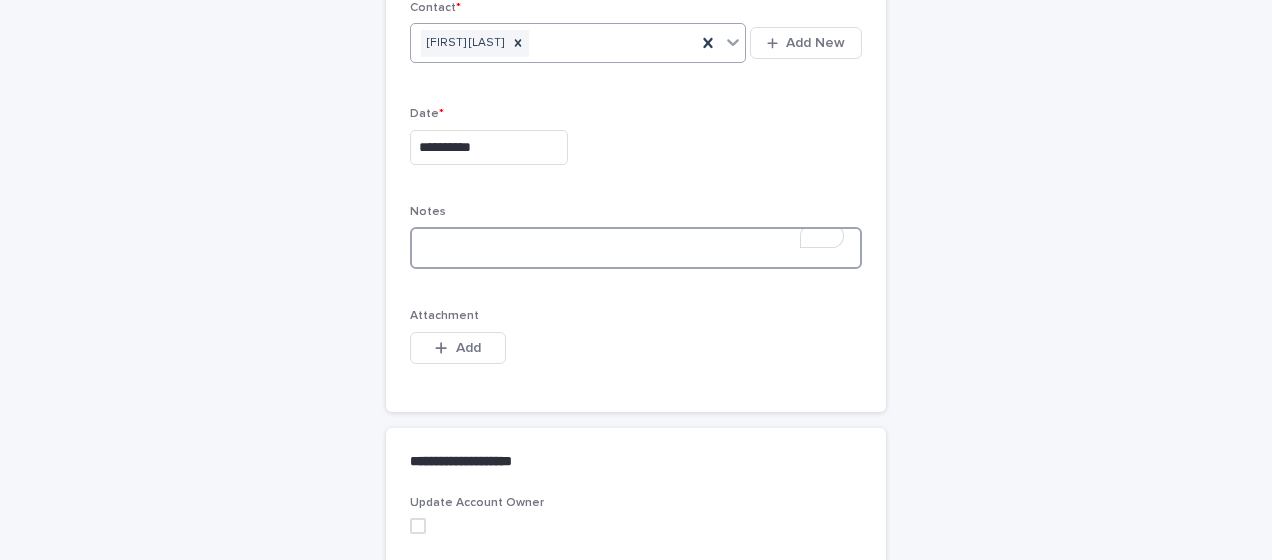 paste on "**********" 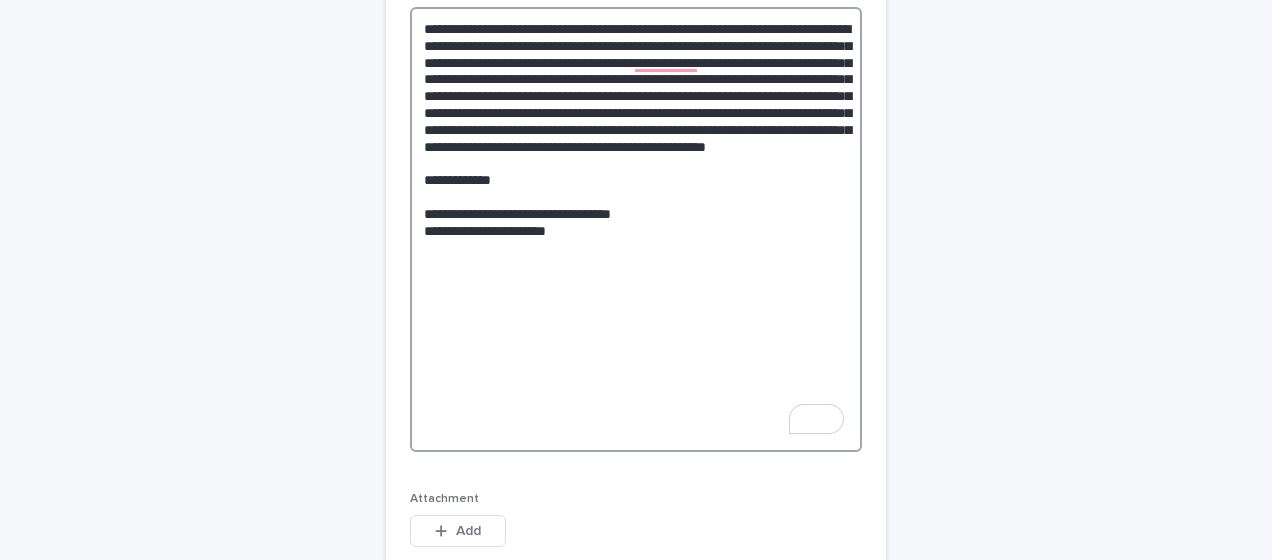 scroll, scrollTop: 601, scrollLeft: 0, axis: vertical 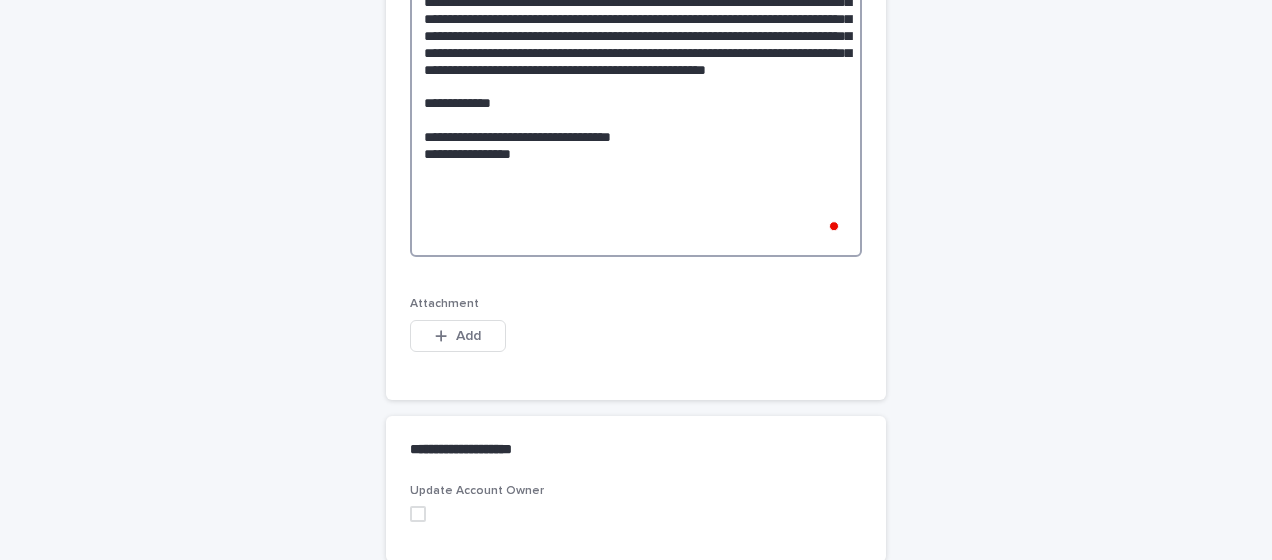 type on "**********" 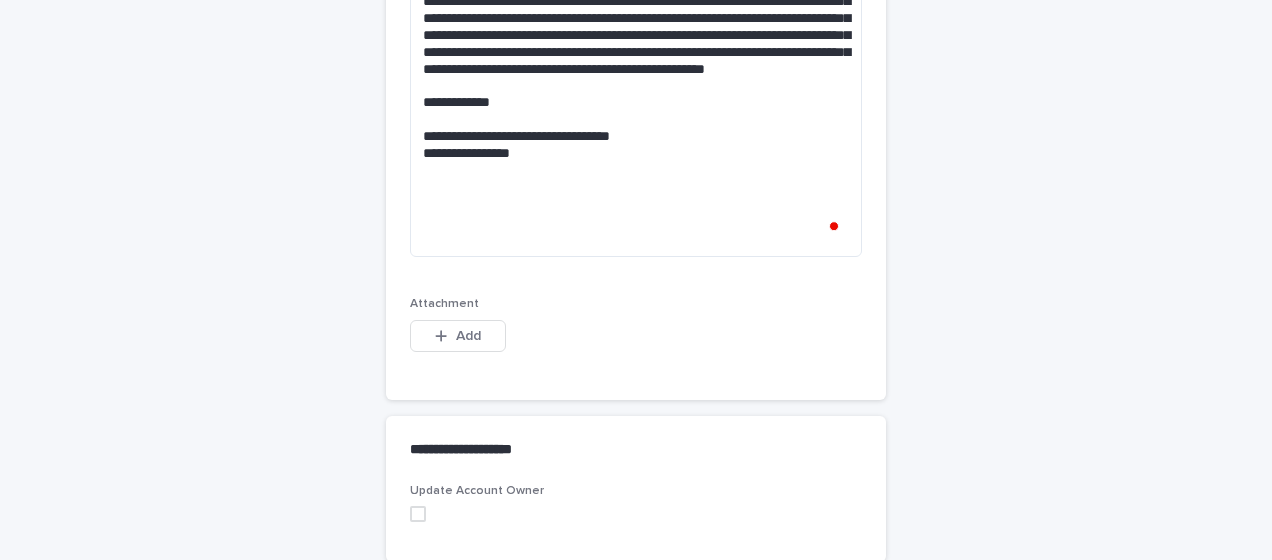 click on "**********" at bounding box center [636, 37] 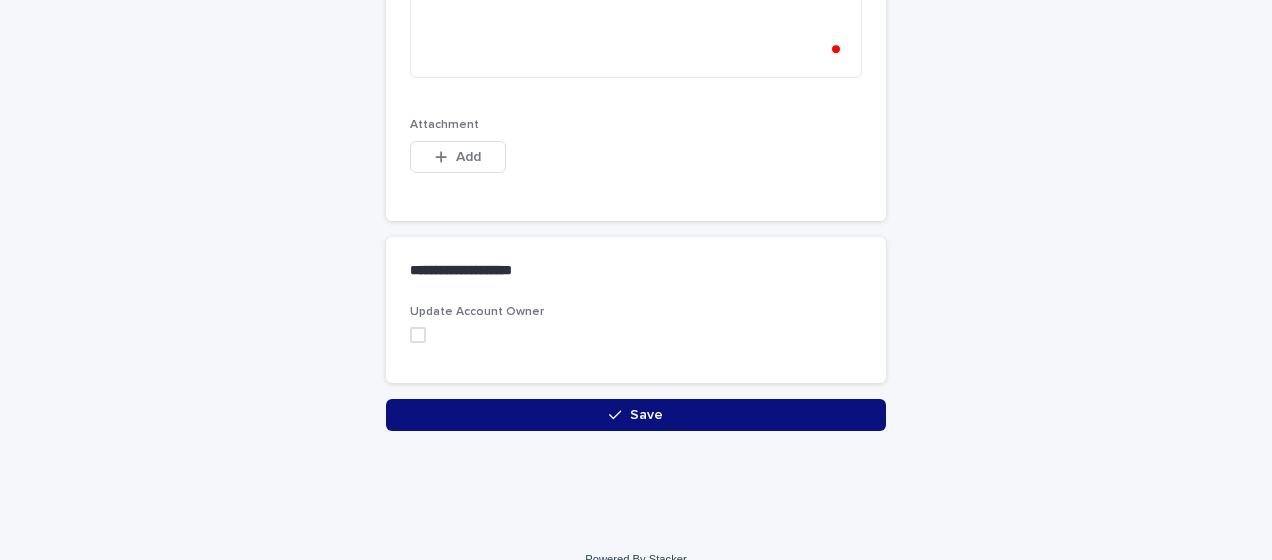 scroll, scrollTop: 805, scrollLeft: 0, axis: vertical 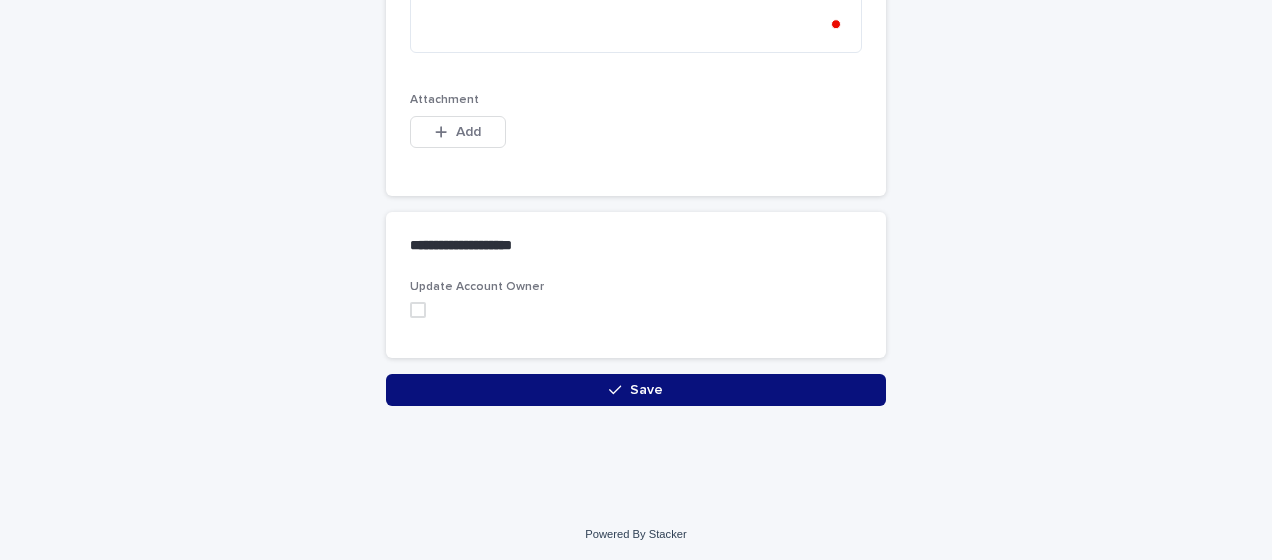 drag, startPoint x: 409, startPoint y: 393, endPoint x: 377, endPoint y: 369, distance: 40 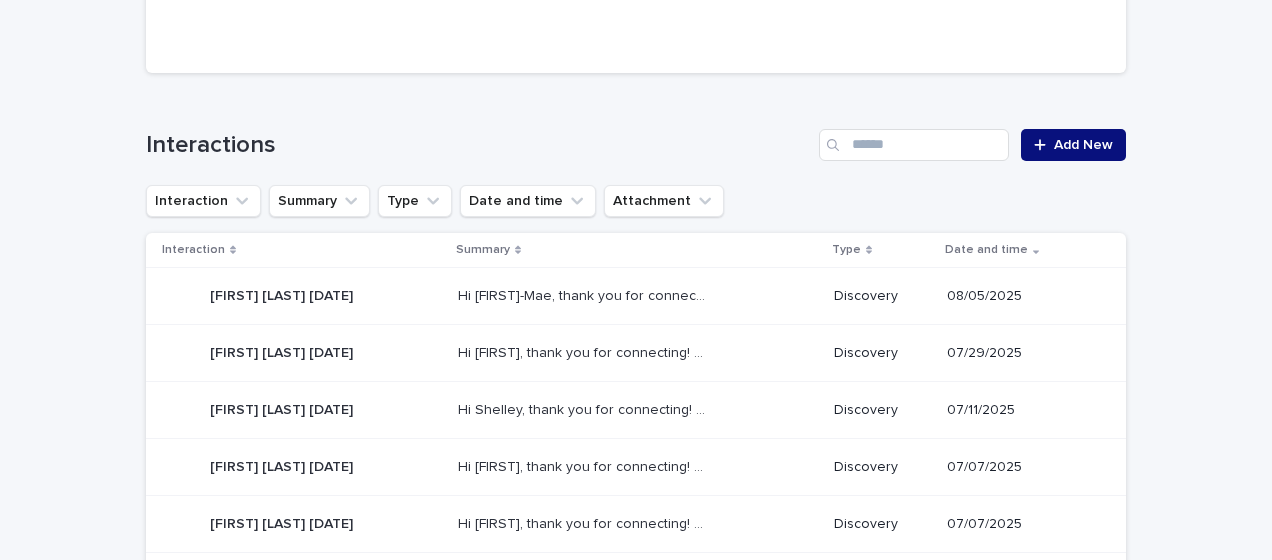 scroll, scrollTop: 0, scrollLeft: 0, axis: both 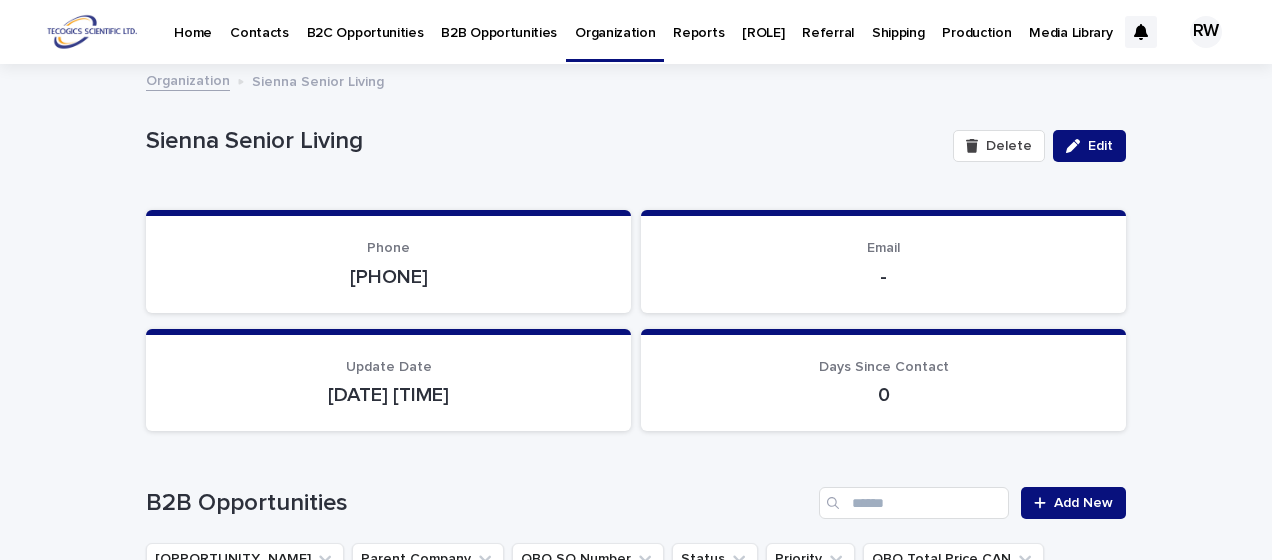 click on "Contacts" at bounding box center (259, 21) 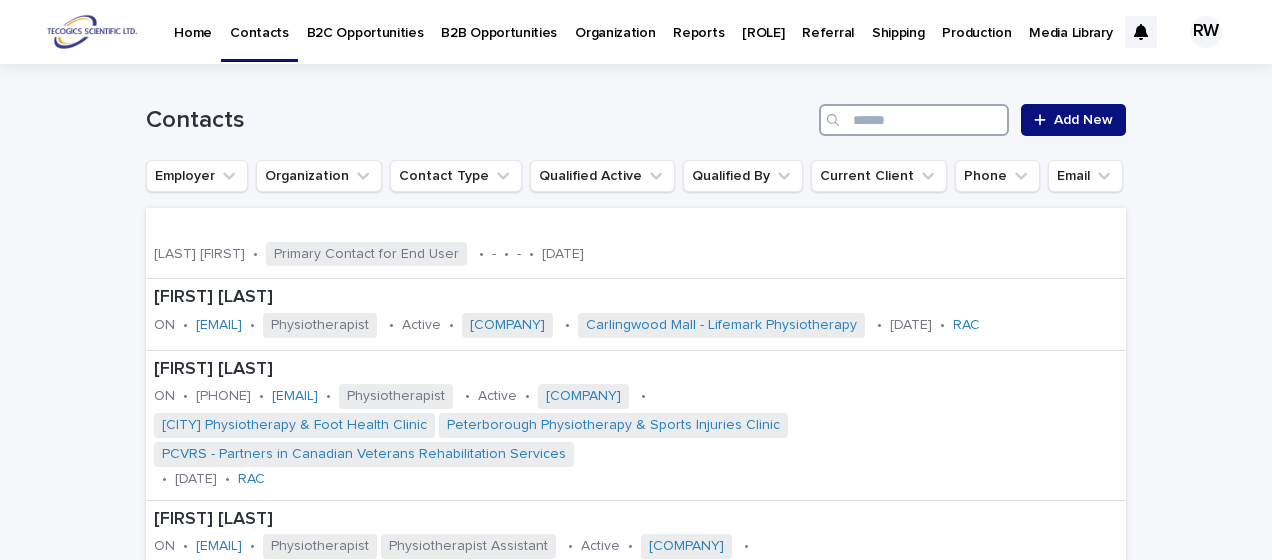 paste on "**********" 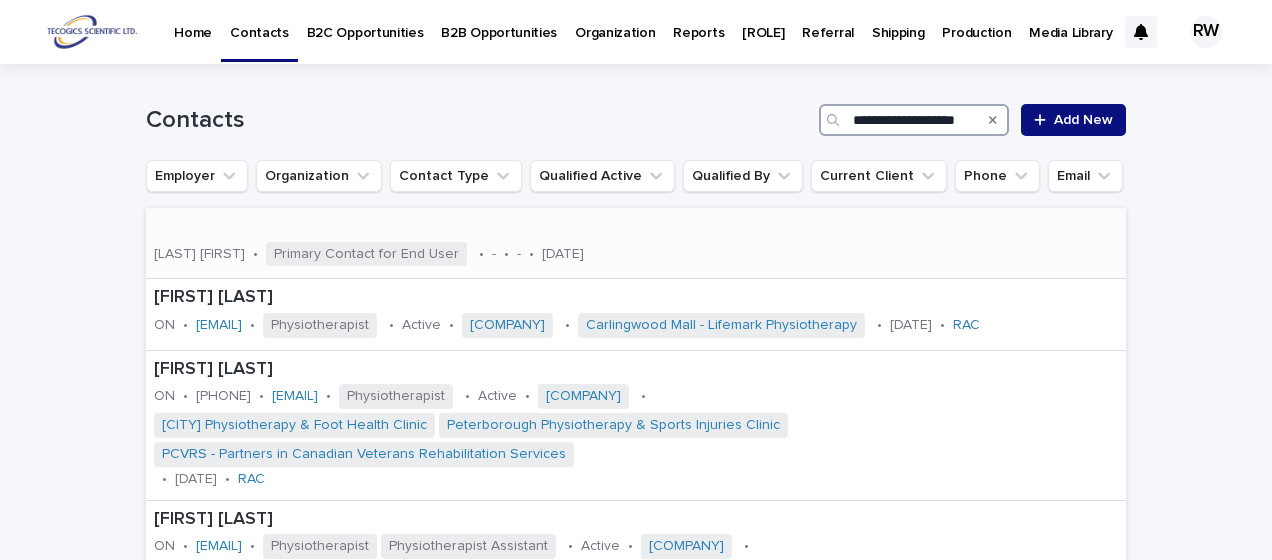 scroll, scrollTop: 0, scrollLeft: 12, axis: horizontal 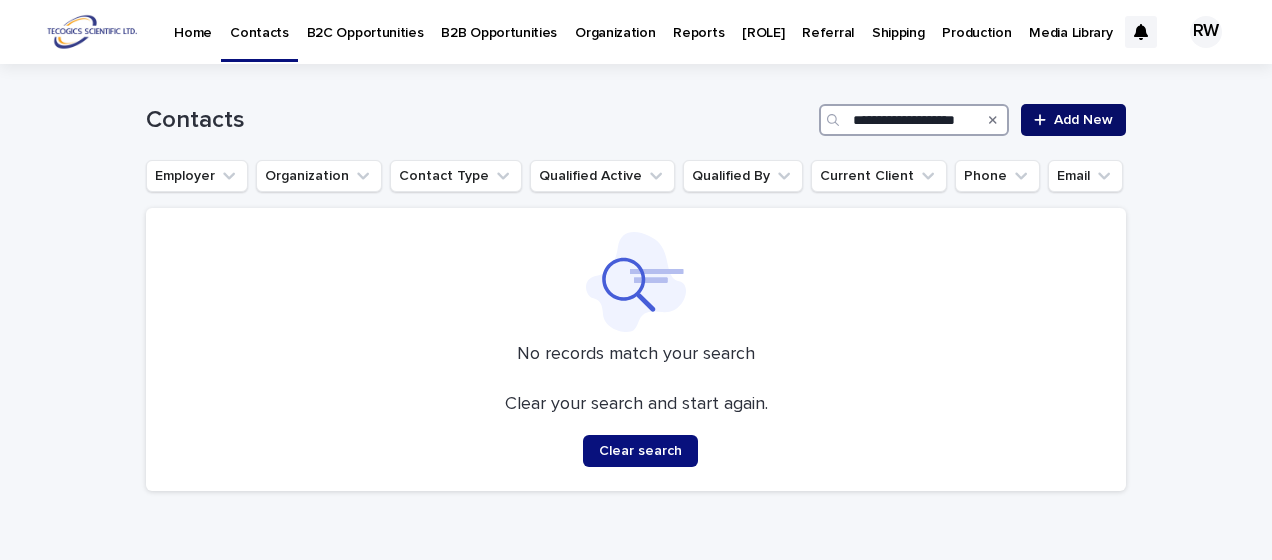 type on "**********" 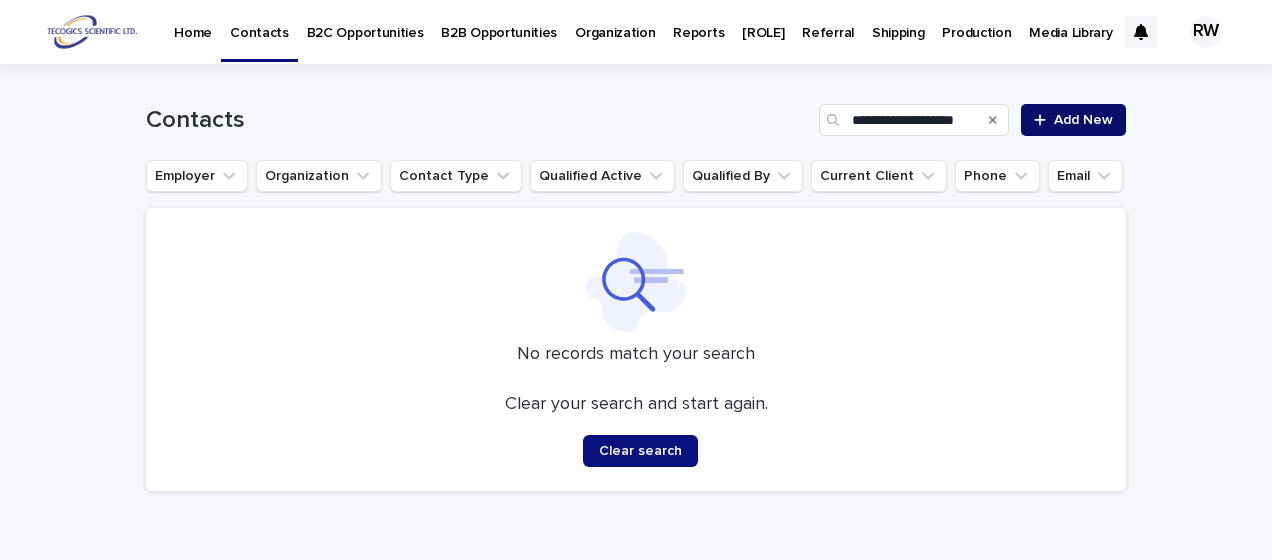 scroll, scrollTop: 0, scrollLeft: 0, axis: both 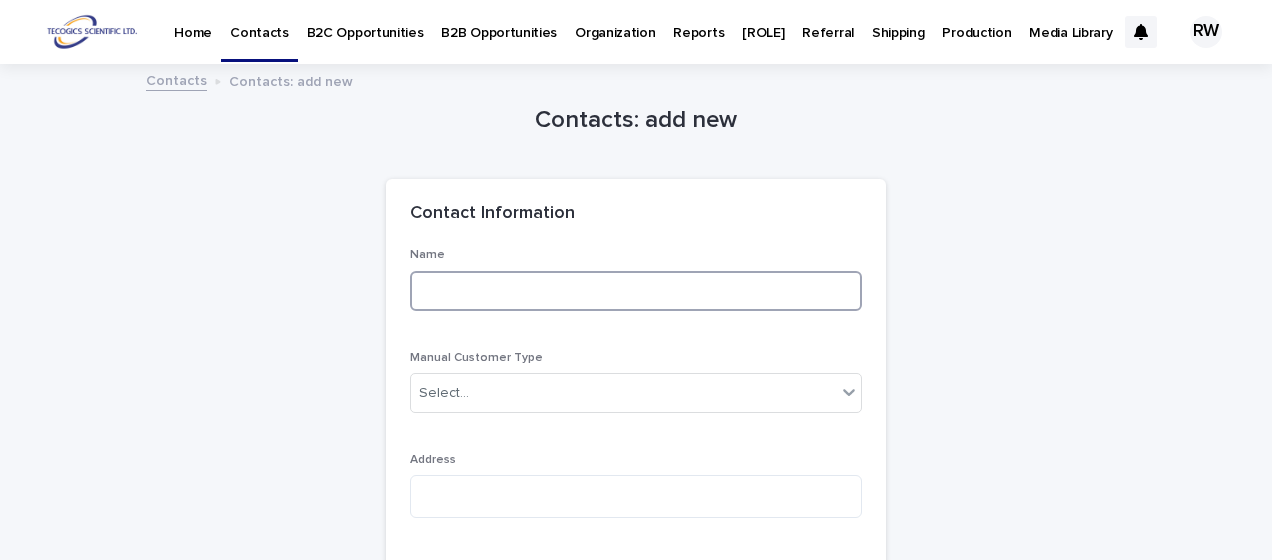 paste on "**********" 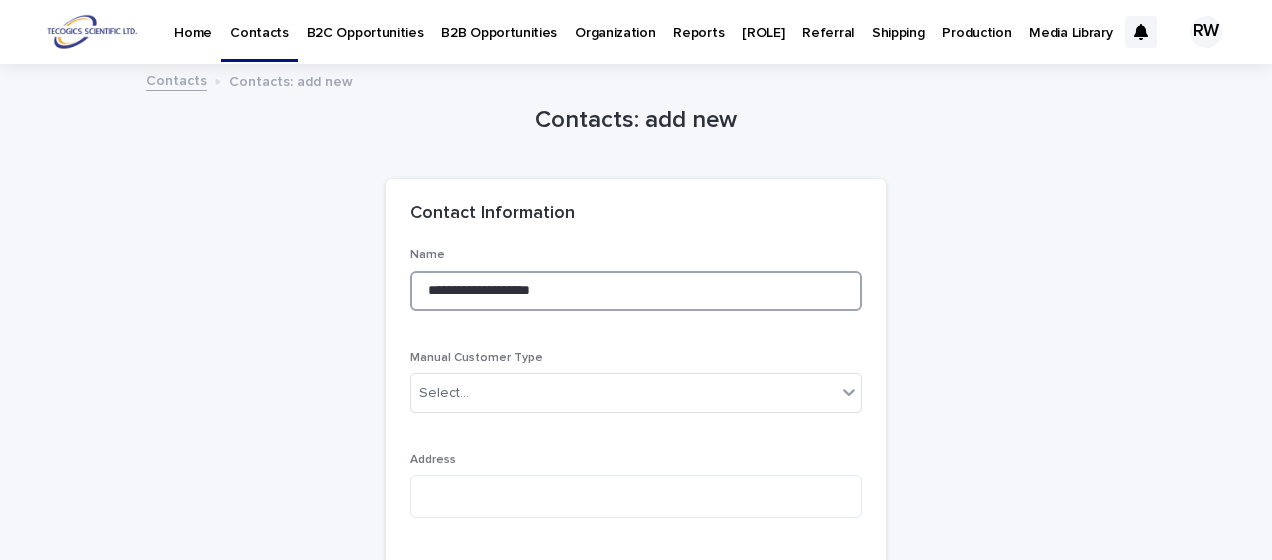 scroll, scrollTop: 100, scrollLeft: 0, axis: vertical 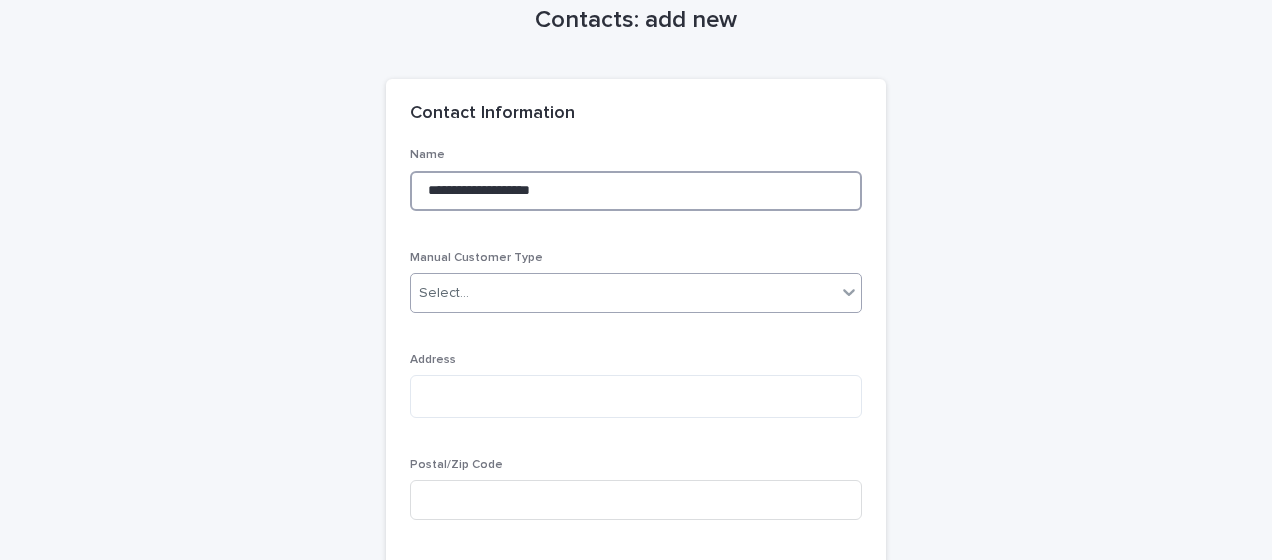 type on "**********" 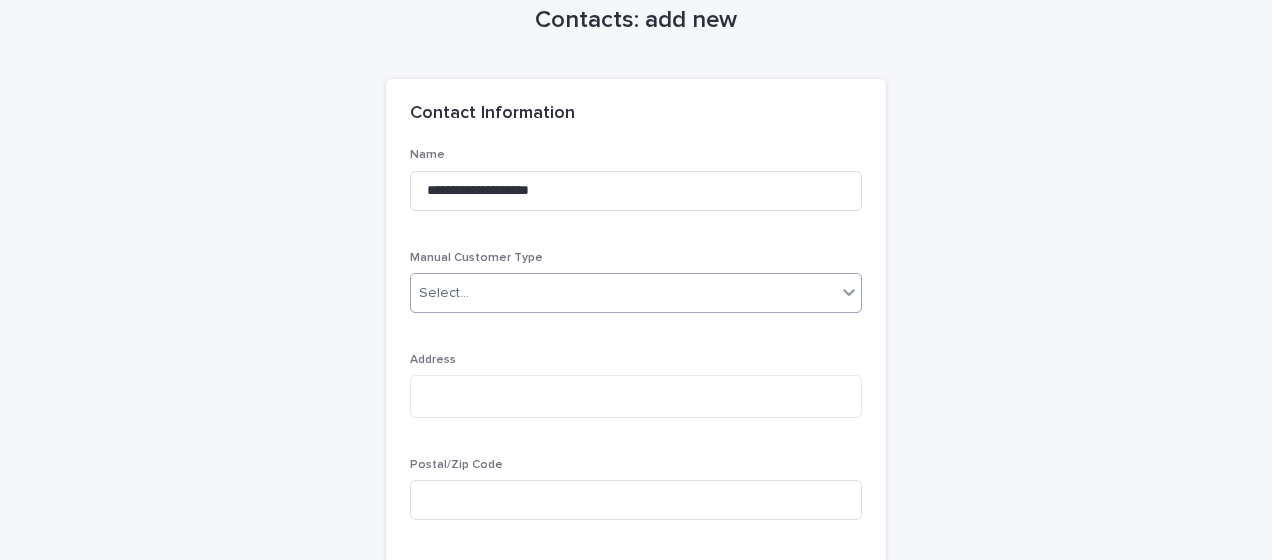 click on "Select..." at bounding box center [444, 293] 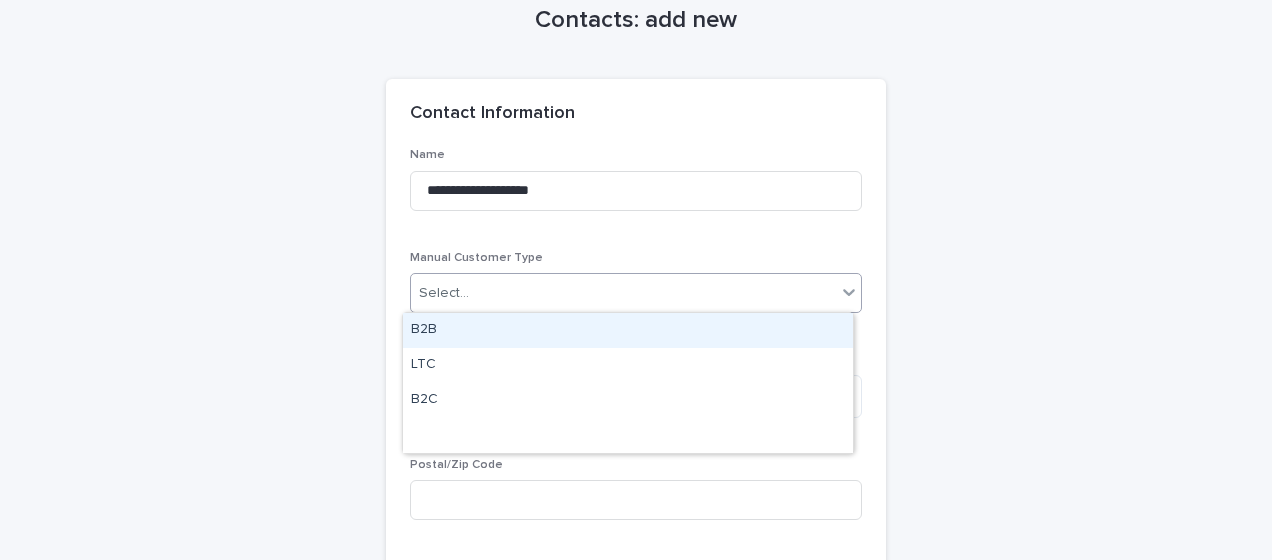 click on "B2B" at bounding box center (628, 330) 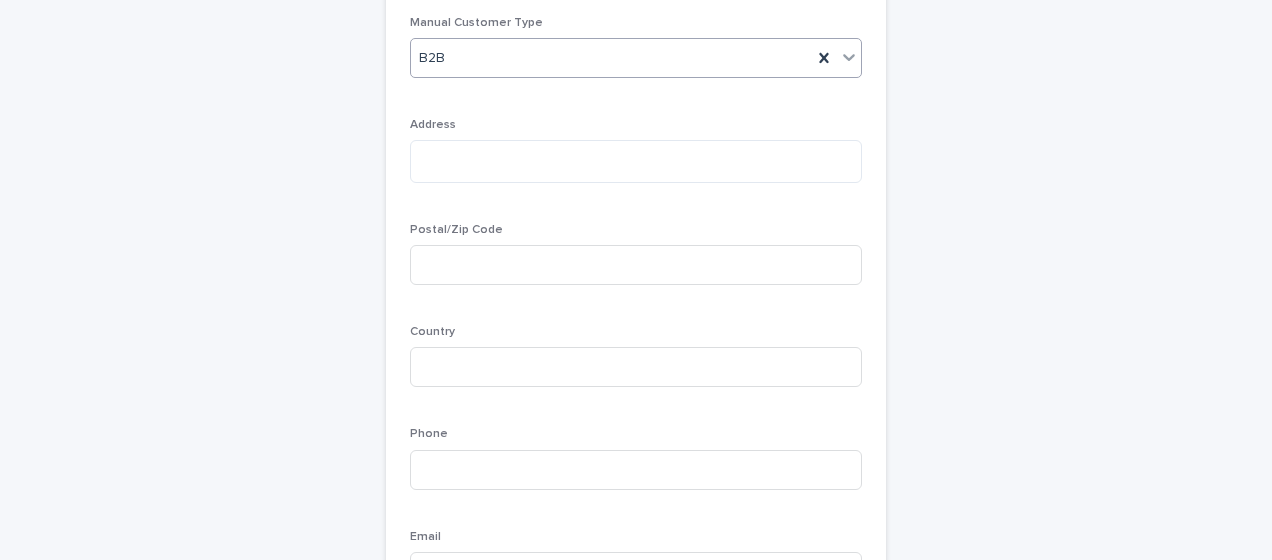 scroll, scrollTop: 400, scrollLeft: 0, axis: vertical 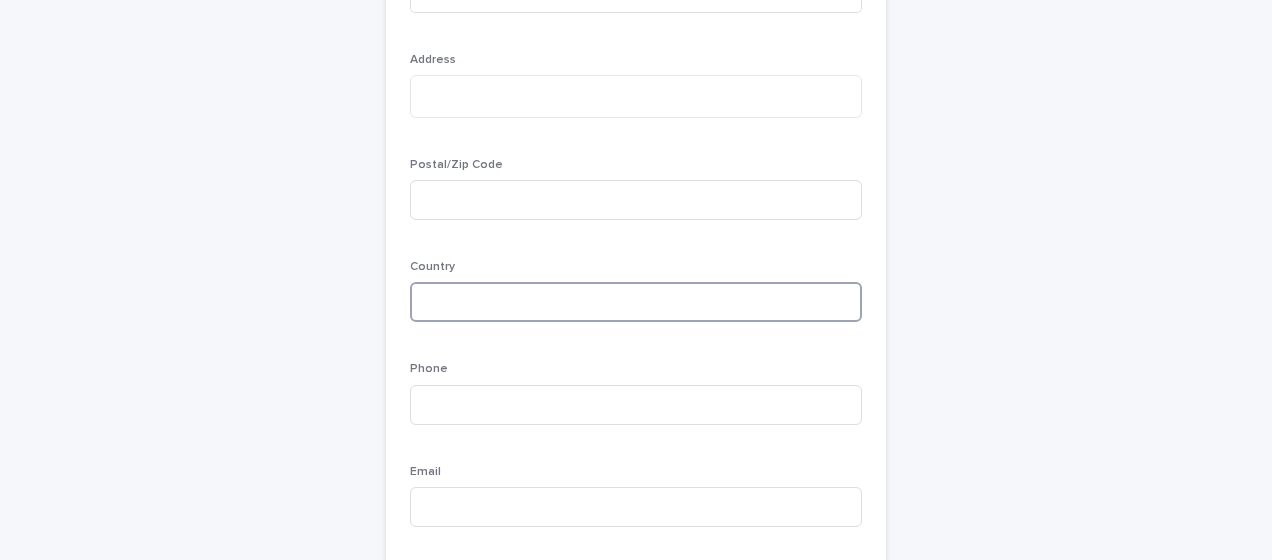 drag, startPoint x: 436, startPoint y: 302, endPoint x: 272, endPoint y: 299, distance: 164.02744 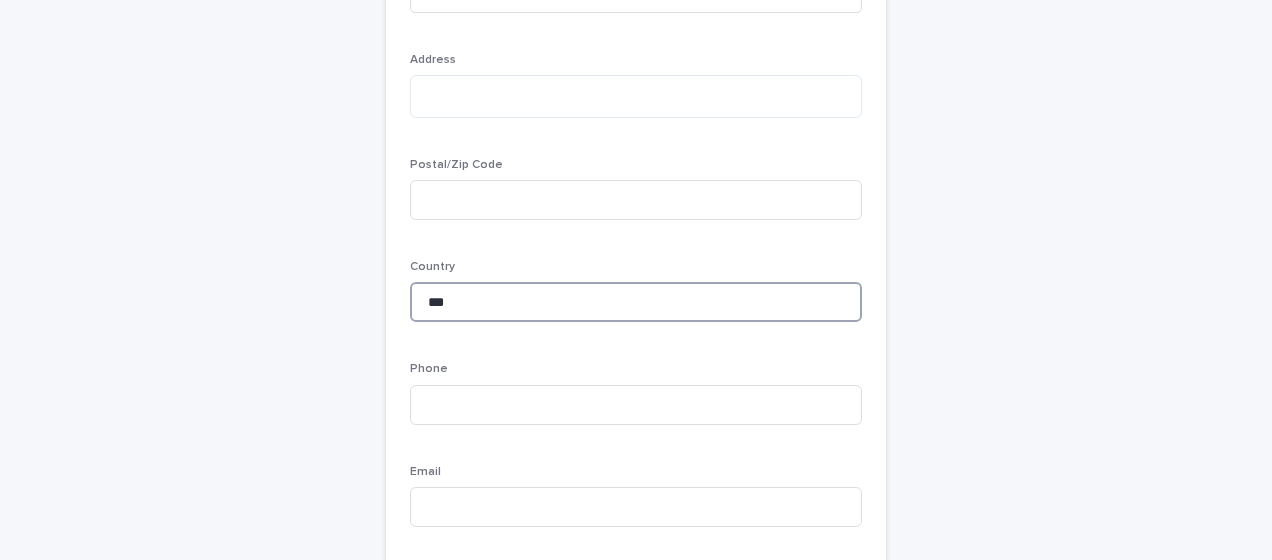 type on "***" 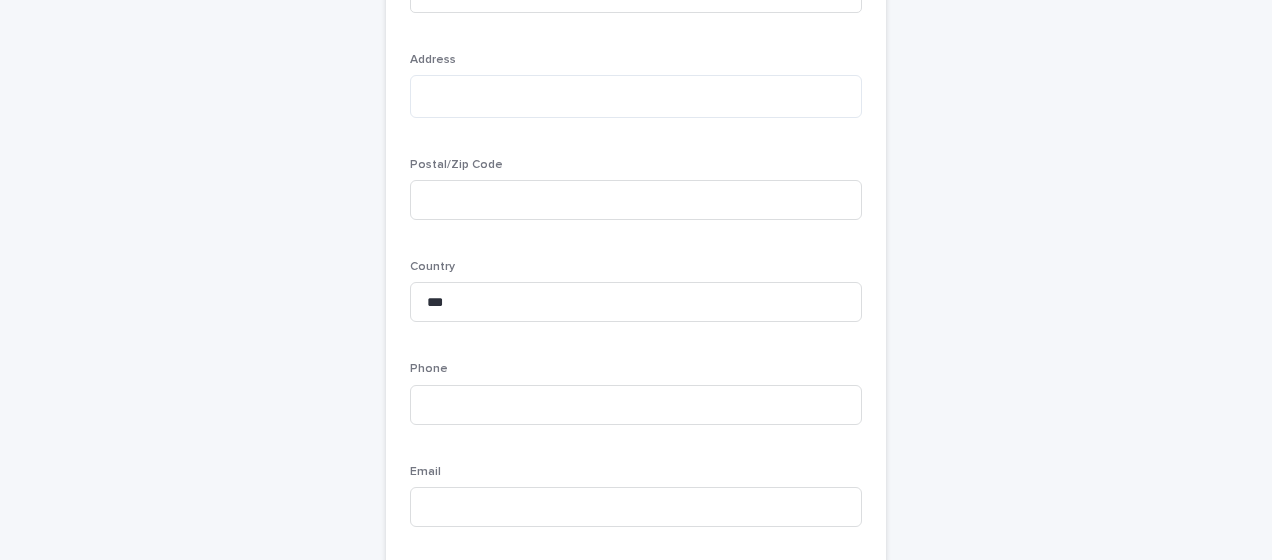 click on "**********" at bounding box center [636, 1698] 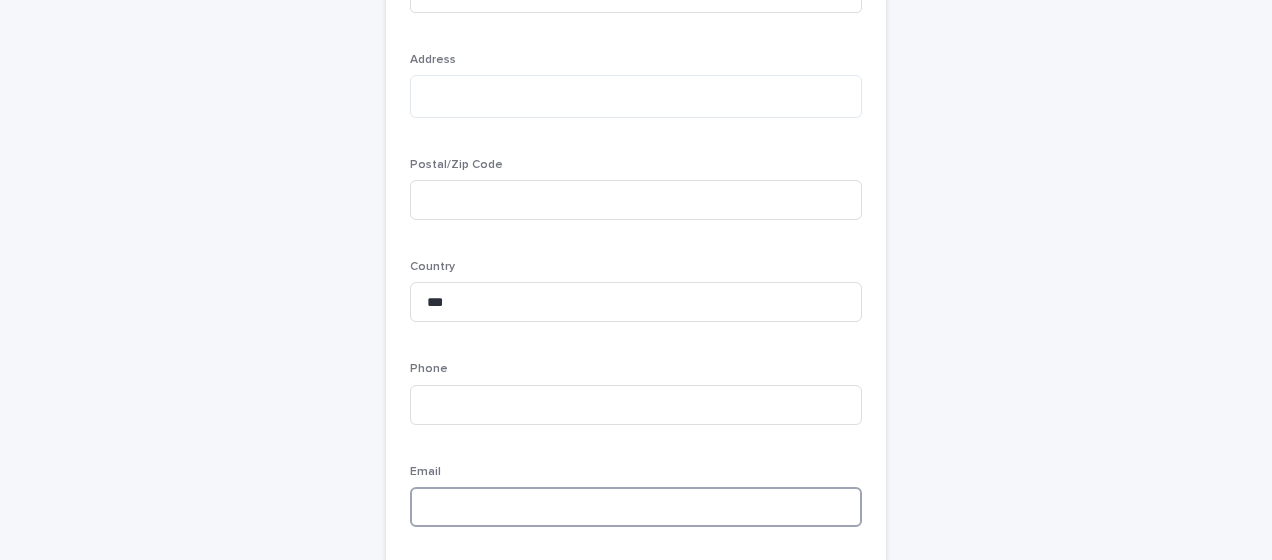 paste on "**********" 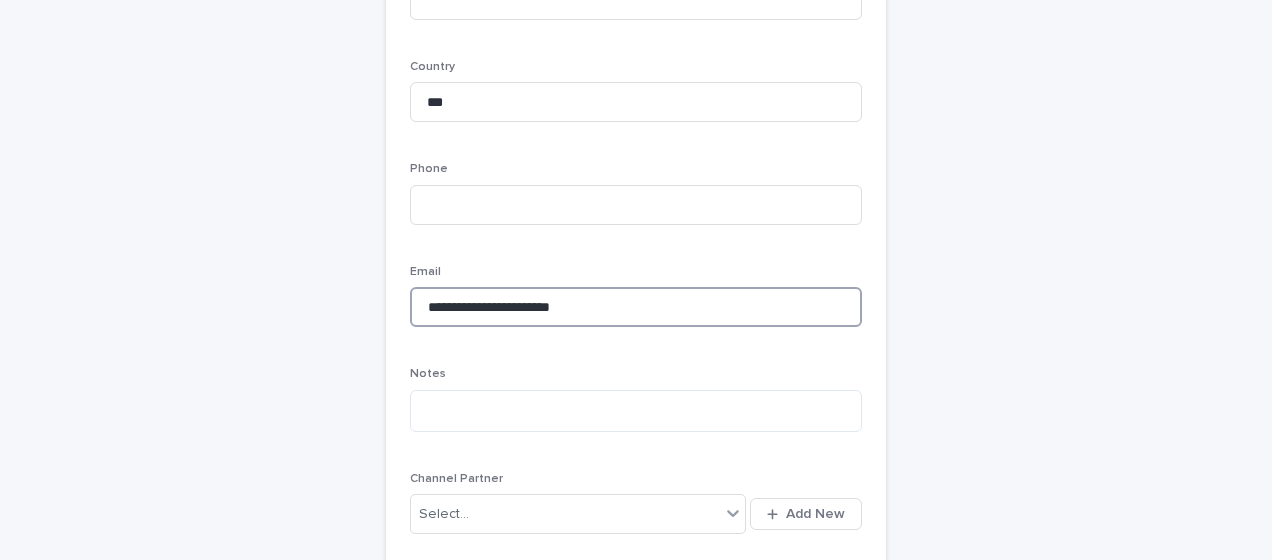type on "**********" 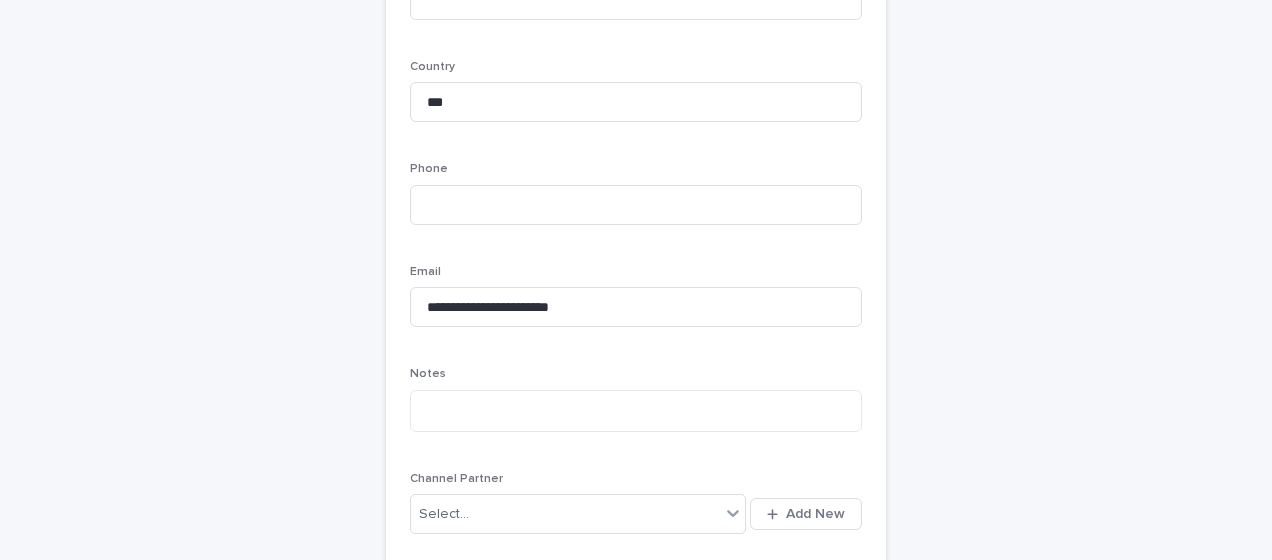 click on "**********" at bounding box center [636, 1498] 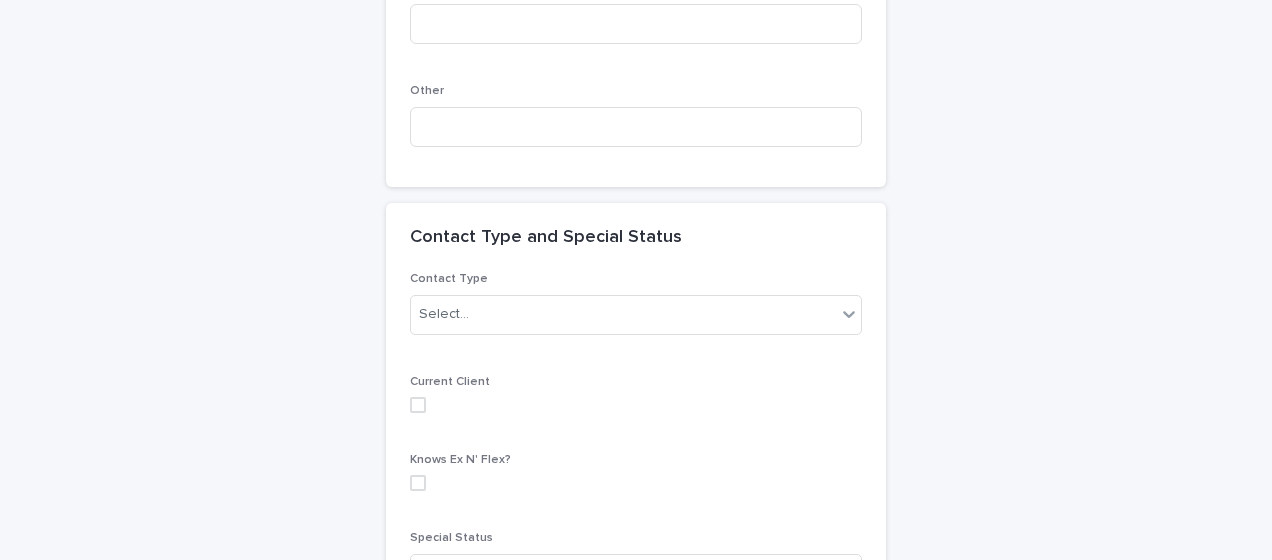 scroll, scrollTop: 1800, scrollLeft: 0, axis: vertical 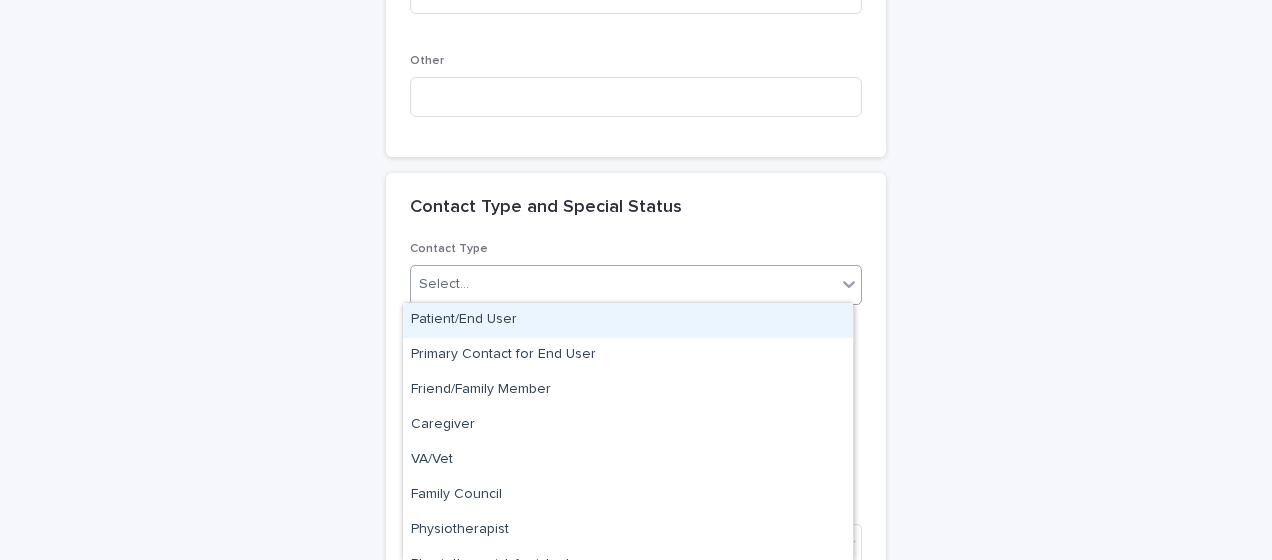 click on "Select..." at bounding box center [444, 284] 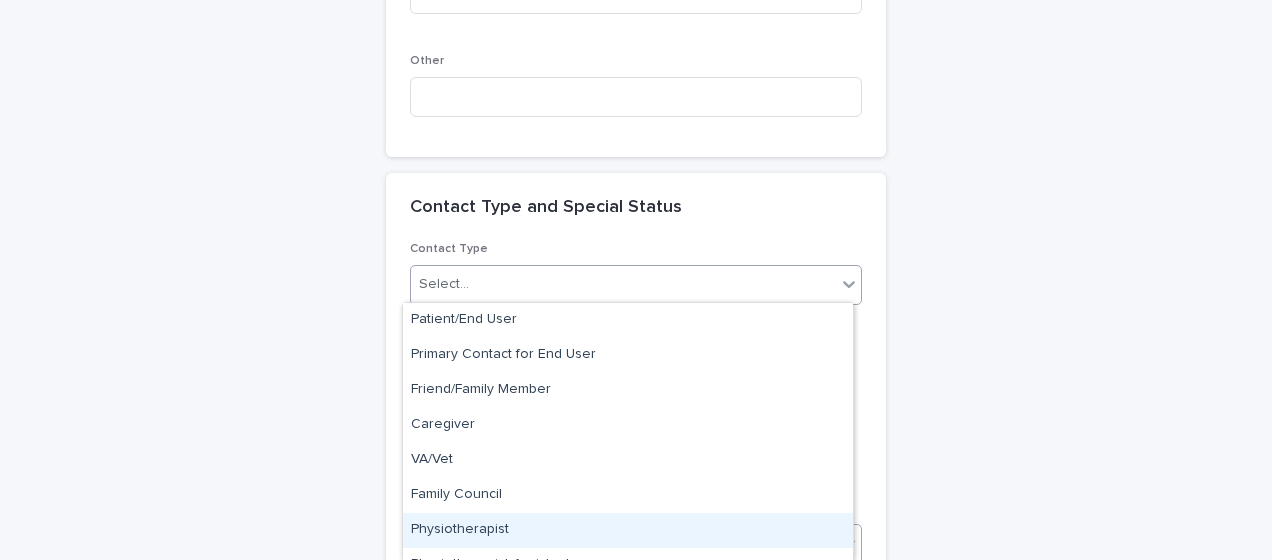 click on "Physiotherapist" at bounding box center (628, 530) 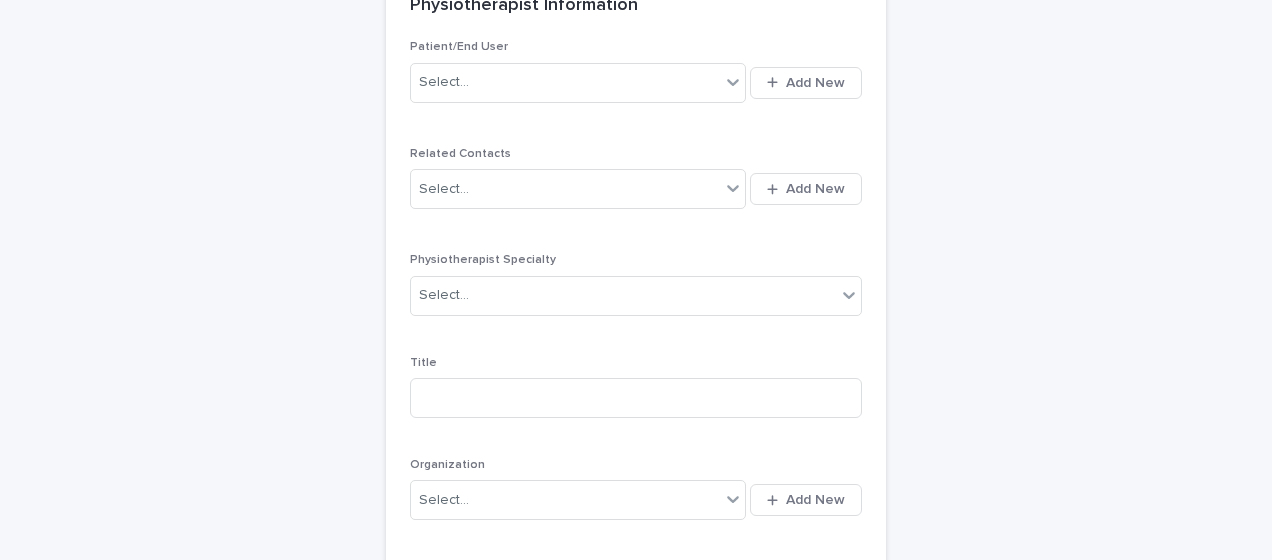 scroll, scrollTop: 2453, scrollLeft: 0, axis: vertical 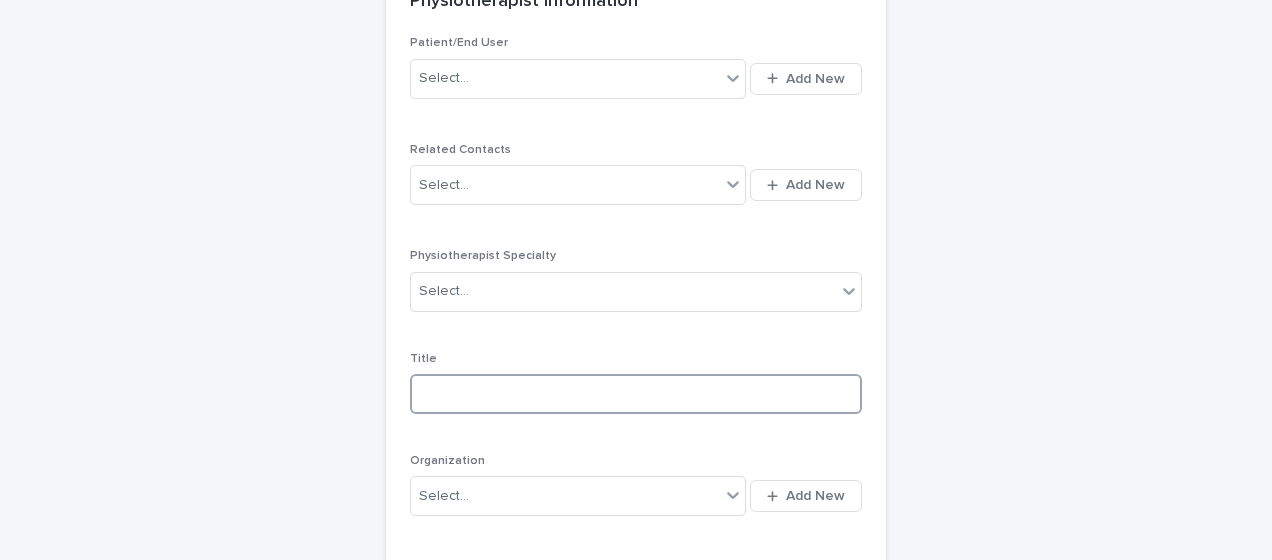 click at bounding box center [636, 394] 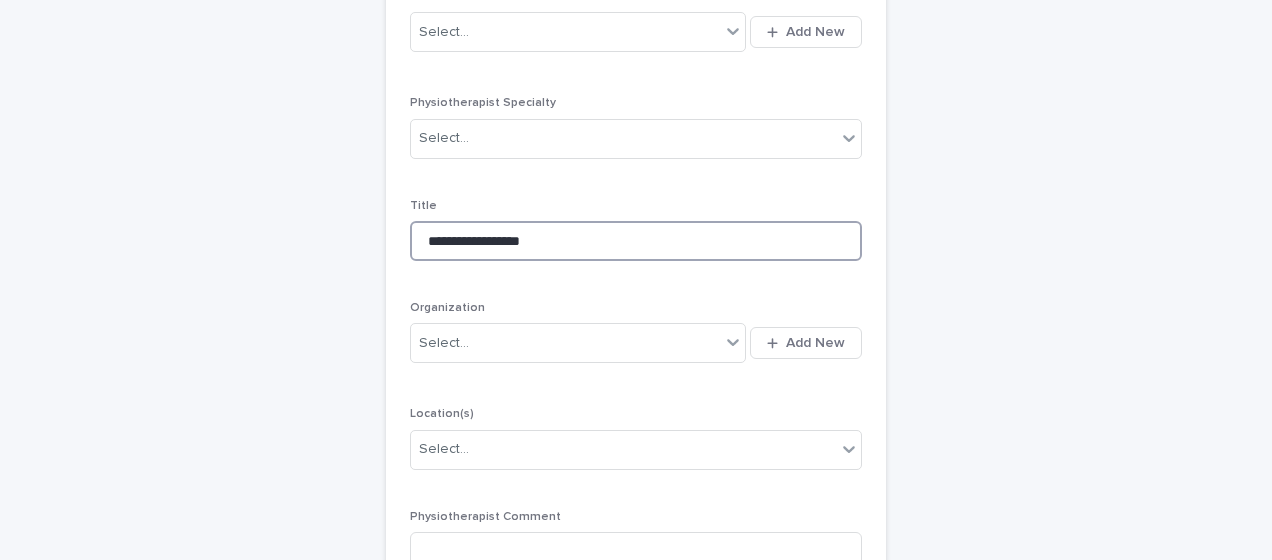 scroll, scrollTop: 2653, scrollLeft: 0, axis: vertical 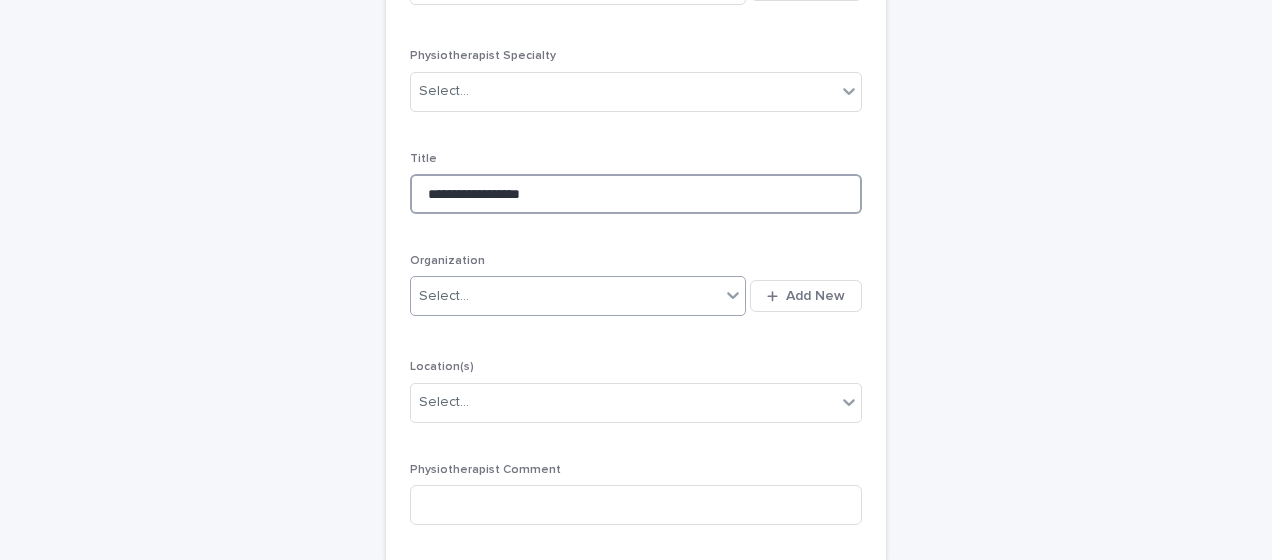 type on "**********" 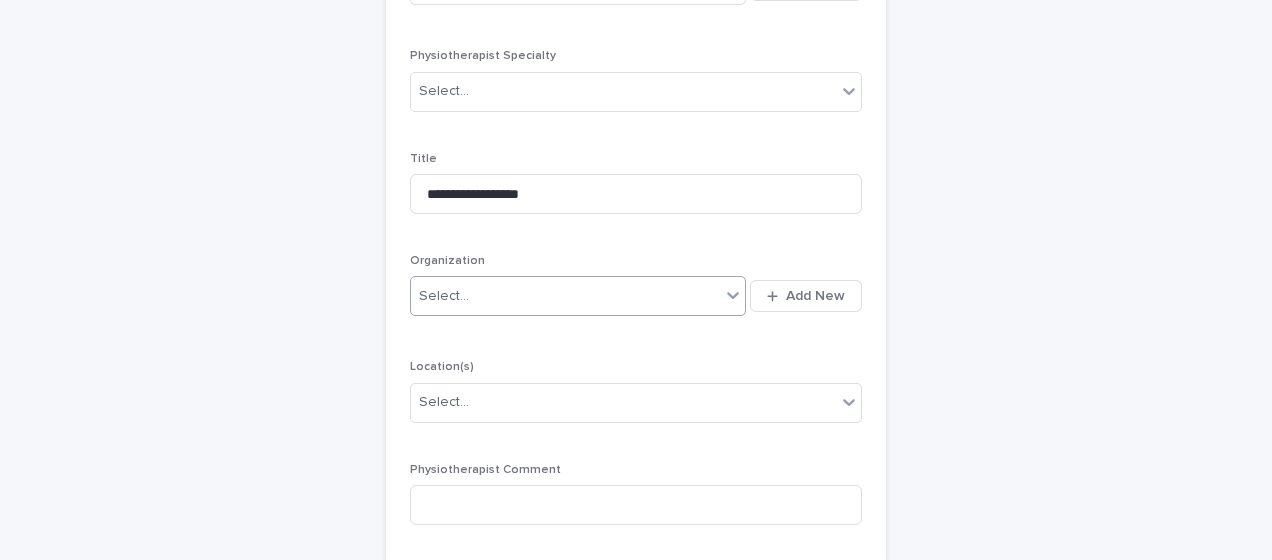 click on "Select..." at bounding box center (565, 296) 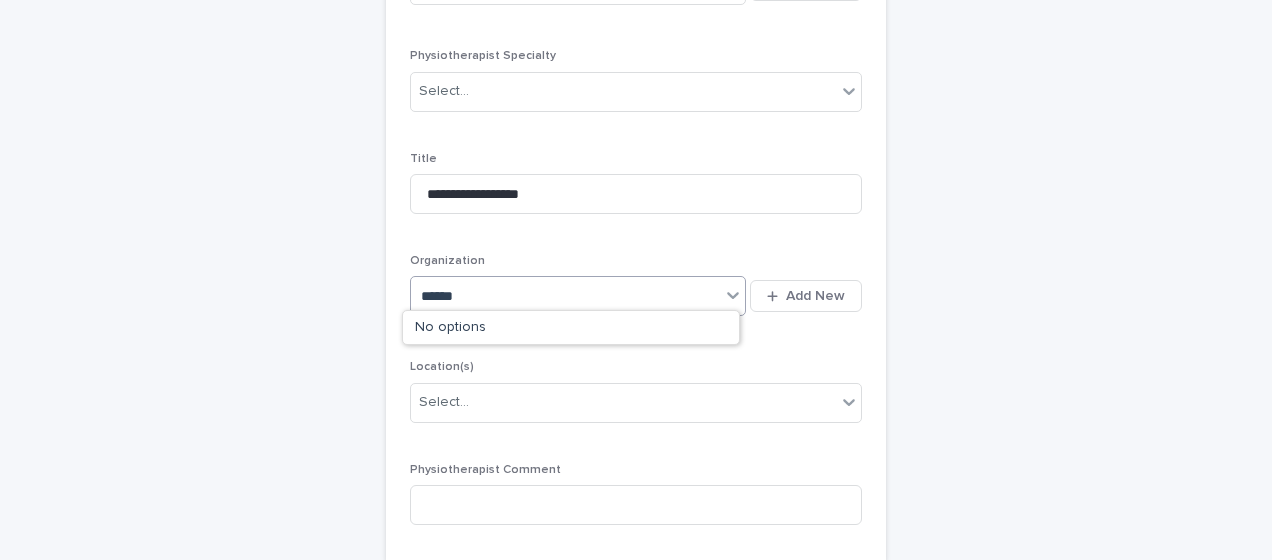 type on "*******" 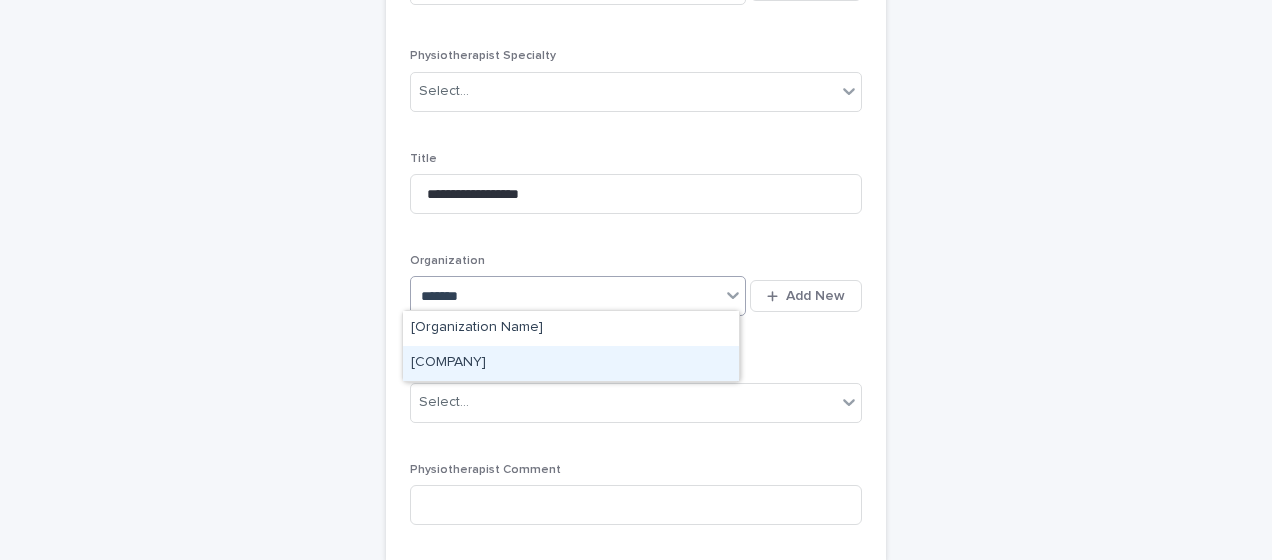 click on "[COMPANY]" at bounding box center (571, 363) 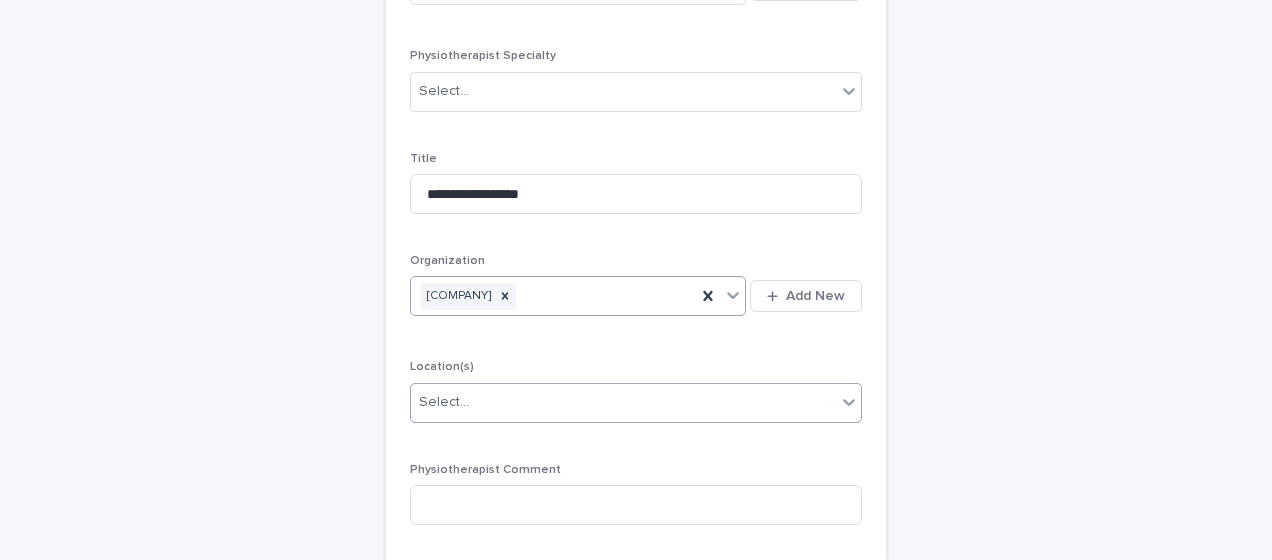click on "Select..." at bounding box center (444, 402) 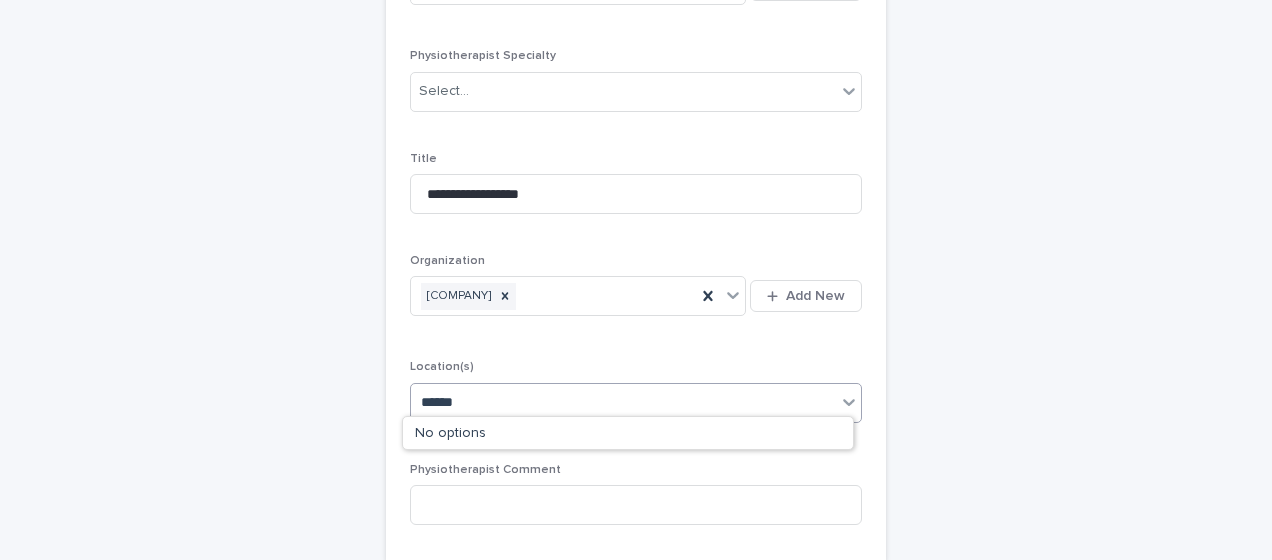 type on "*******" 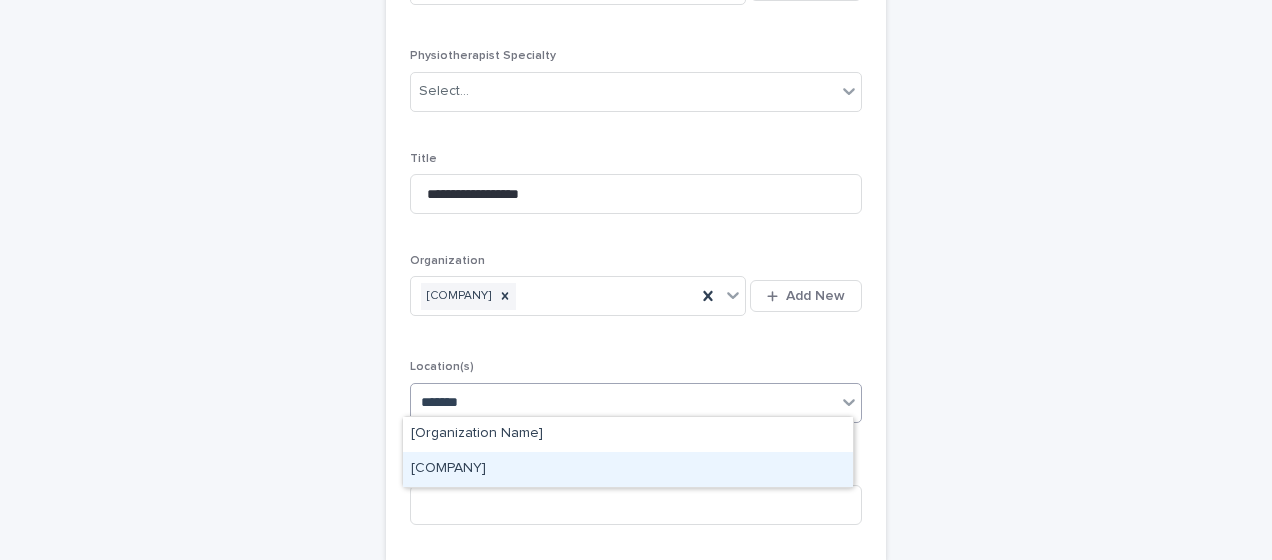 click on "[COMPANY]" at bounding box center [628, 469] 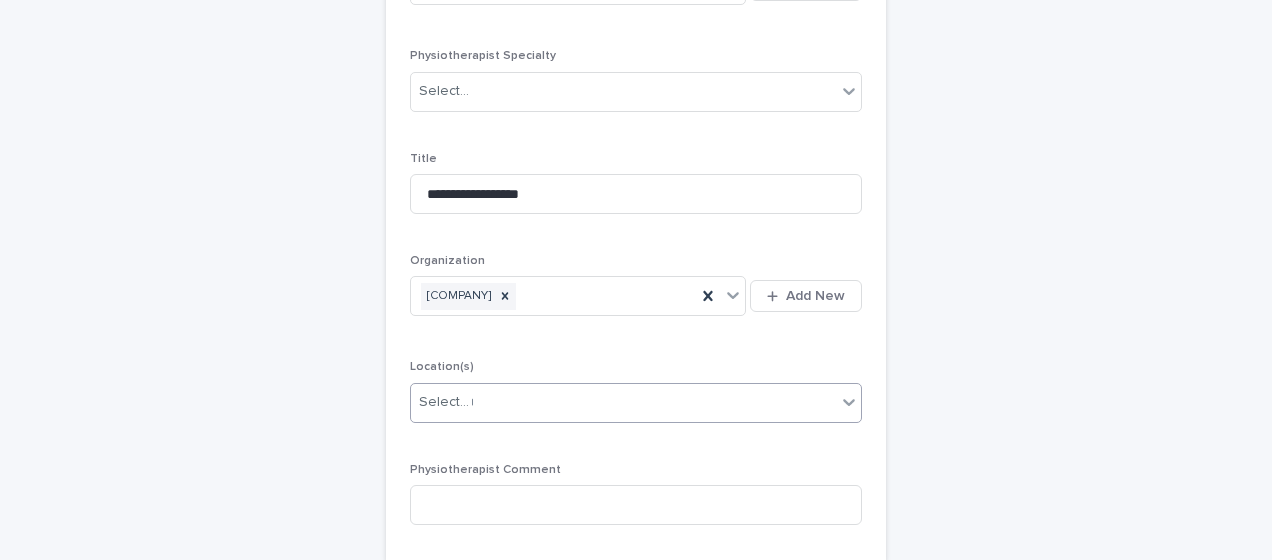 type 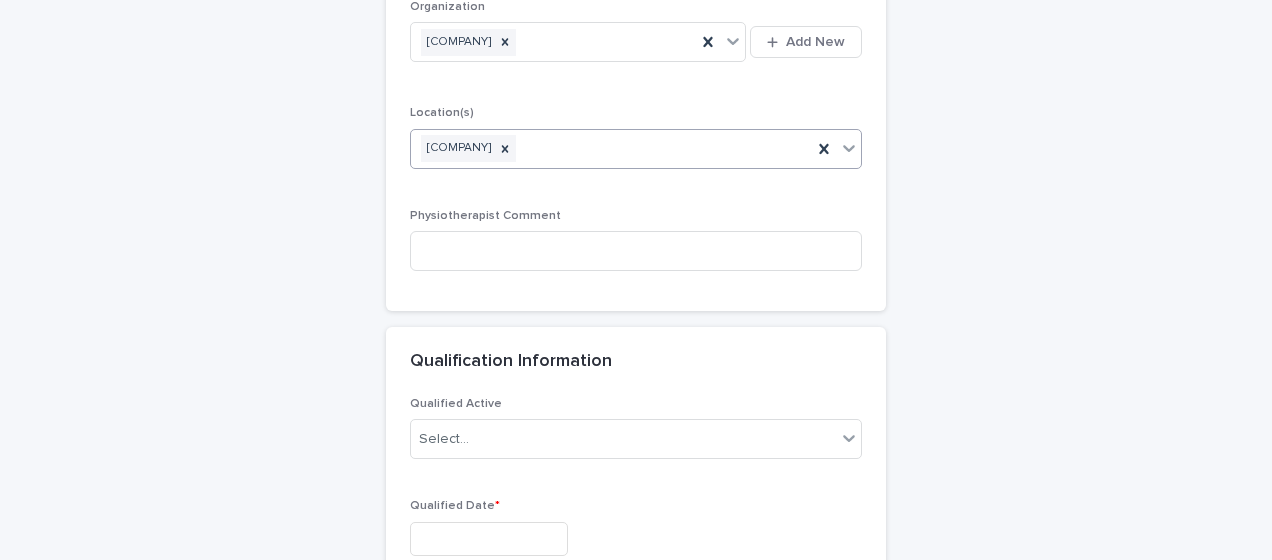 scroll, scrollTop: 2953, scrollLeft: 0, axis: vertical 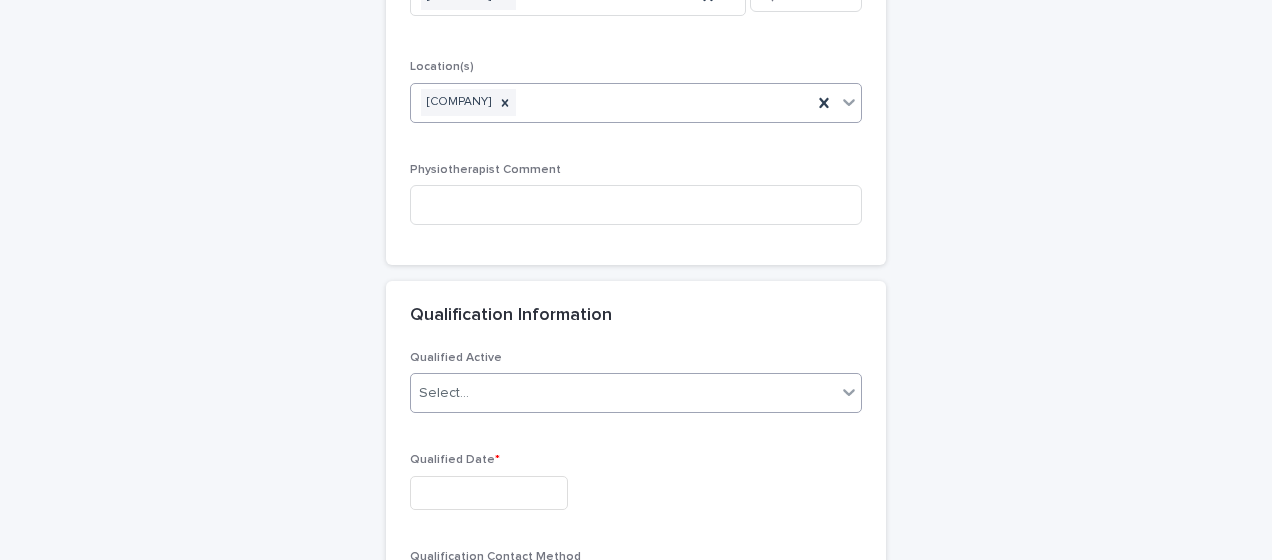 click on "Select..." at bounding box center [444, 393] 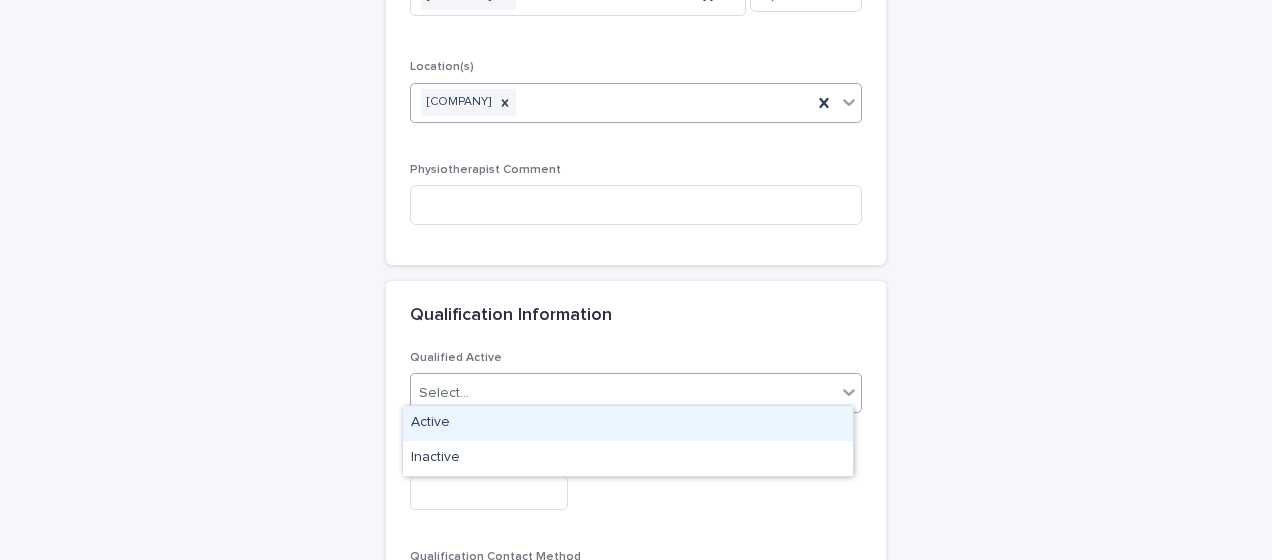 click on "Active" at bounding box center (628, 423) 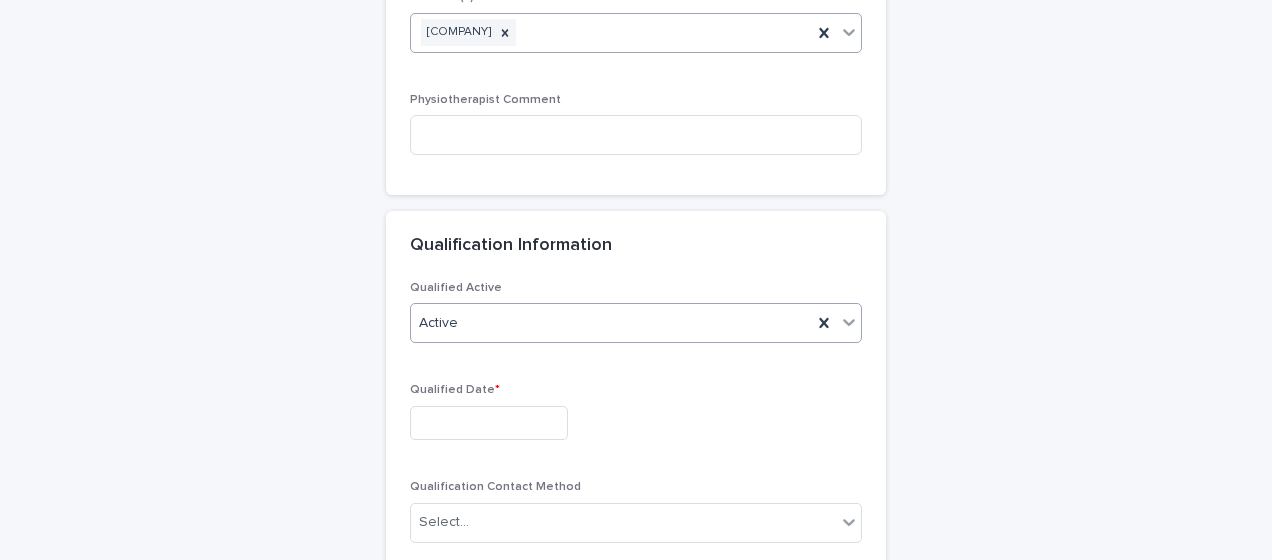 scroll, scrollTop: 3053, scrollLeft: 0, axis: vertical 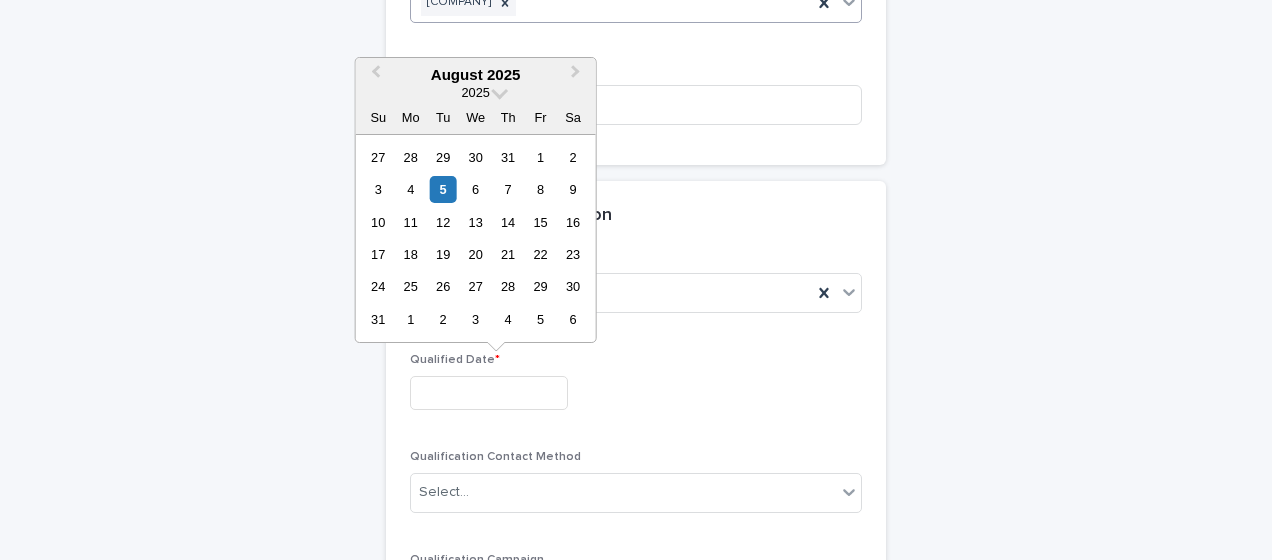 click at bounding box center (489, 393) 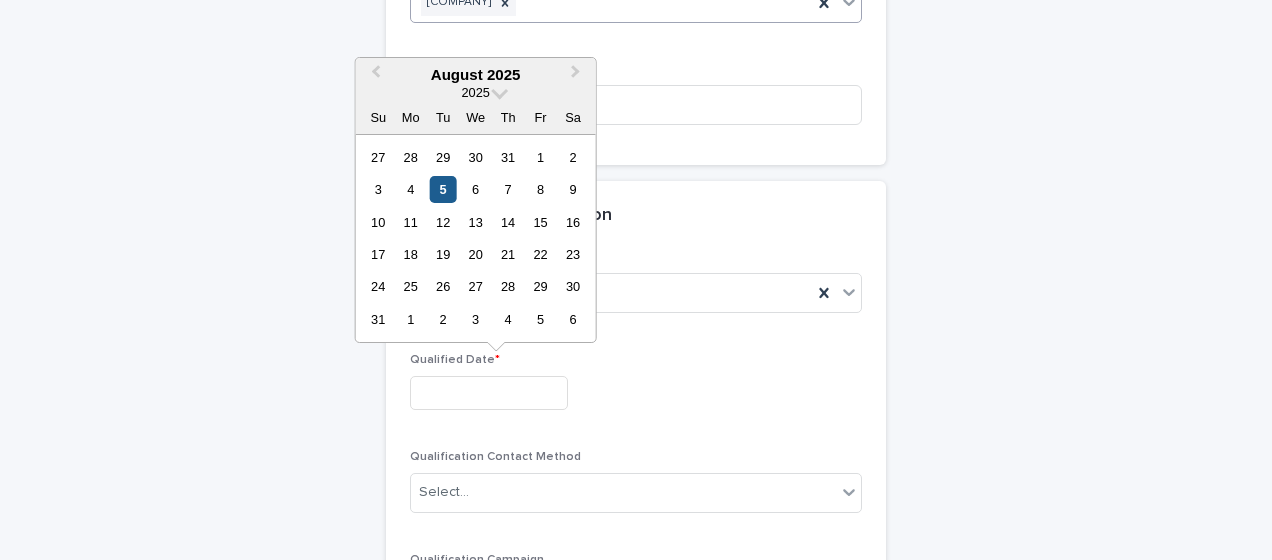 click on "5" at bounding box center (443, 189) 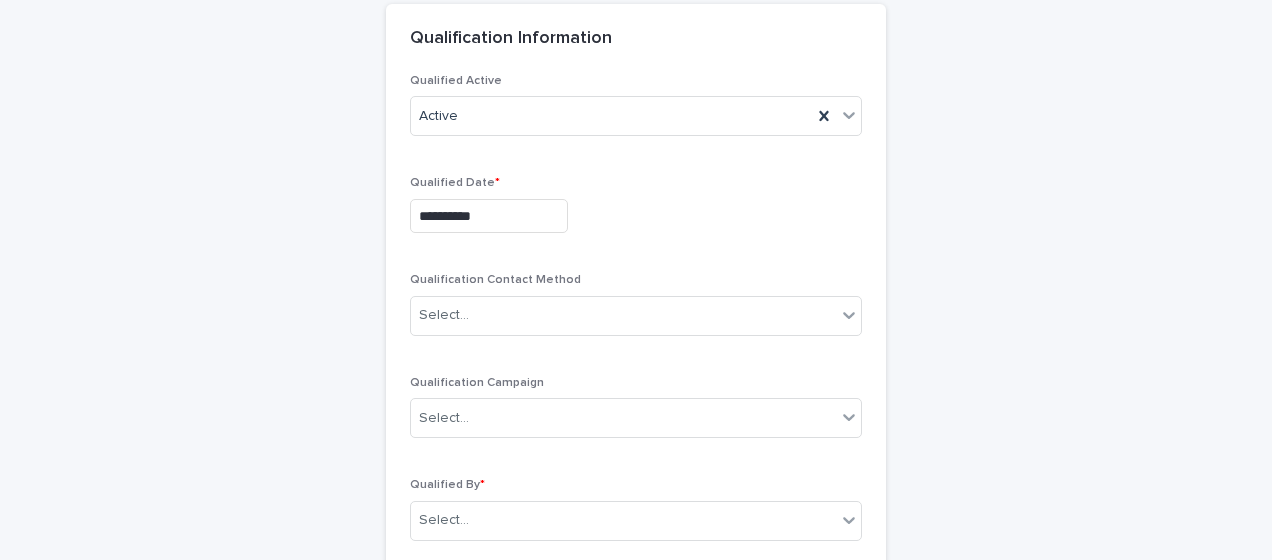 scroll, scrollTop: 3253, scrollLeft: 0, axis: vertical 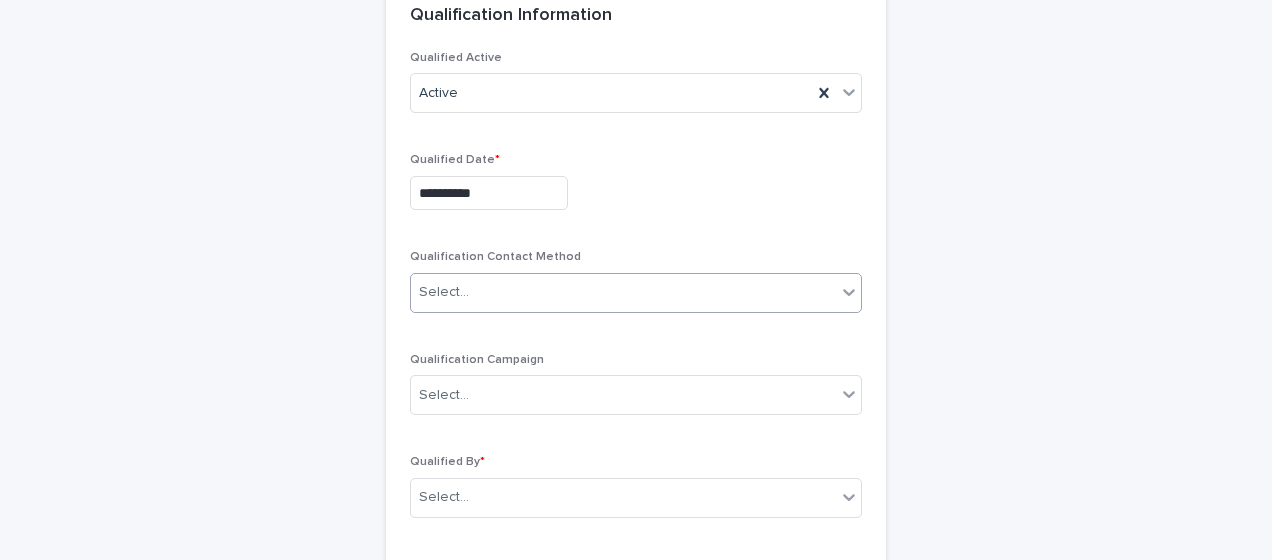 click on "Select..." at bounding box center (623, 292) 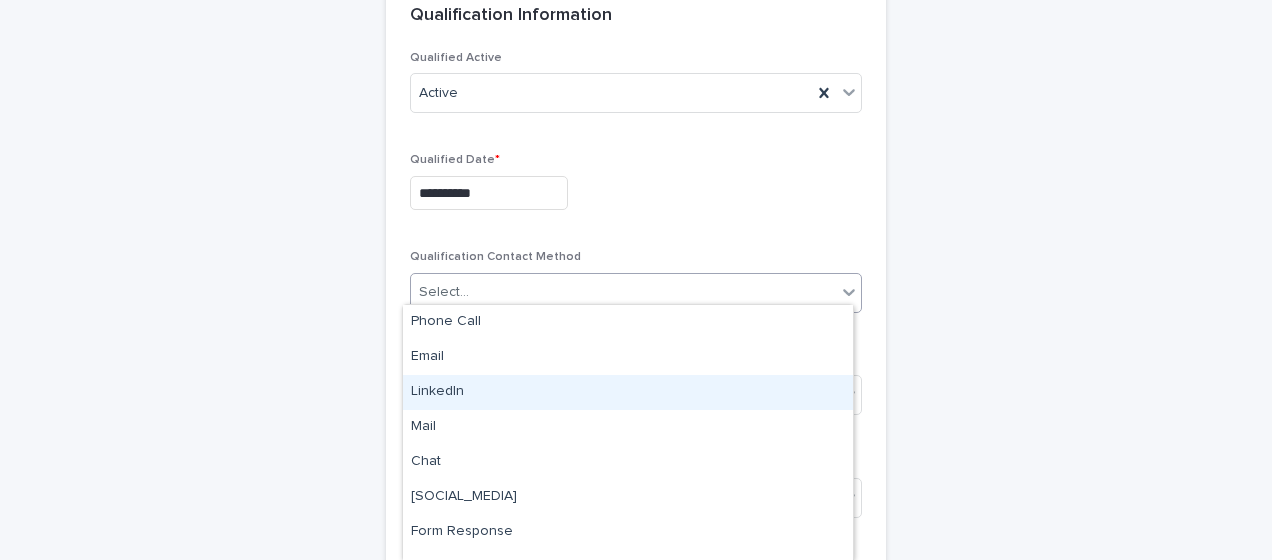 click on "LinkedIn" at bounding box center [628, 392] 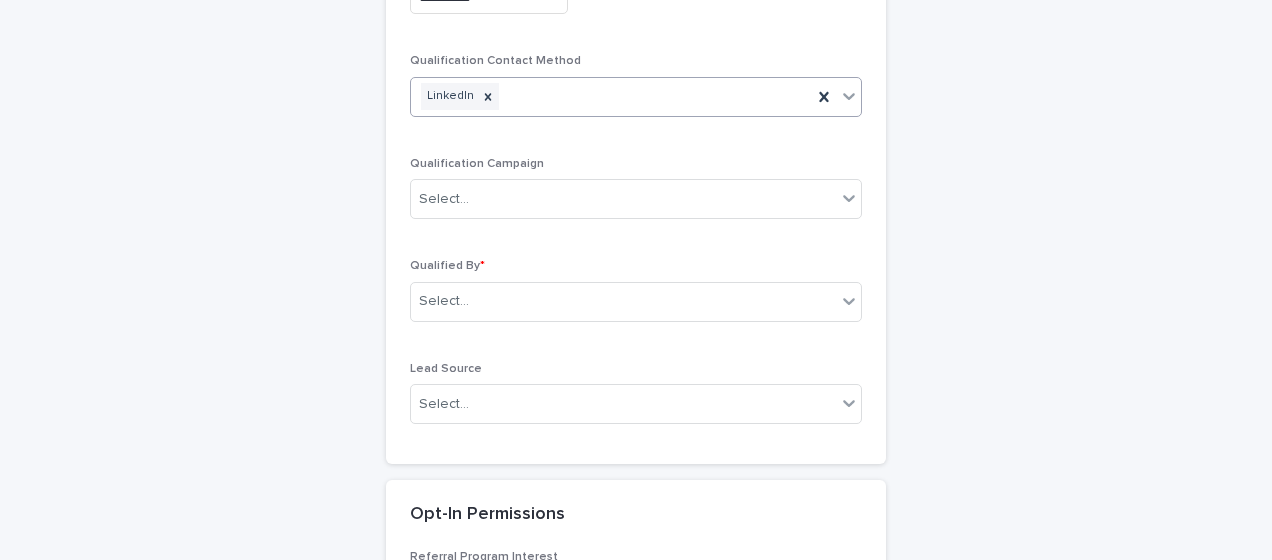 scroll, scrollTop: 3453, scrollLeft: 0, axis: vertical 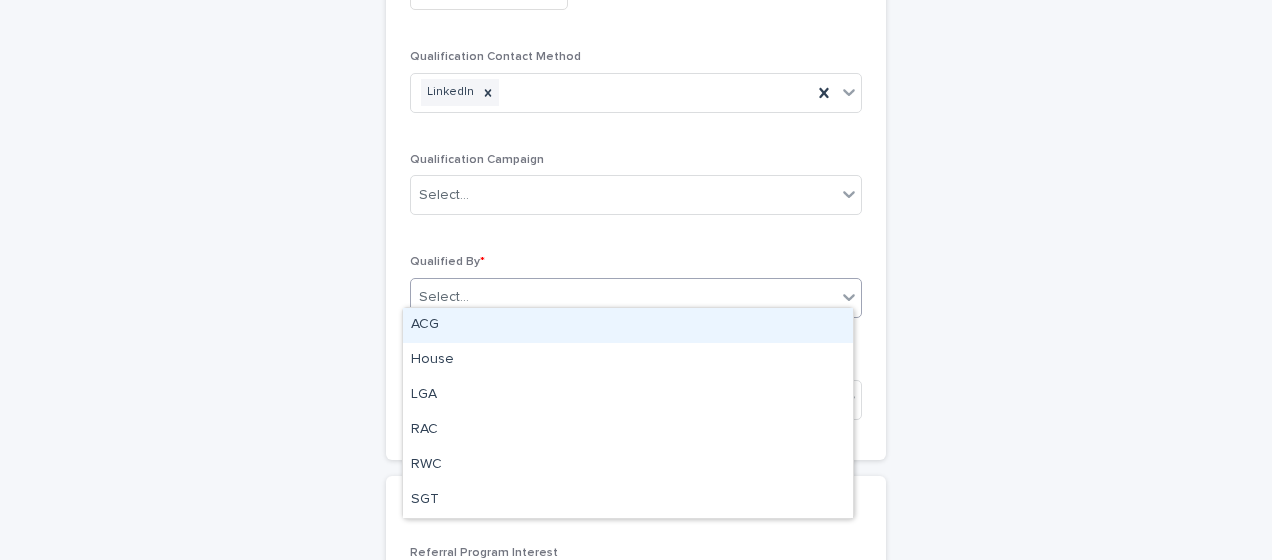 click on "Select..." at bounding box center (444, 297) 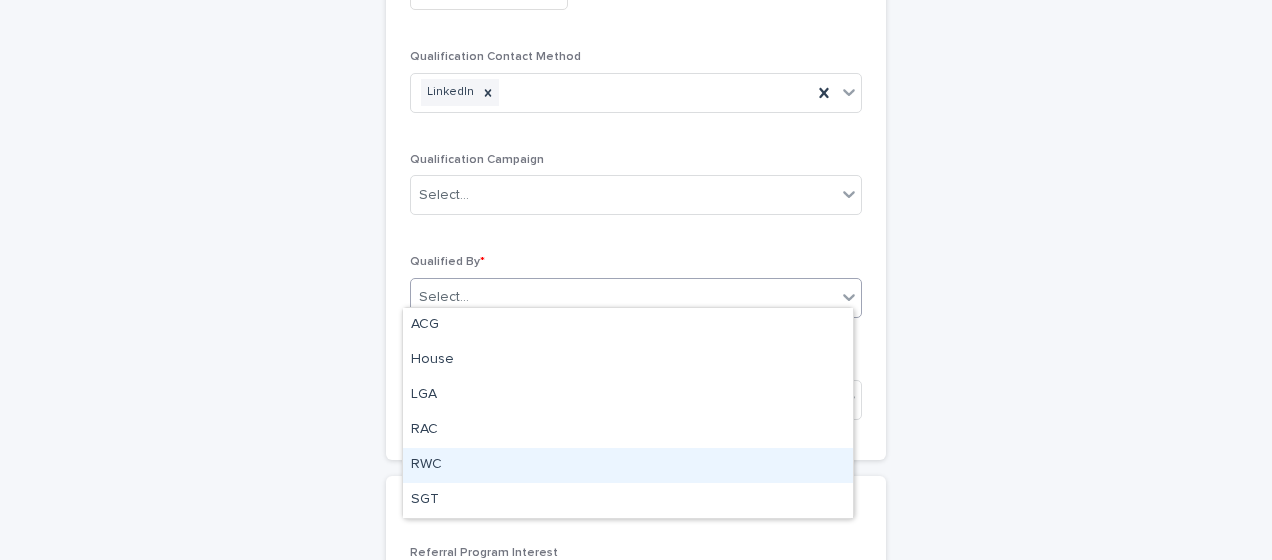 click on "RWC" at bounding box center [628, 465] 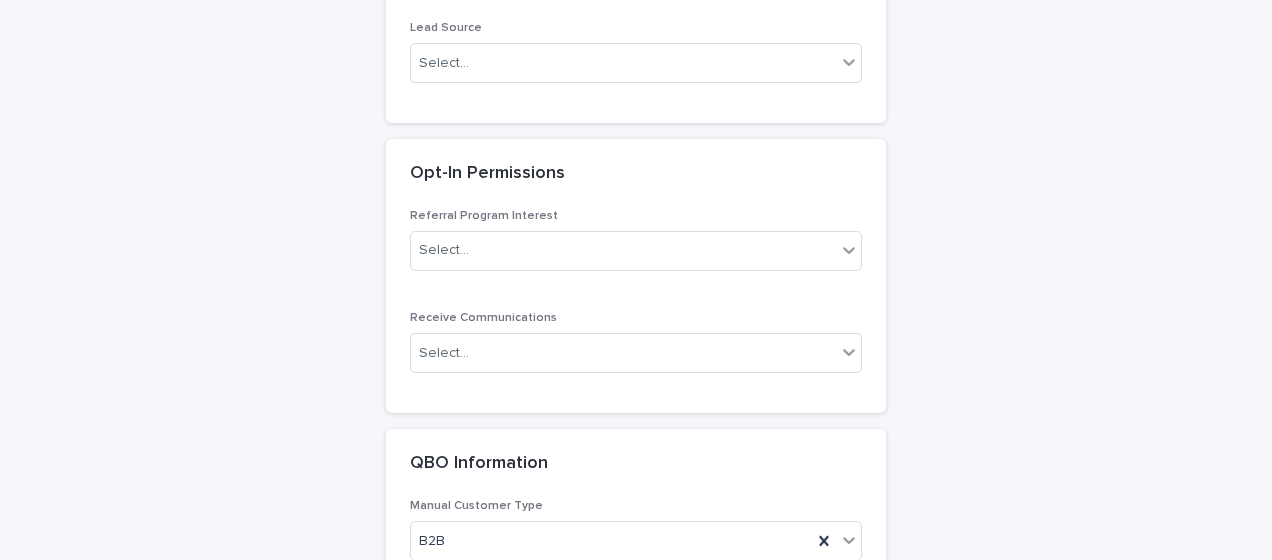 scroll, scrollTop: 3853, scrollLeft: 0, axis: vertical 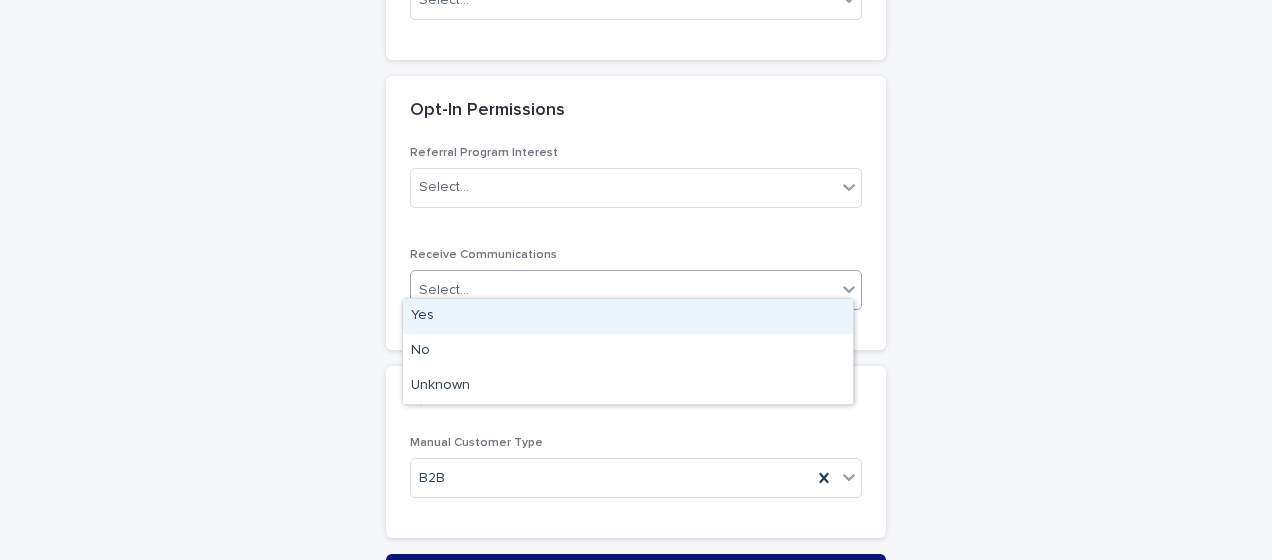 click on "Select..." at bounding box center (444, 290) 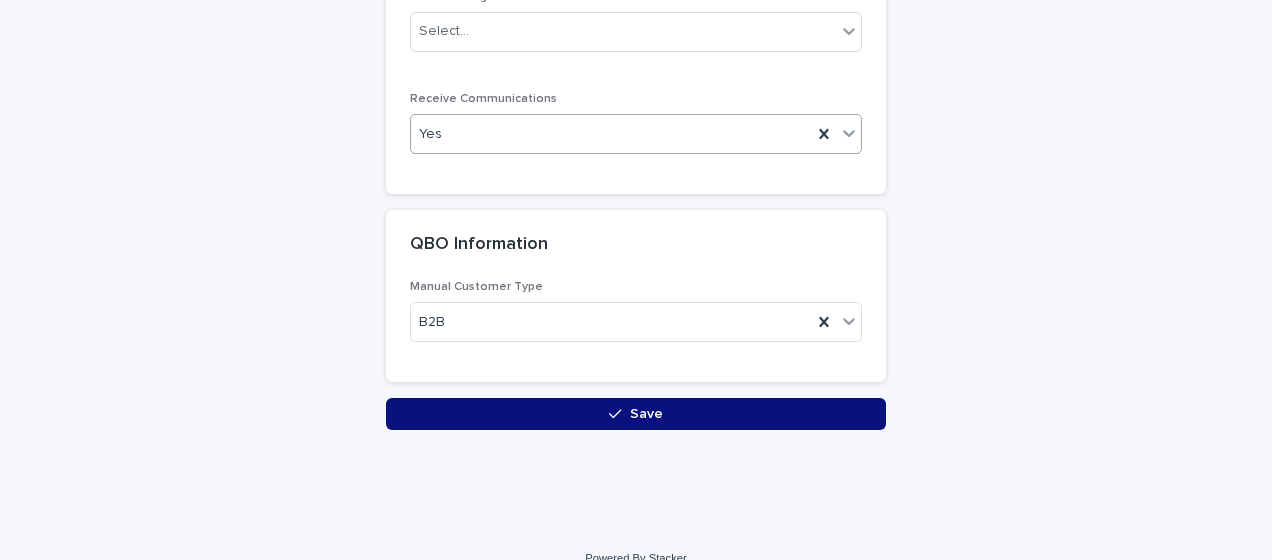 scroll, scrollTop: 4023, scrollLeft: 0, axis: vertical 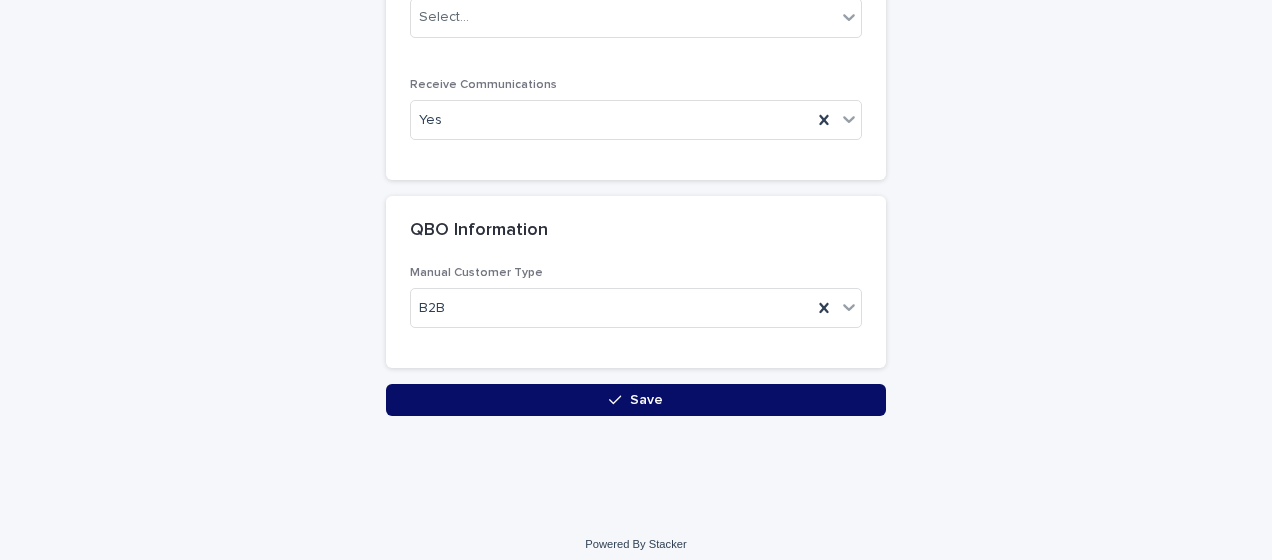 click on "Save" at bounding box center [636, 400] 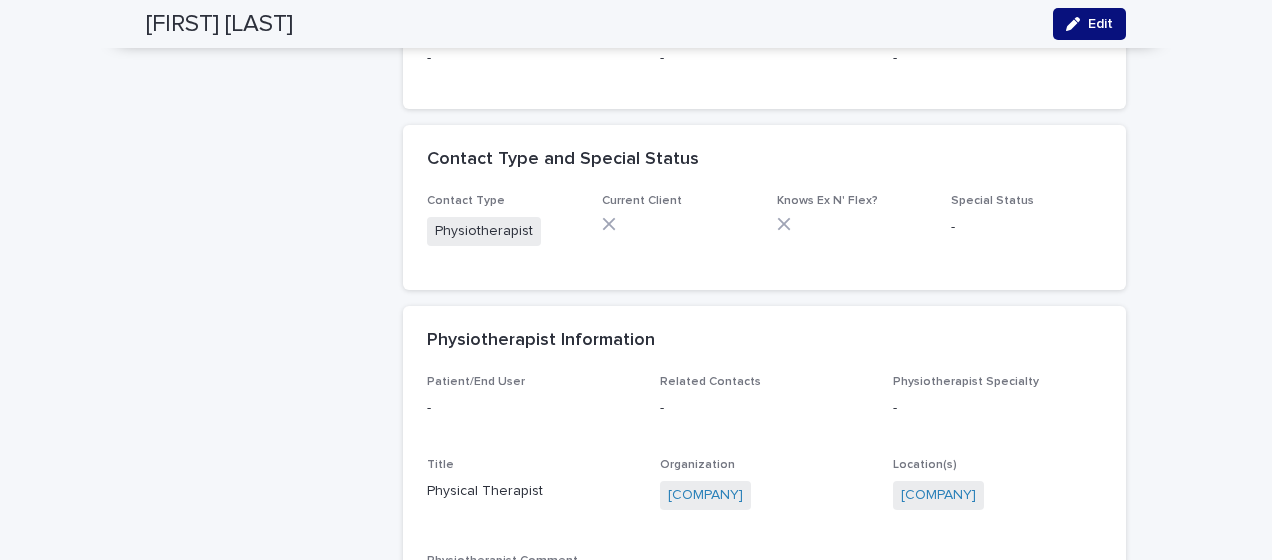 scroll, scrollTop: 2000, scrollLeft: 0, axis: vertical 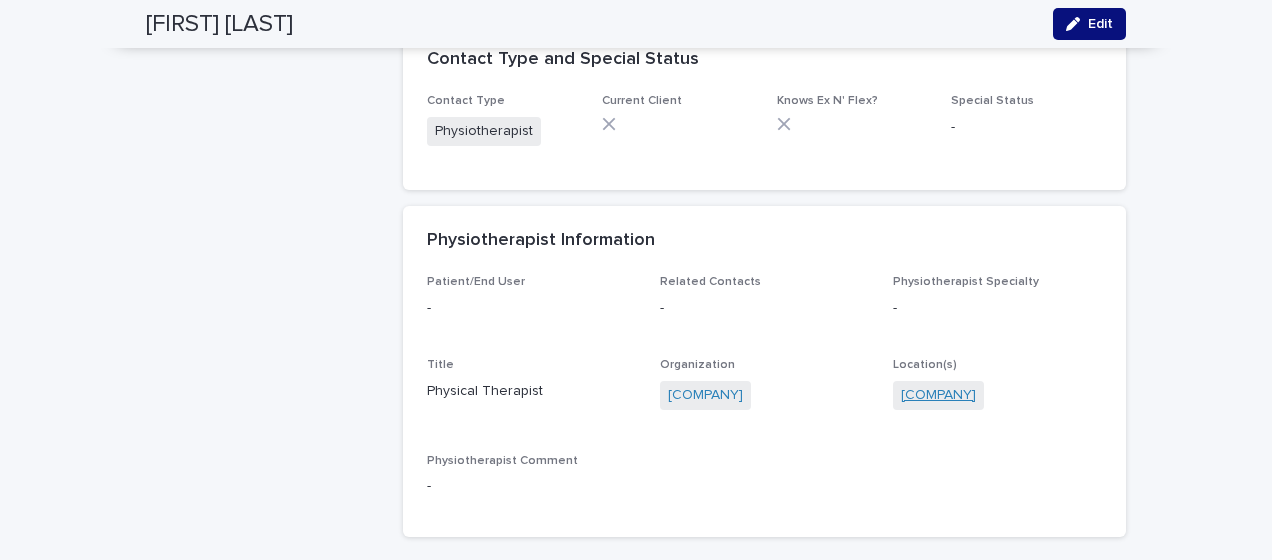 click on "[COMPANY]" at bounding box center [938, 395] 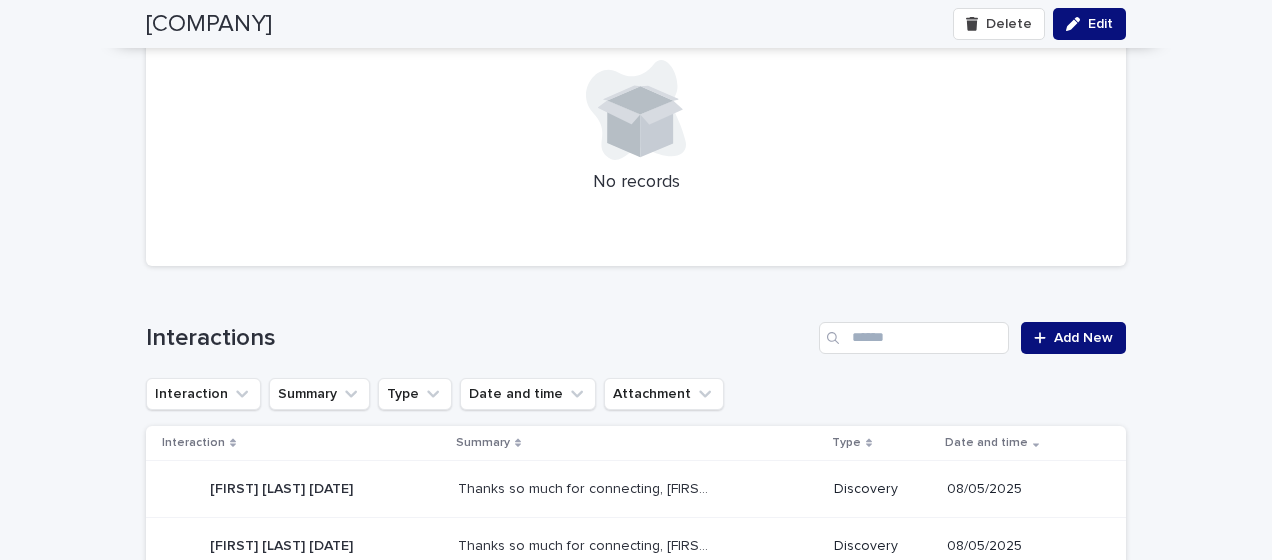 scroll, scrollTop: 700, scrollLeft: 0, axis: vertical 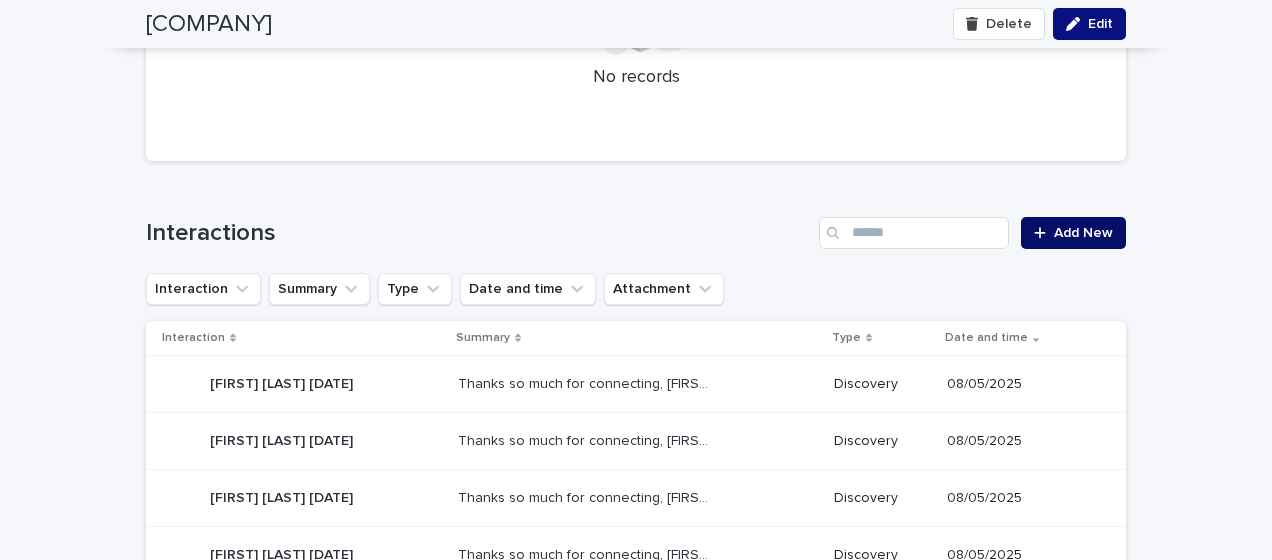 click on "Add New" at bounding box center [1083, 233] 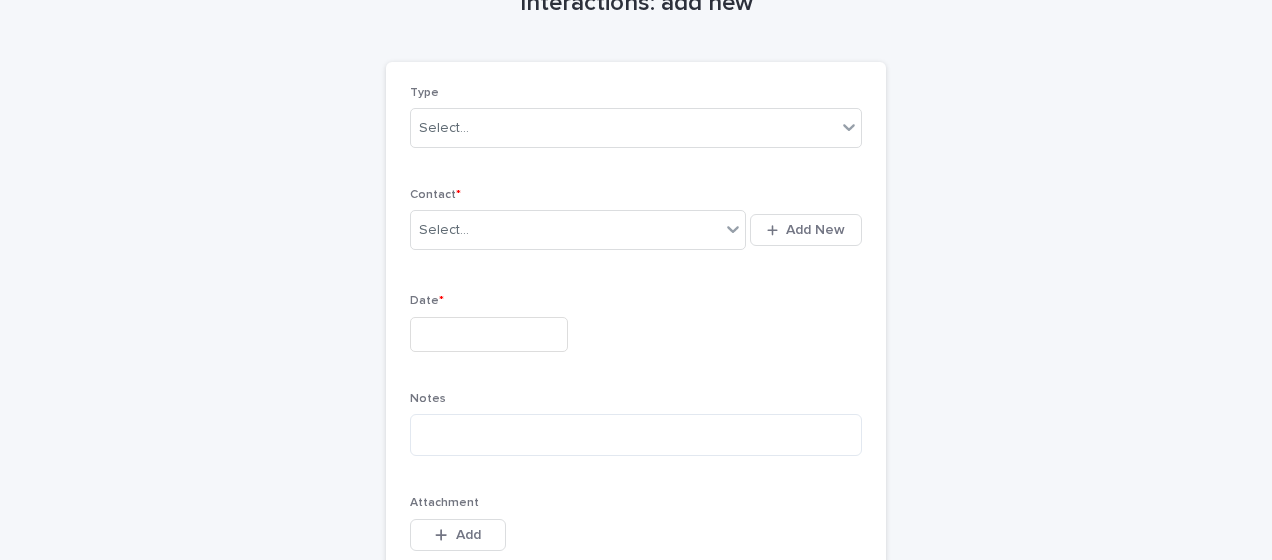 scroll, scrollTop: 104, scrollLeft: 0, axis: vertical 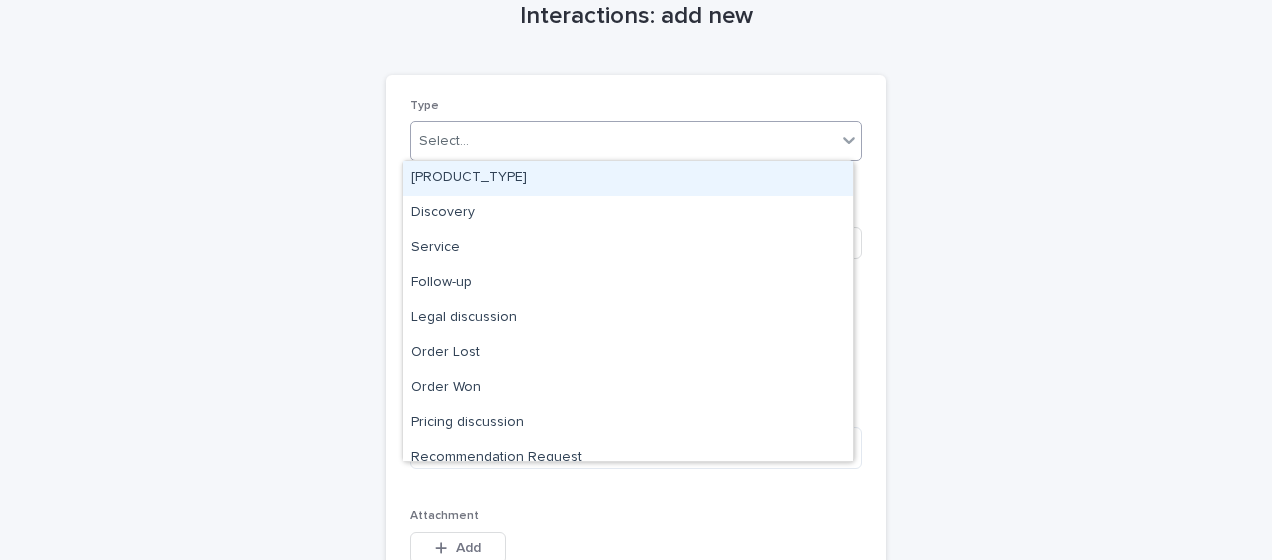 click on "Select..." at bounding box center (623, 141) 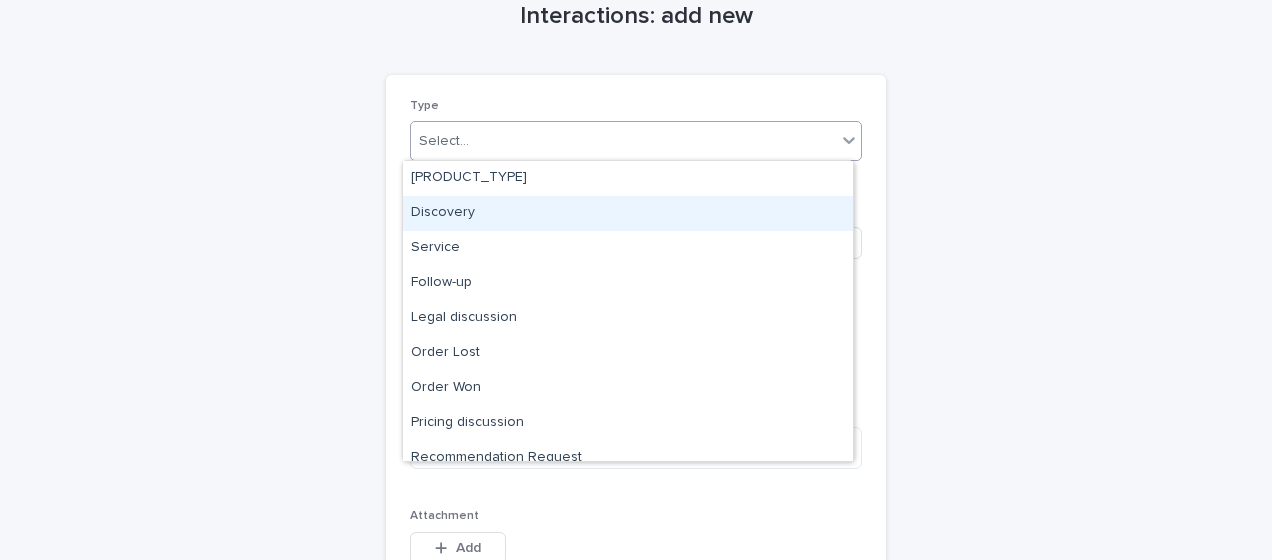 click on "Discovery" at bounding box center (628, 213) 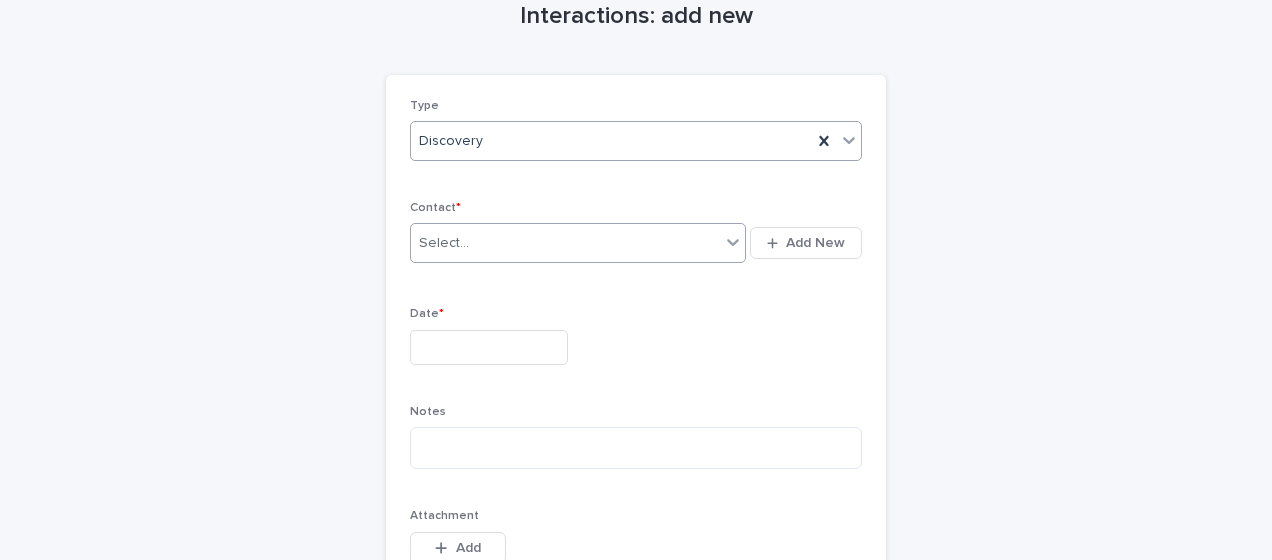 click on "Select..." at bounding box center (444, 243) 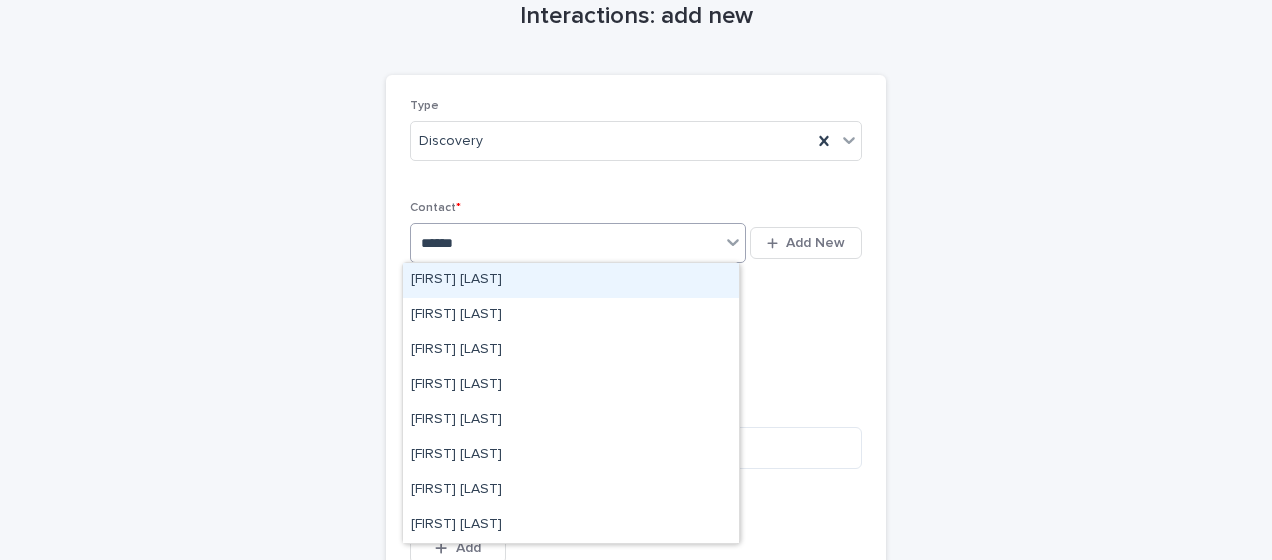 type on "*******" 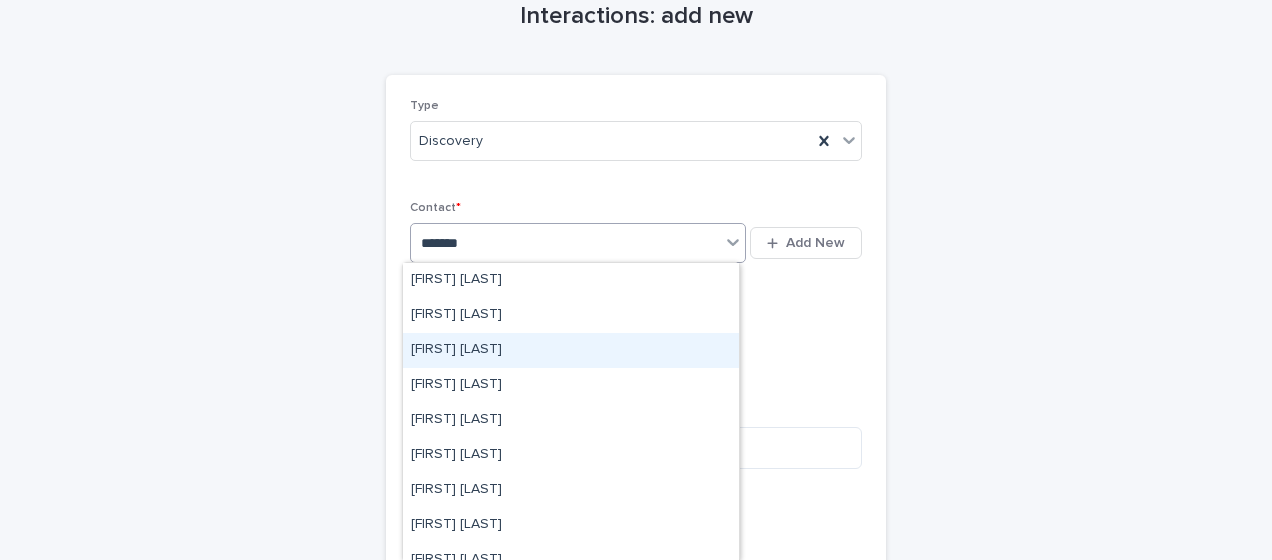 click on "[FIRST] [LAST]" at bounding box center (571, 350) 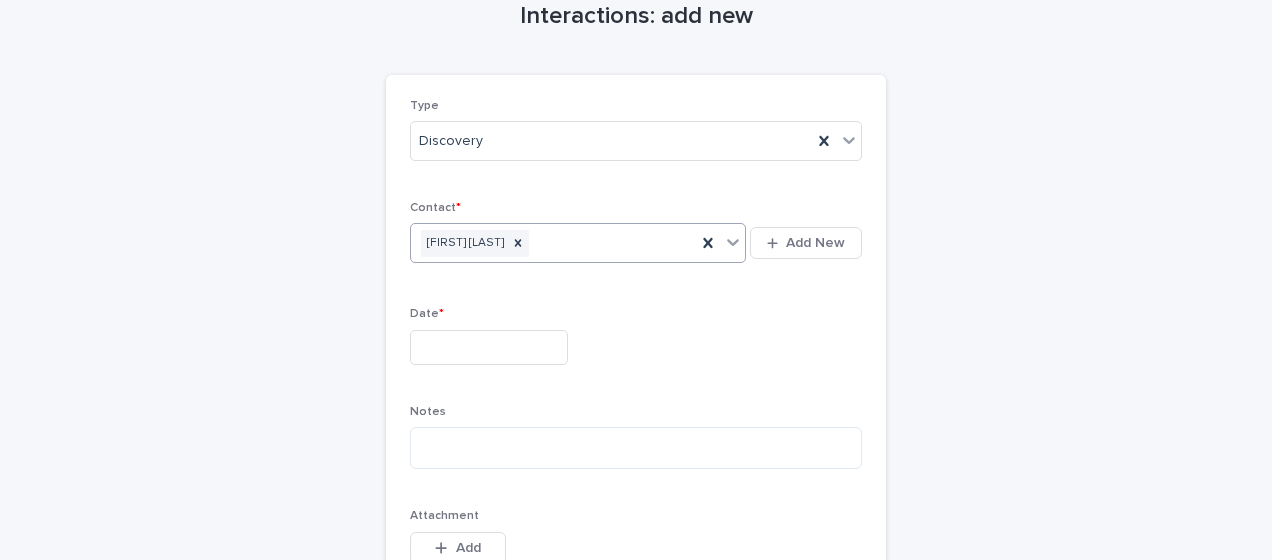click at bounding box center [489, 347] 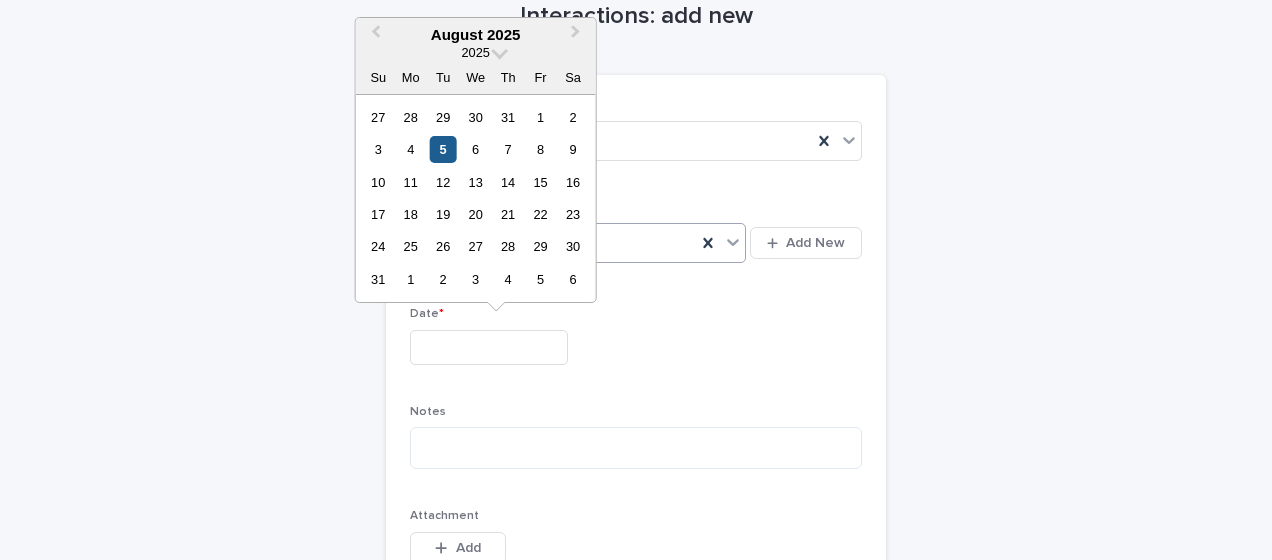 click on "5" at bounding box center (443, 149) 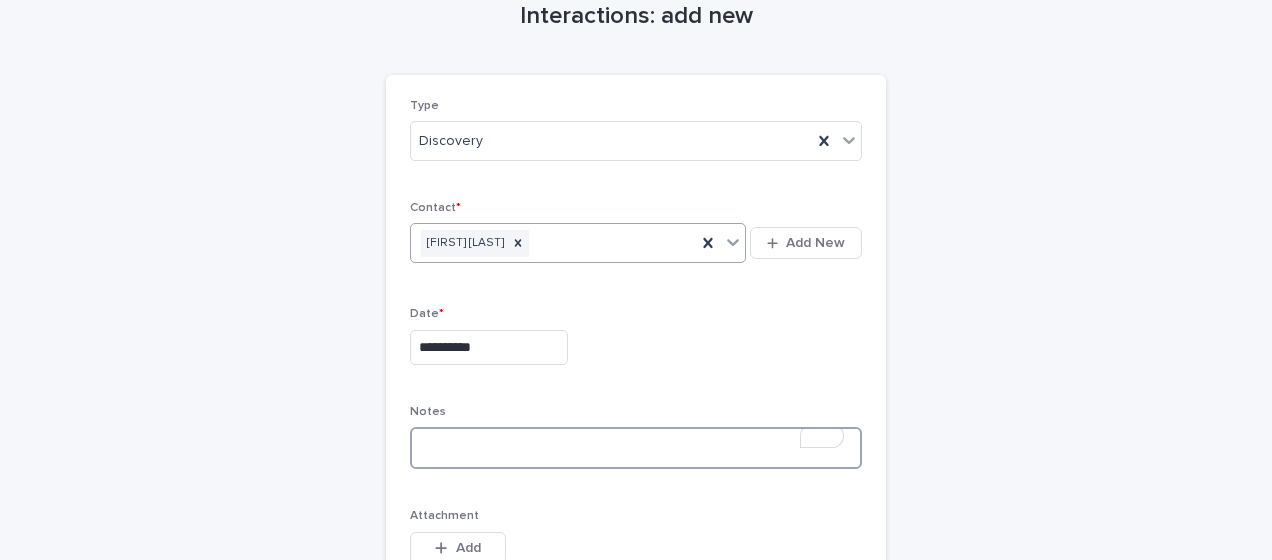 paste on "**********" 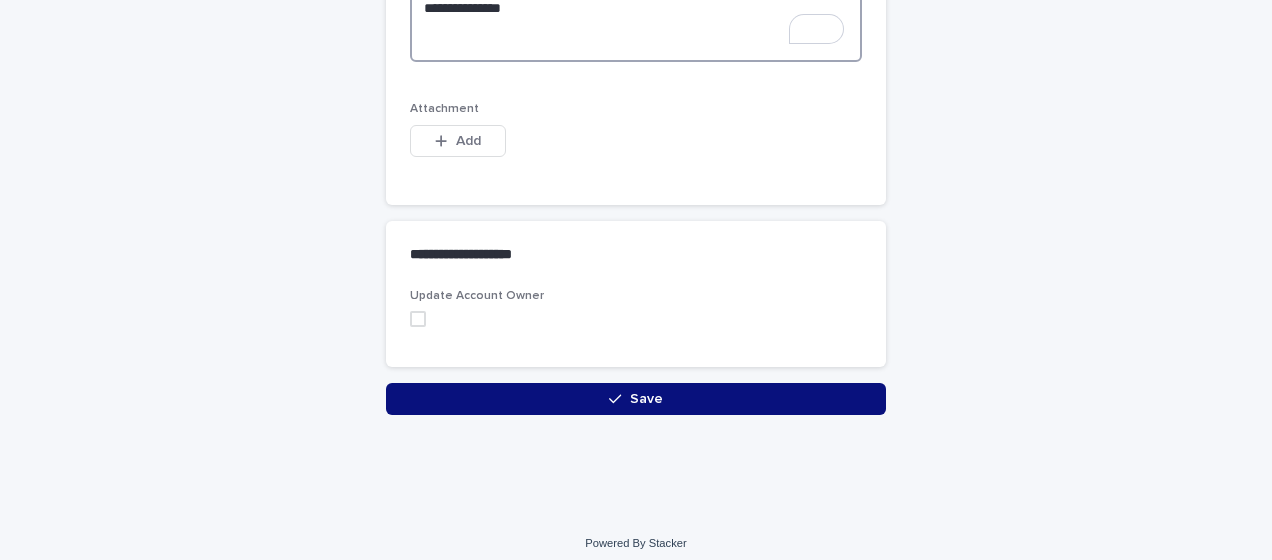 scroll, scrollTop: 705, scrollLeft: 0, axis: vertical 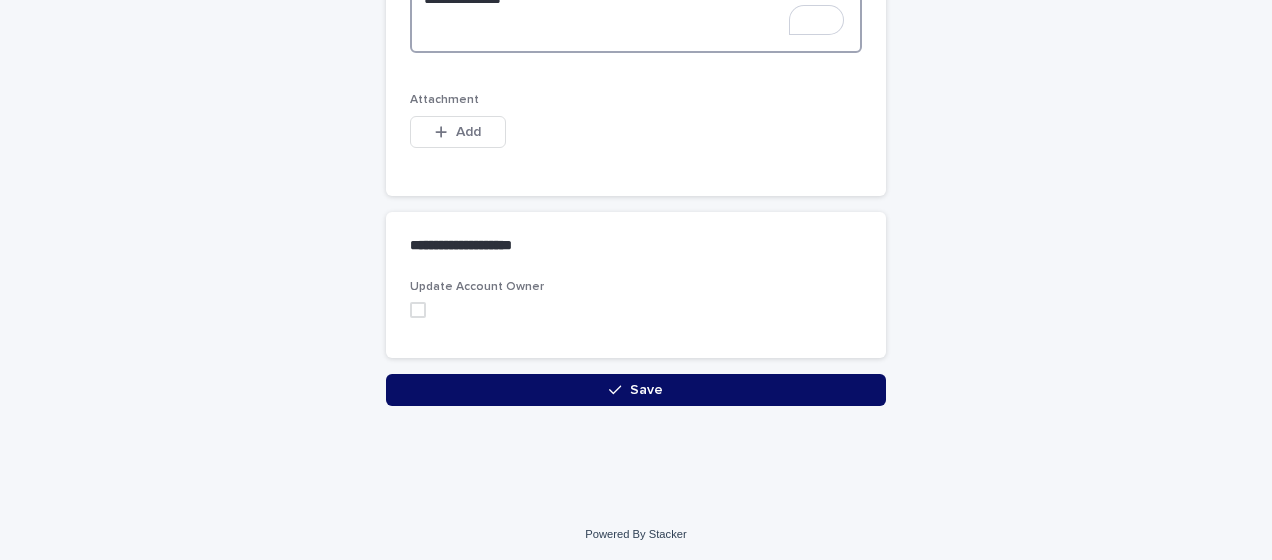 type on "**********" 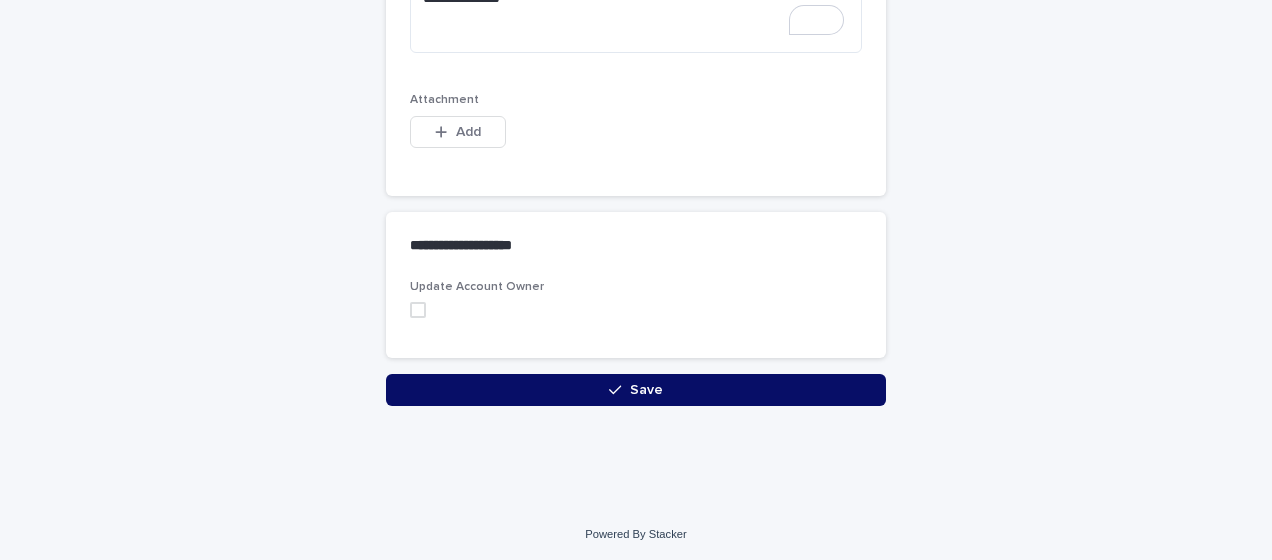 click on "Save" at bounding box center (636, 390) 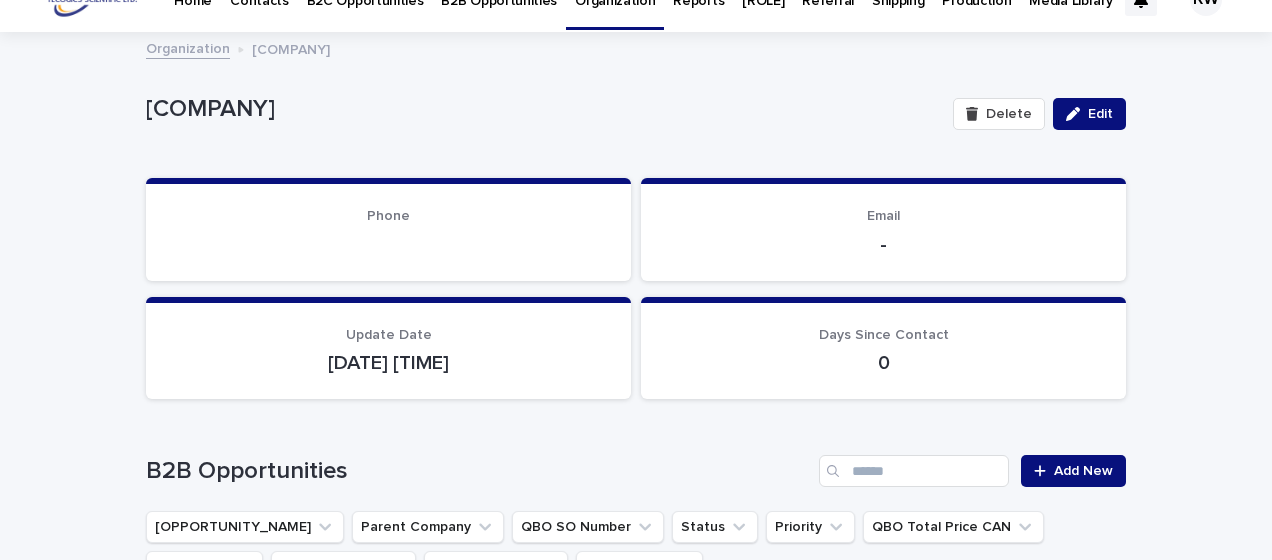 scroll, scrollTop: 0, scrollLeft: 0, axis: both 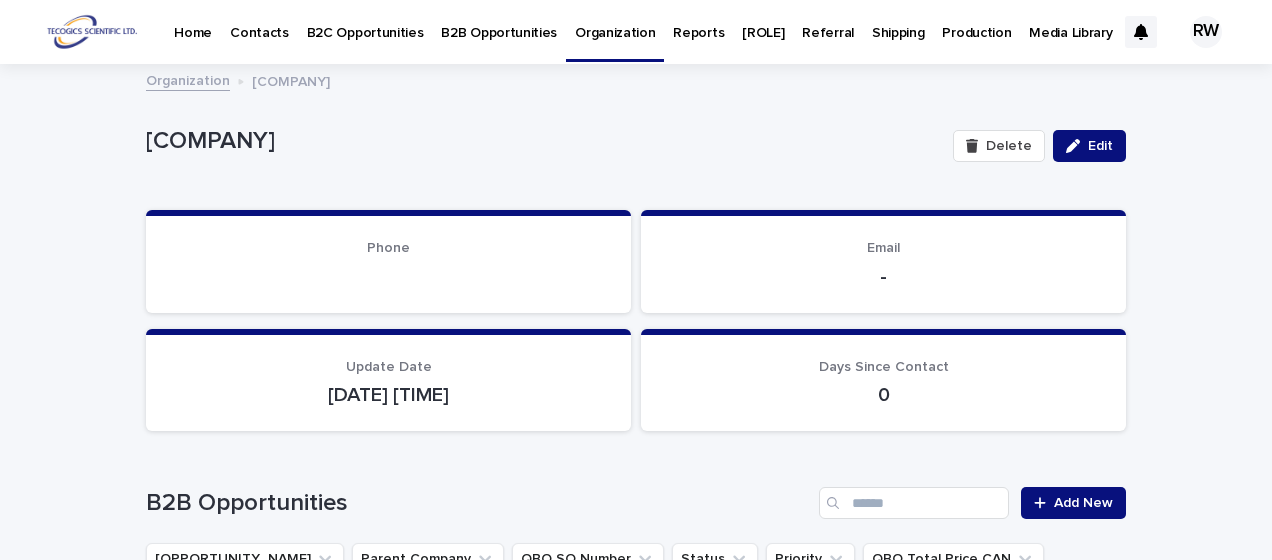 click on "Contacts" at bounding box center (259, 21) 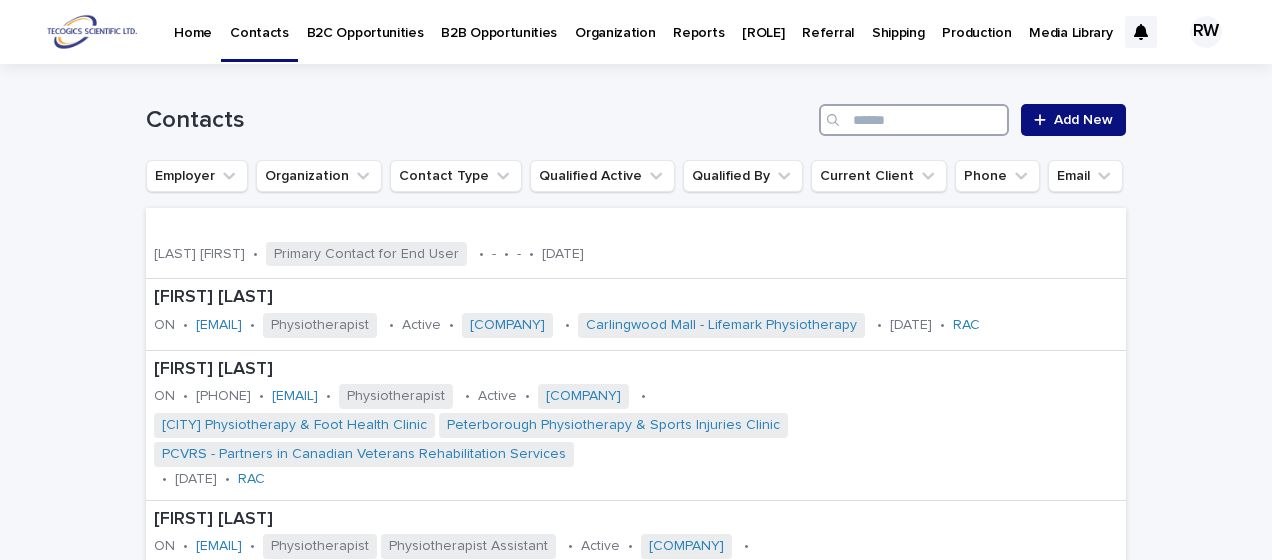 paste on "**********" 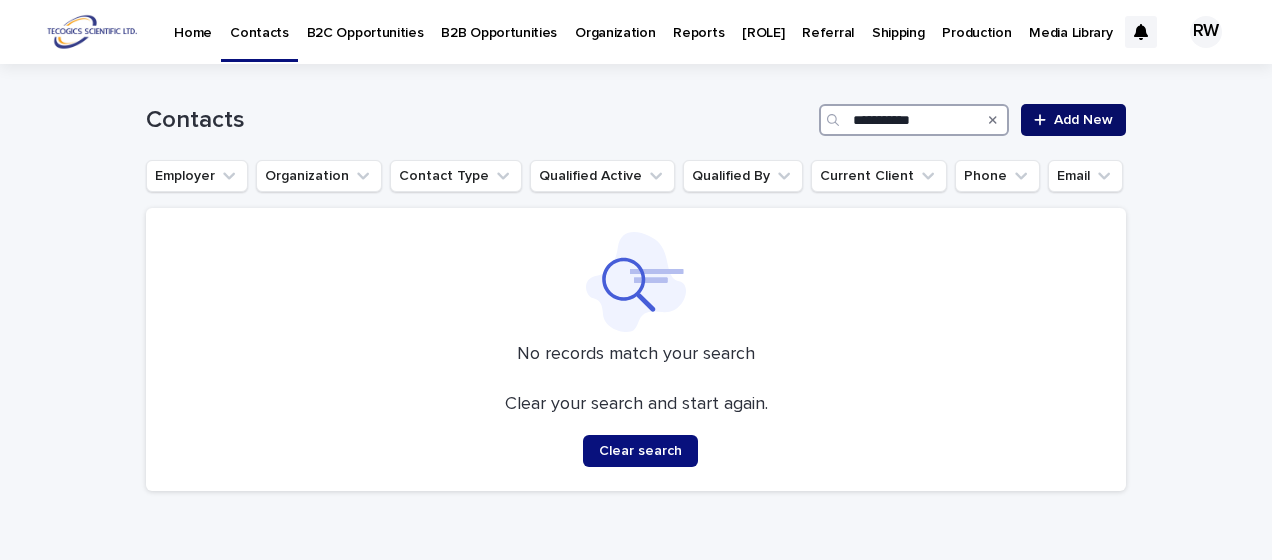 type on "**********" 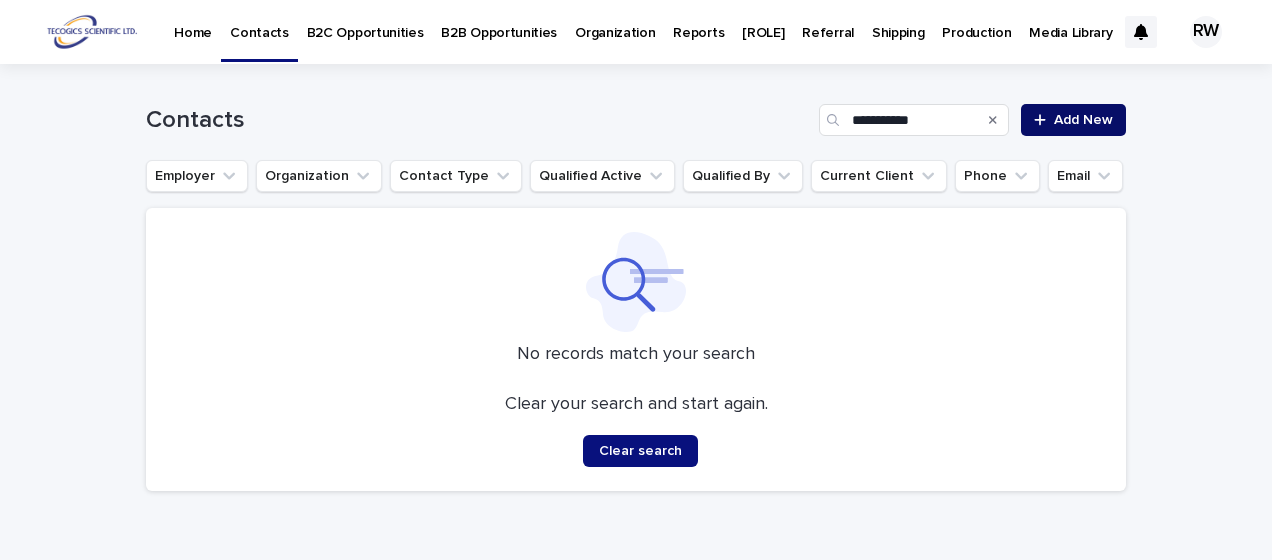 click on "Add New" at bounding box center [1073, 120] 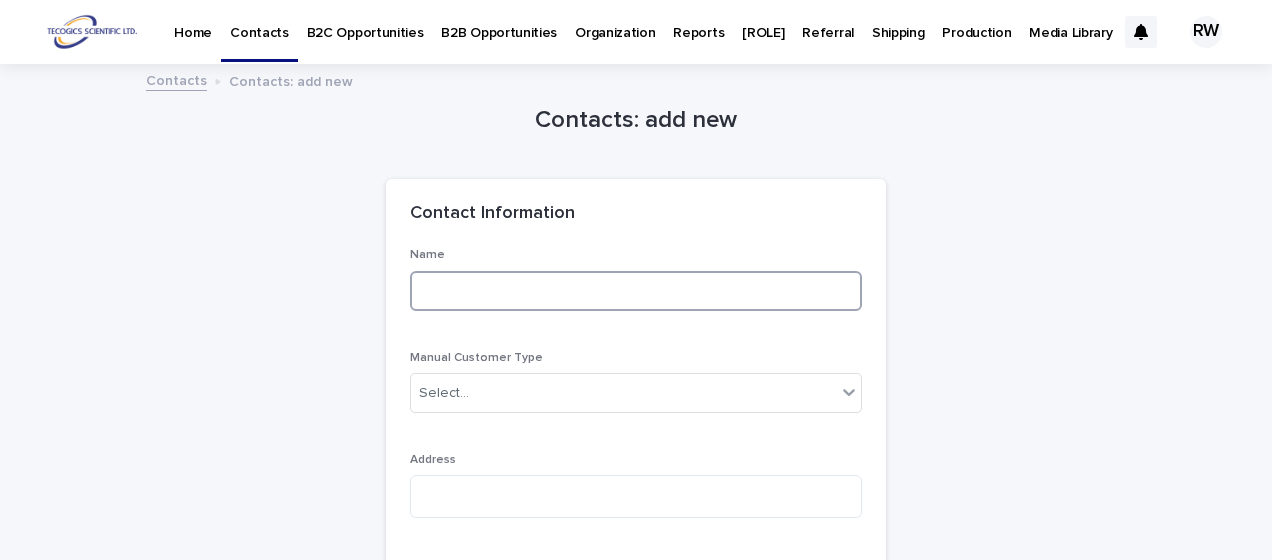 paste on "**********" 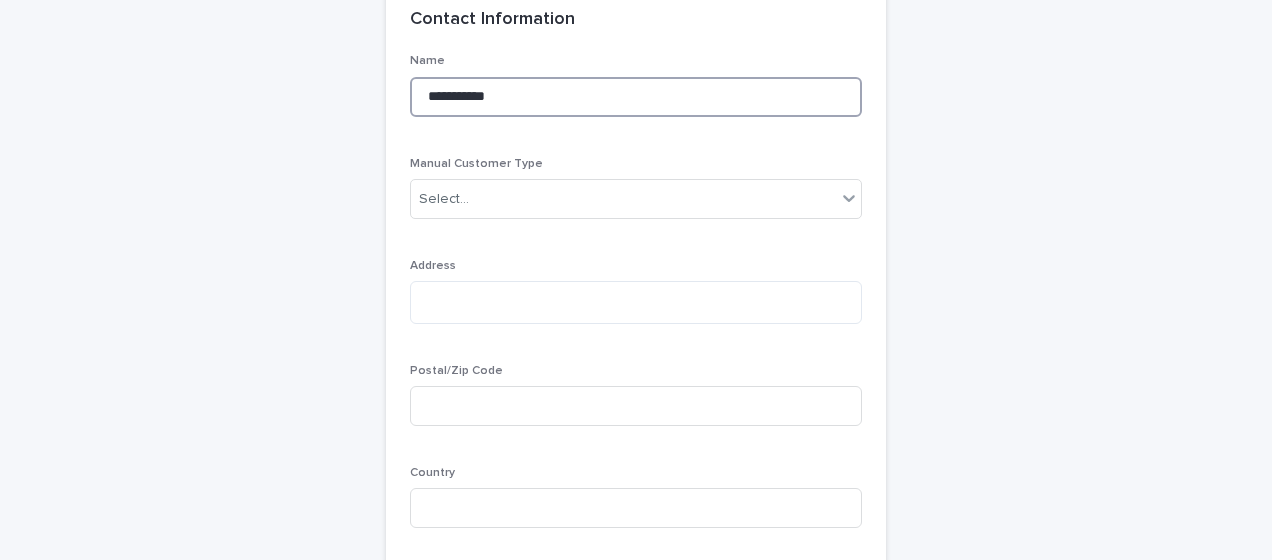 scroll, scrollTop: 200, scrollLeft: 0, axis: vertical 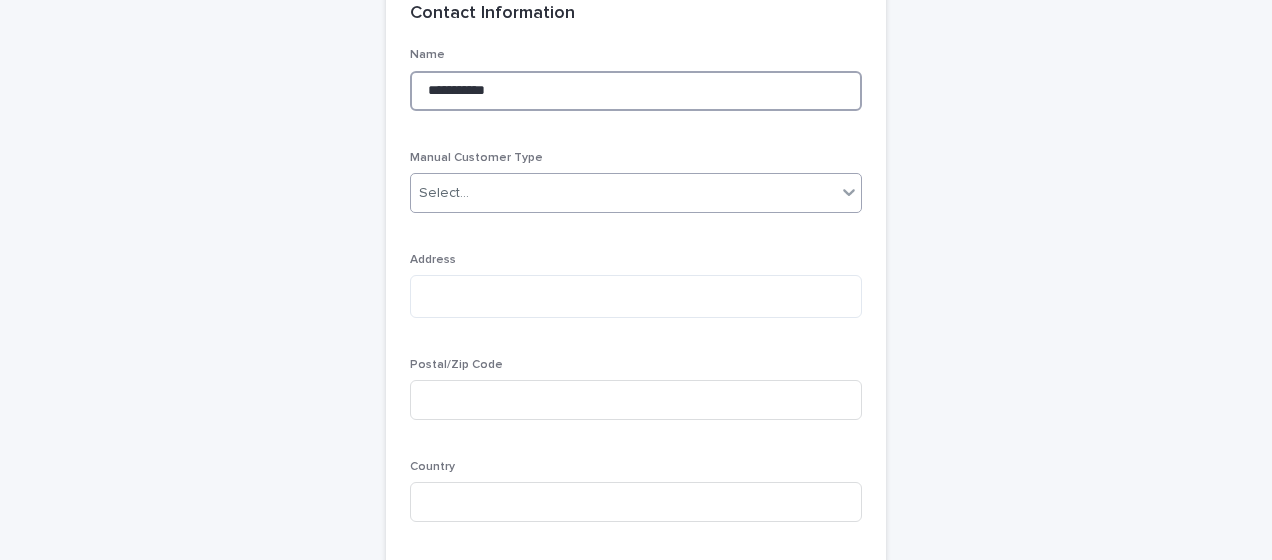 type on "**********" 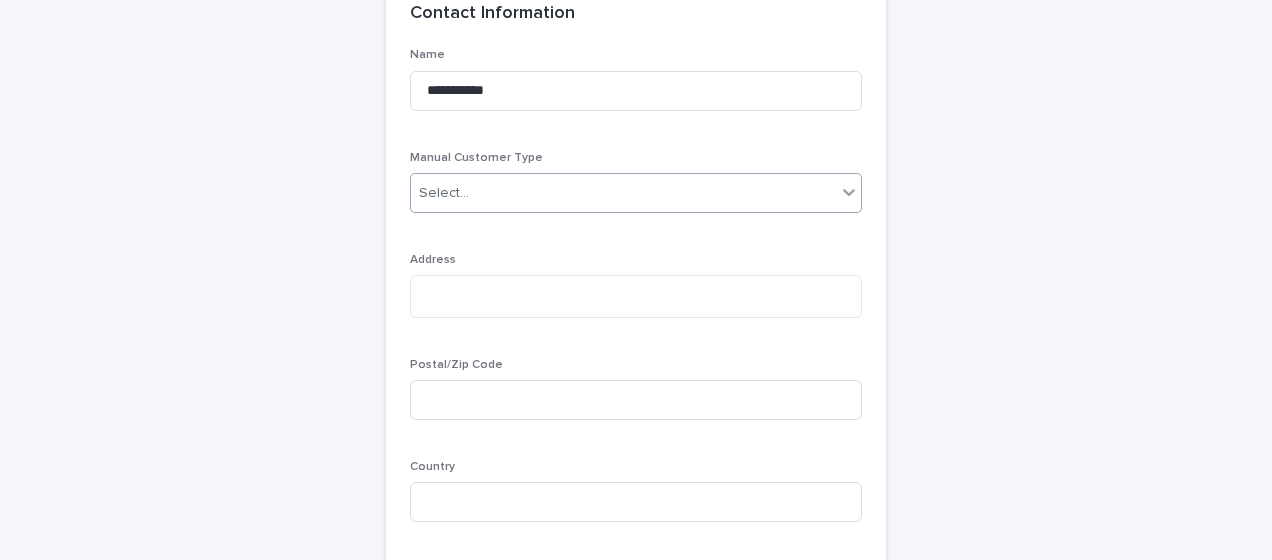 click on "Select..." at bounding box center (444, 193) 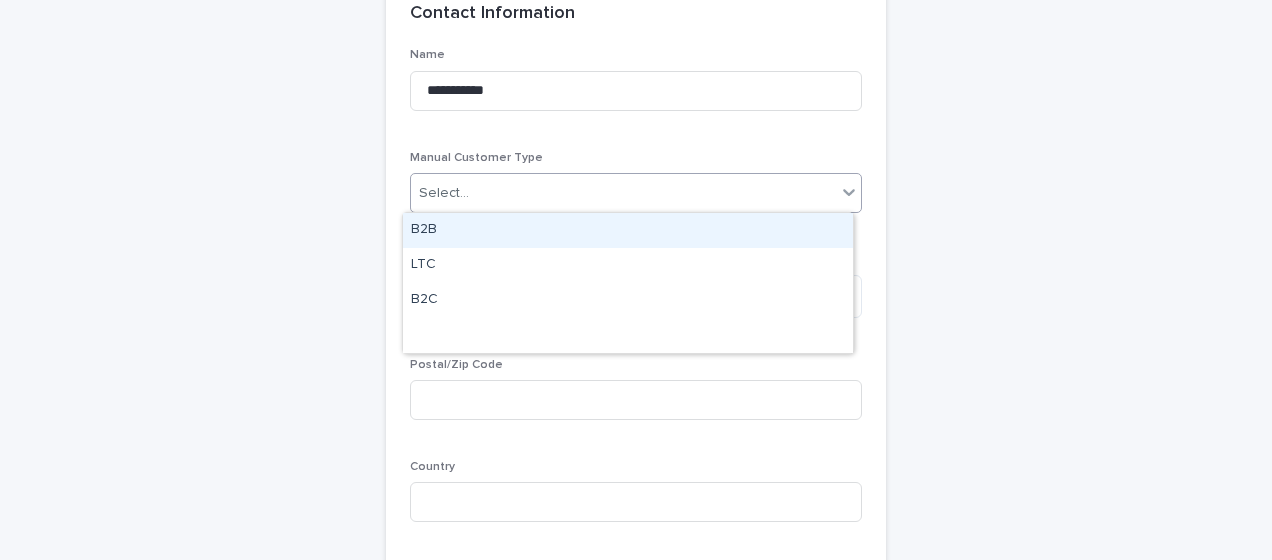 click on "B2B" at bounding box center (628, 230) 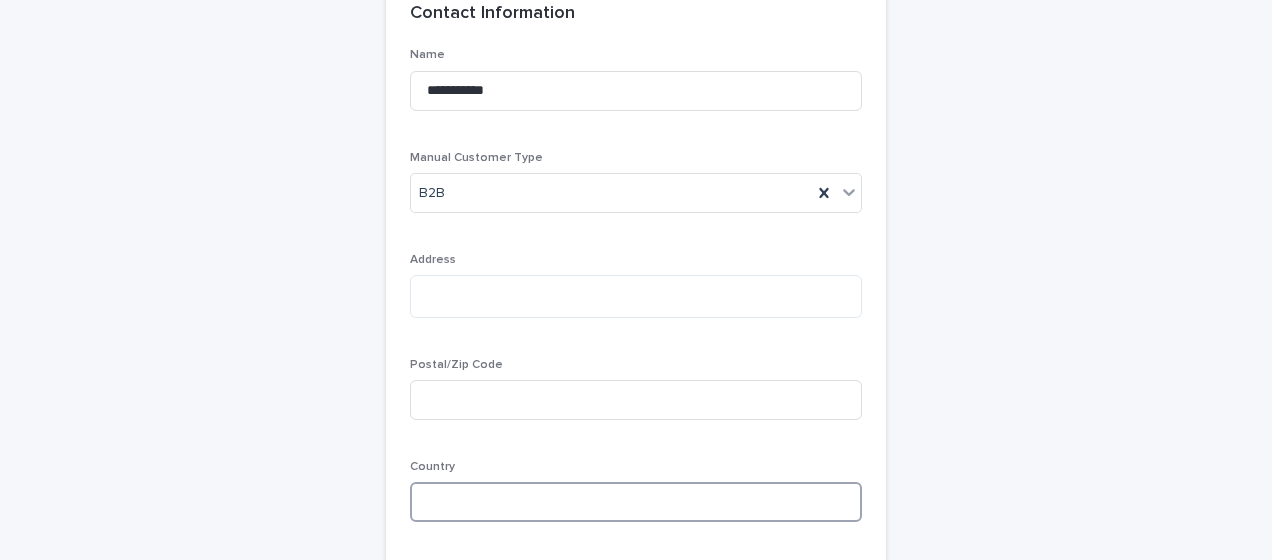 drag, startPoint x: 424, startPoint y: 494, endPoint x: 370, endPoint y: 480, distance: 55.7853 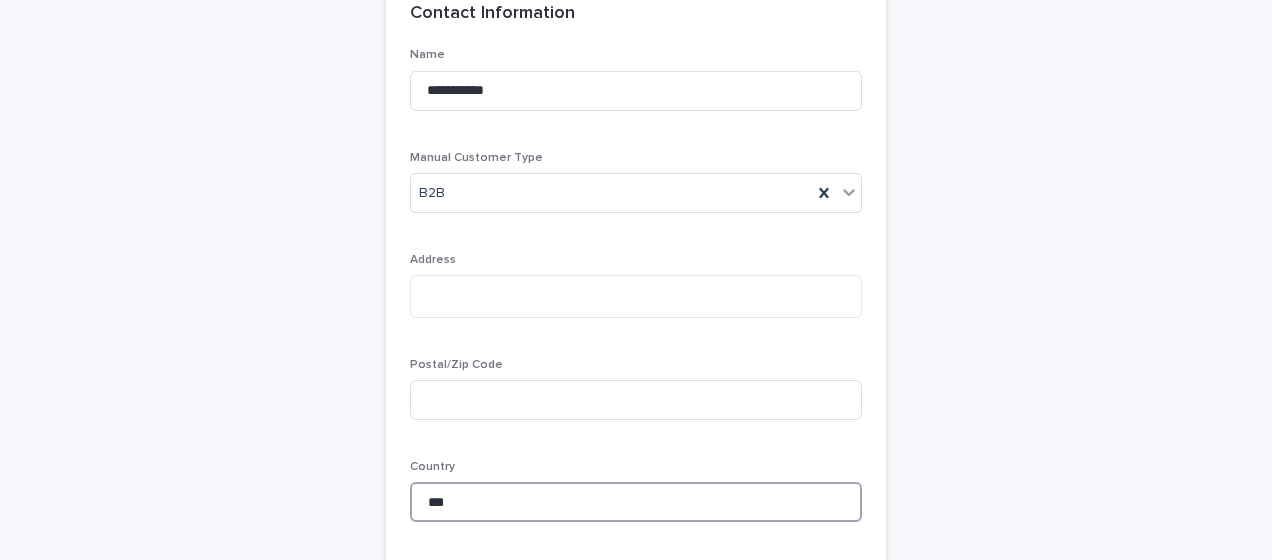 type on "***" 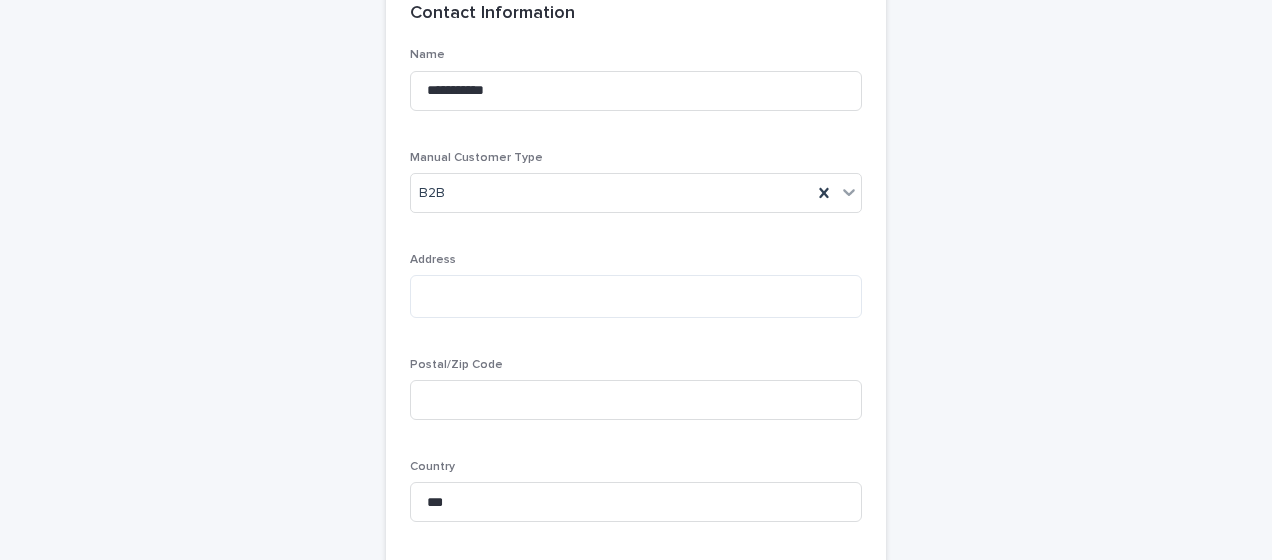 click on "**********" at bounding box center [636, 1898] 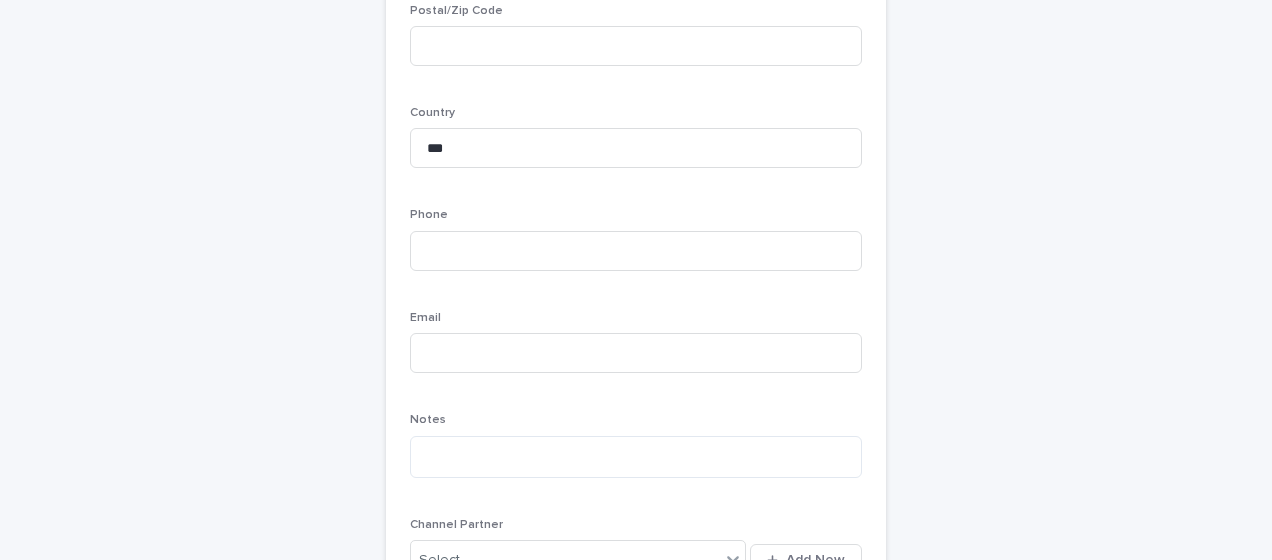 scroll, scrollTop: 600, scrollLeft: 0, axis: vertical 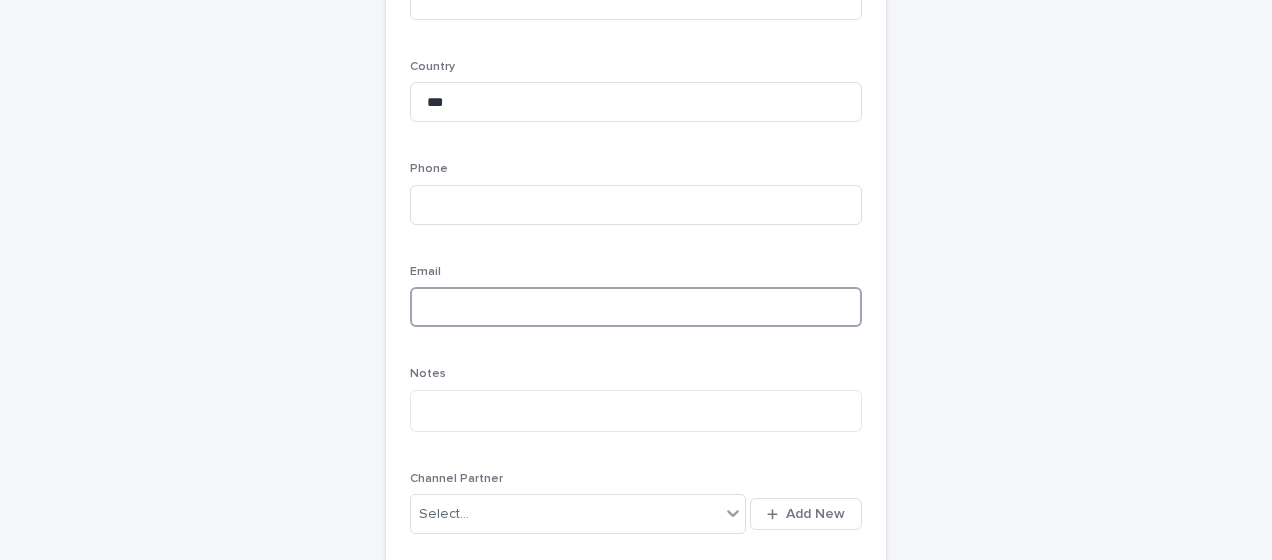 paste on "**********" 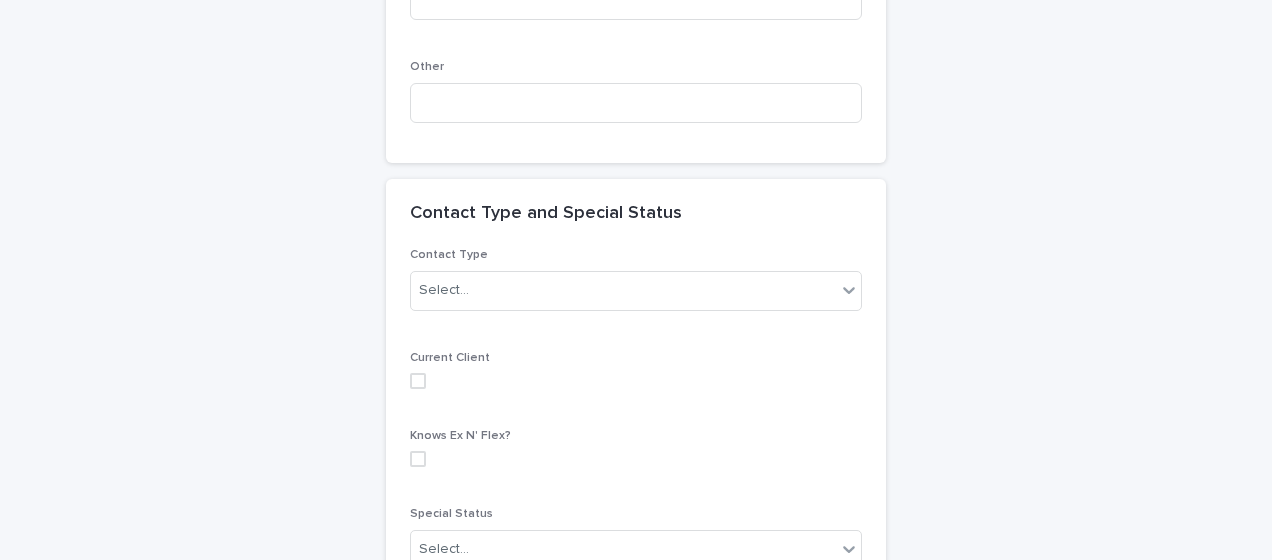 scroll, scrollTop: 1900, scrollLeft: 0, axis: vertical 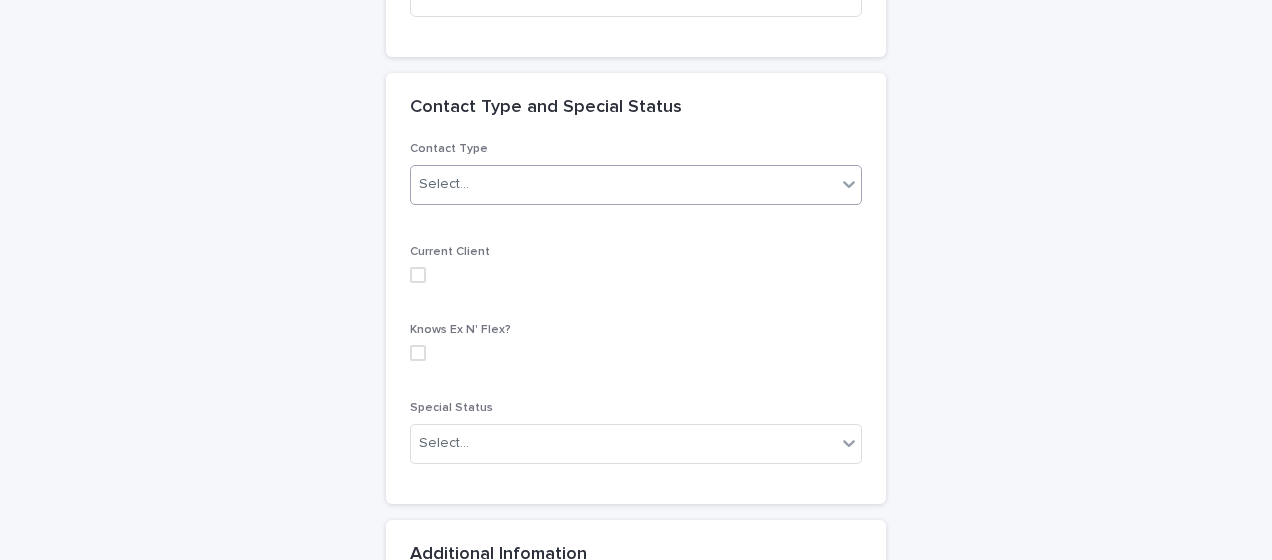 type on "**********" 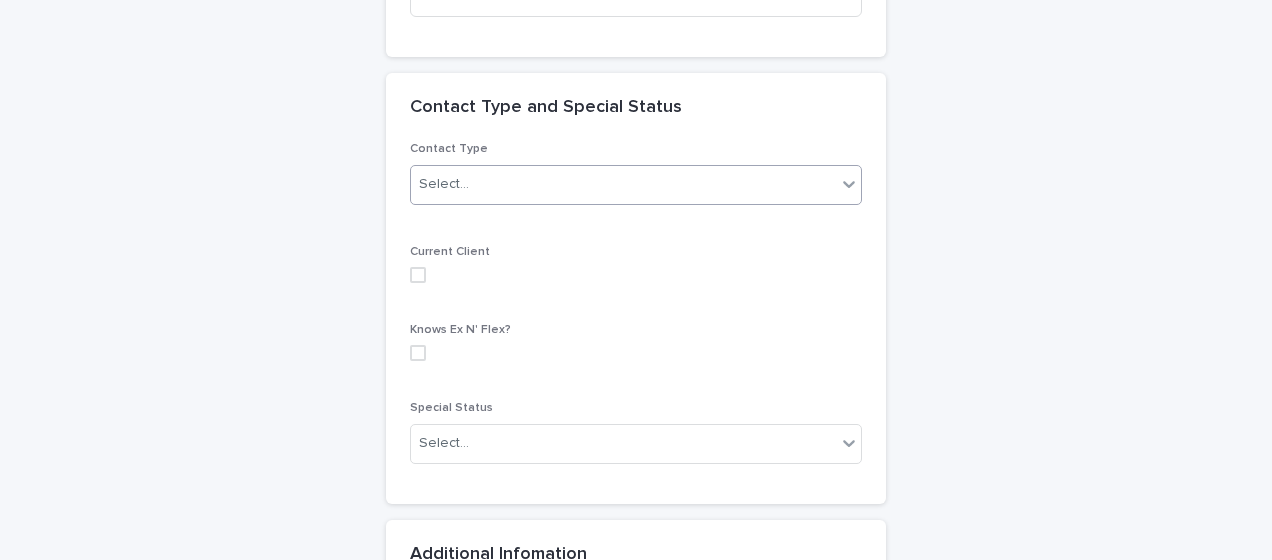 click on "Select..." at bounding box center (623, 184) 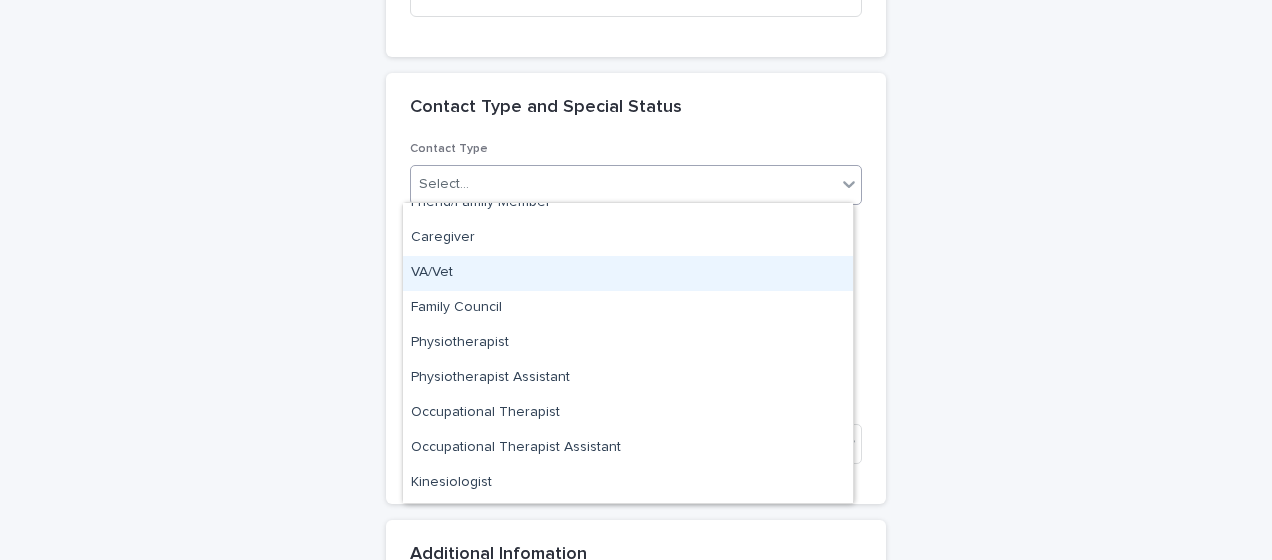 scroll, scrollTop: 100, scrollLeft: 0, axis: vertical 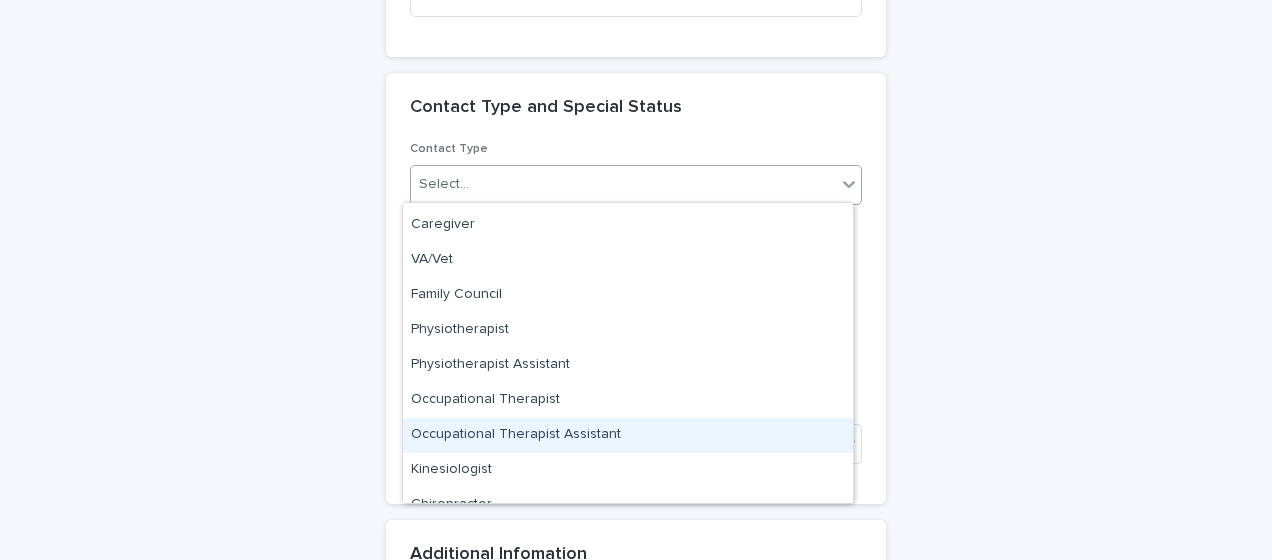 click on "Occupational Therapist Assistant" at bounding box center [628, 435] 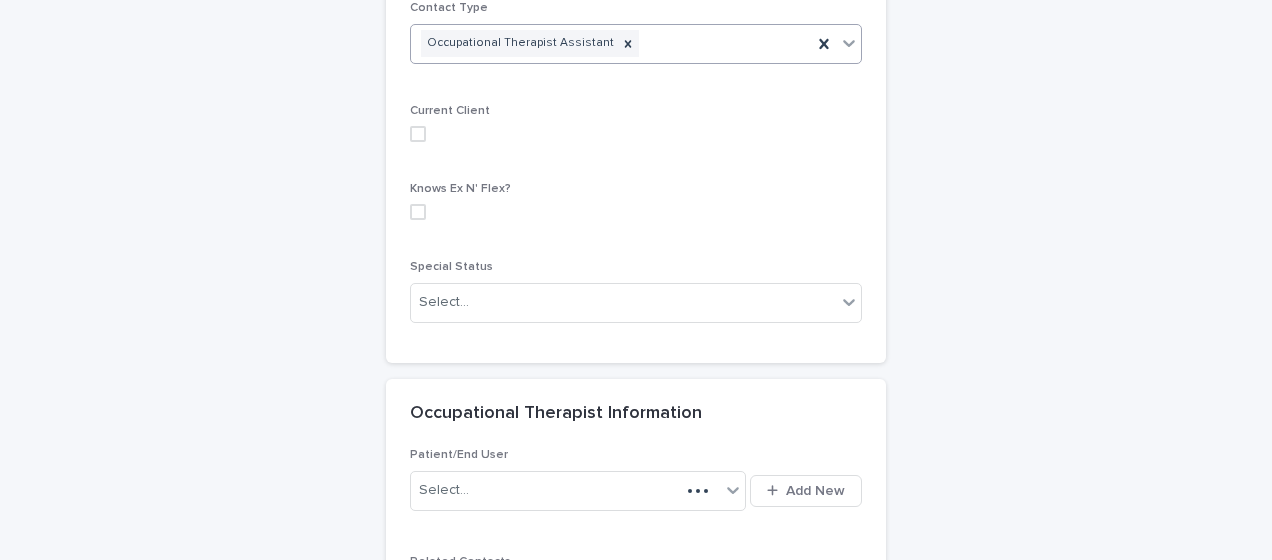 scroll, scrollTop: 2054, scrollLeft: 0, axis: vertical 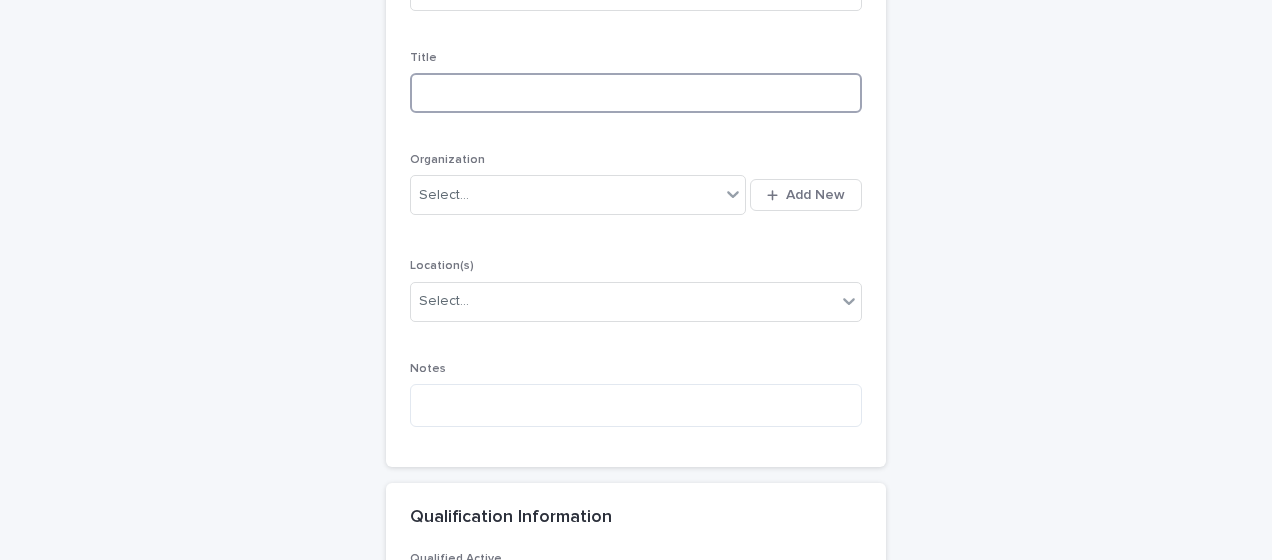 paste on "**********" 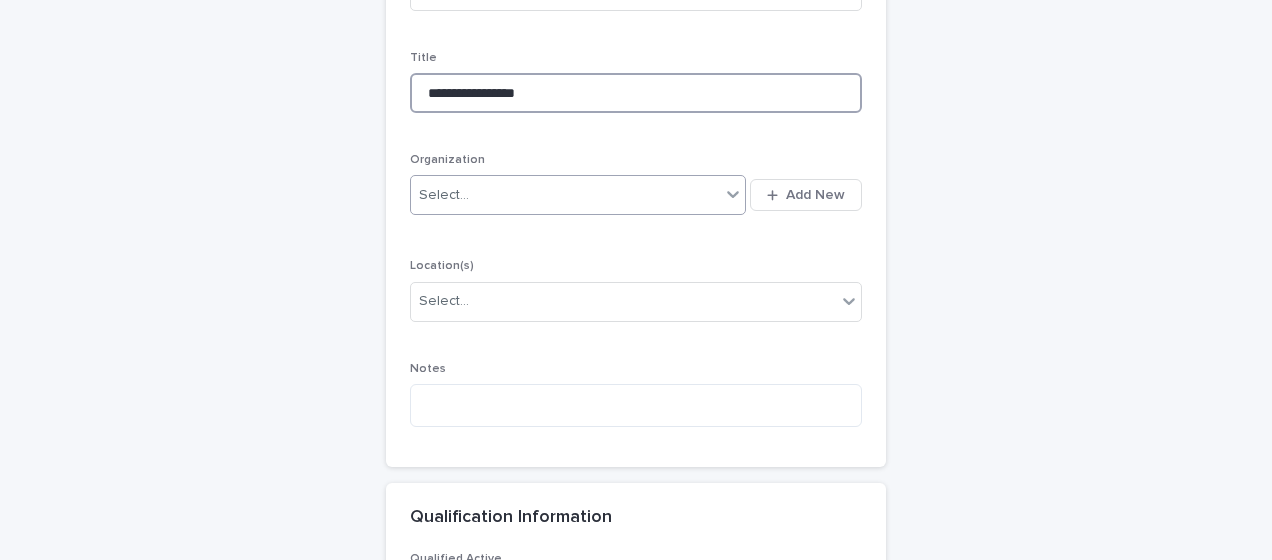 type on "**********" 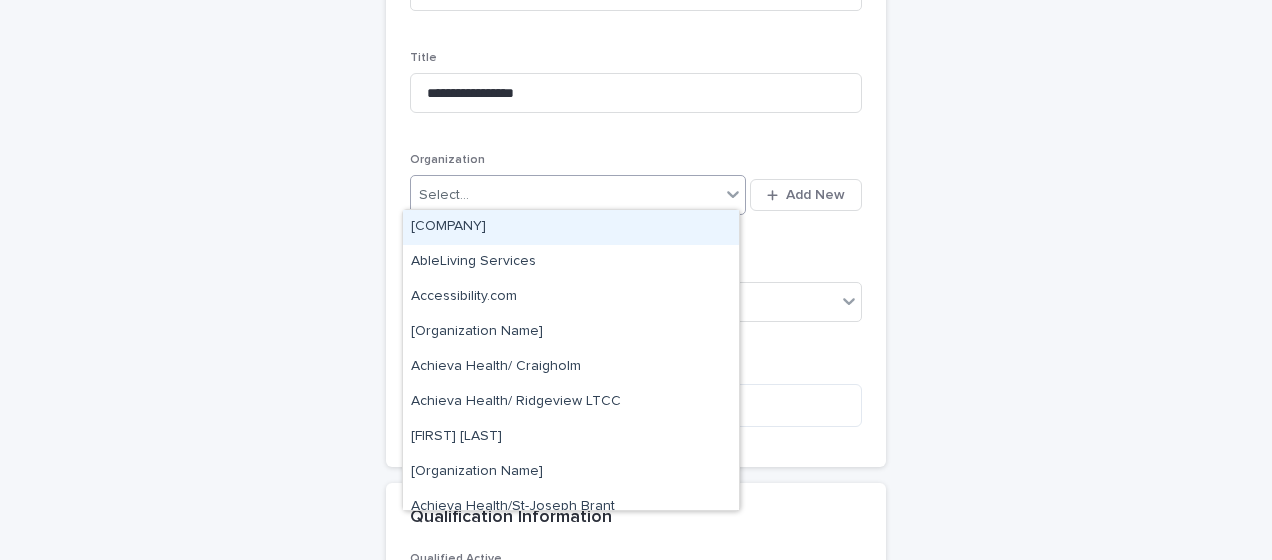 click on "Select..." at bounding box center (444, 195) 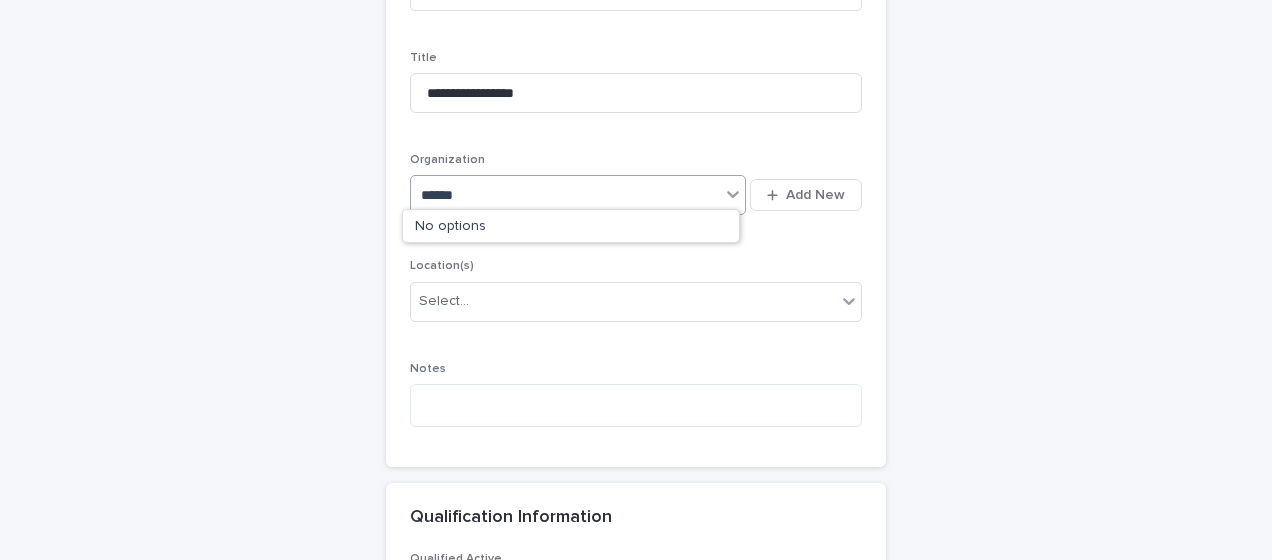 type on "*******" 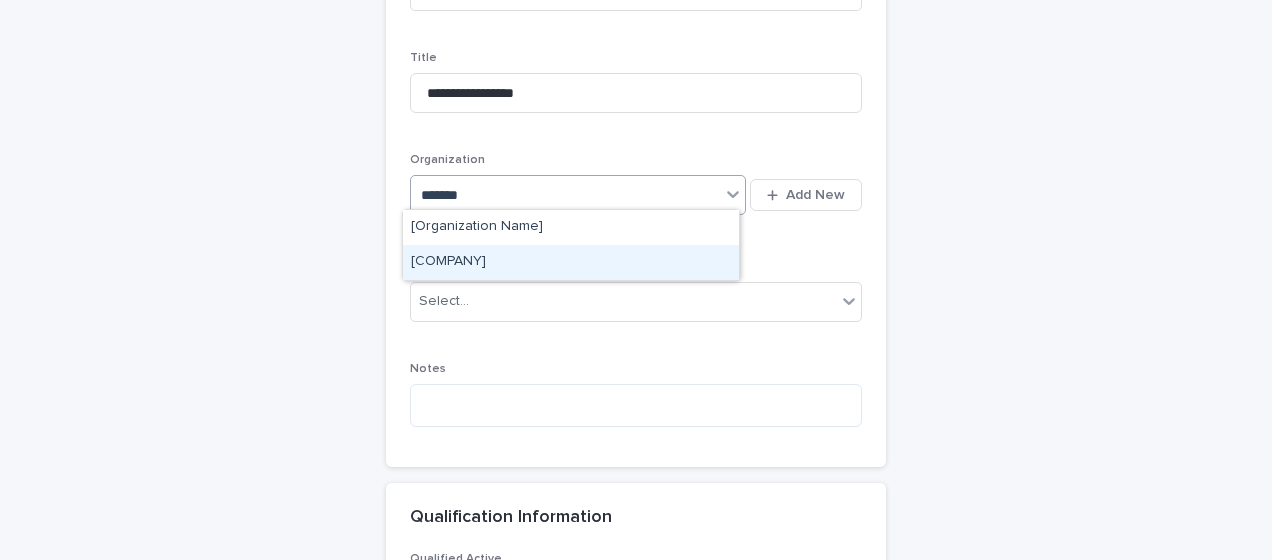 click on "[COMPANY]" at bounding box center (571, 262) 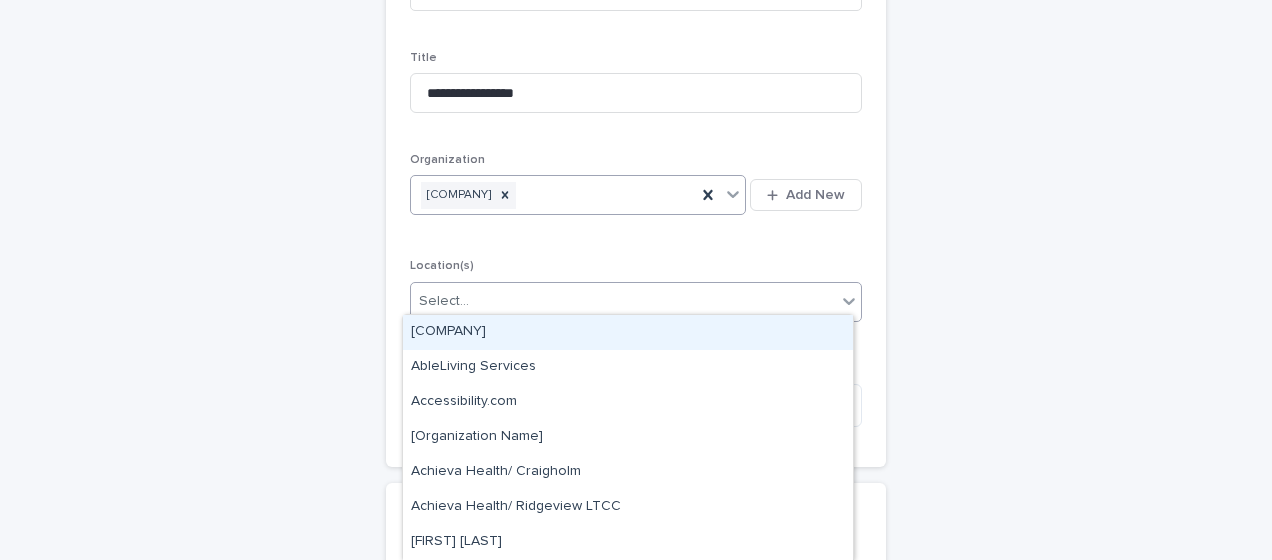 click on "Select..." at bounding box center [444, 301] 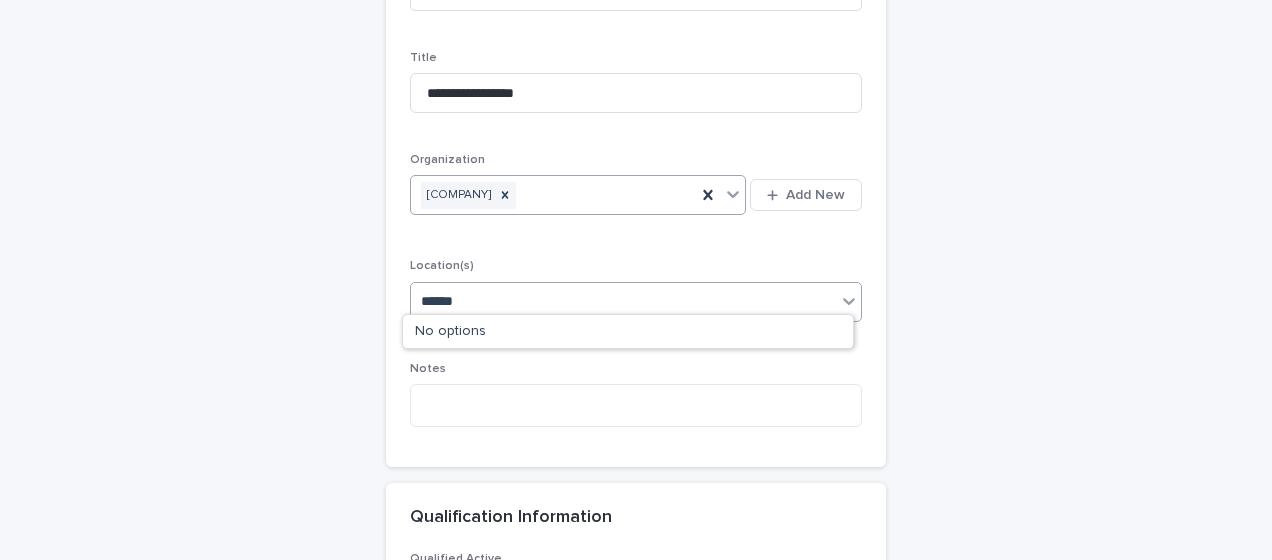 type on "*******" 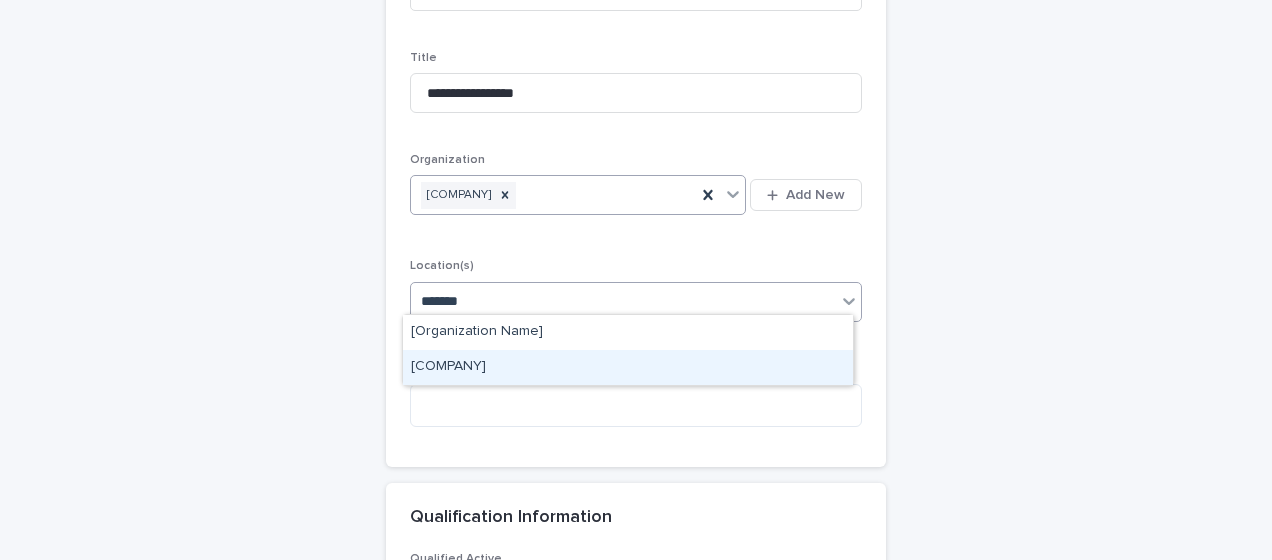 click on "[COMPANY]" at bounding box center (628, 367) 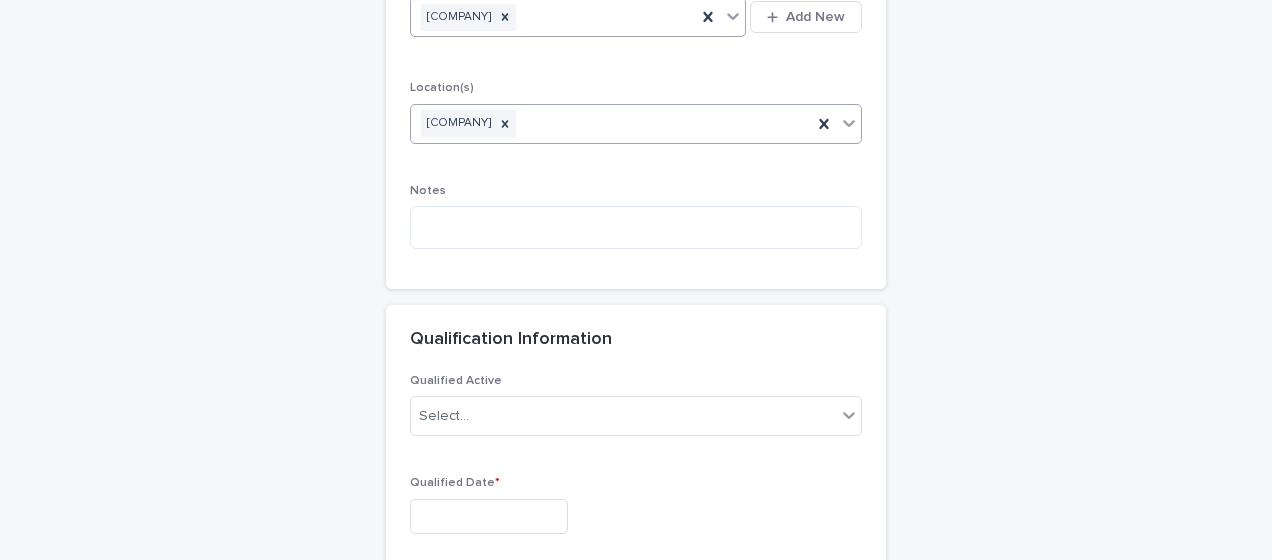 scroll, scrollTop: 3054, scrollLeft: 0, axis: vertical 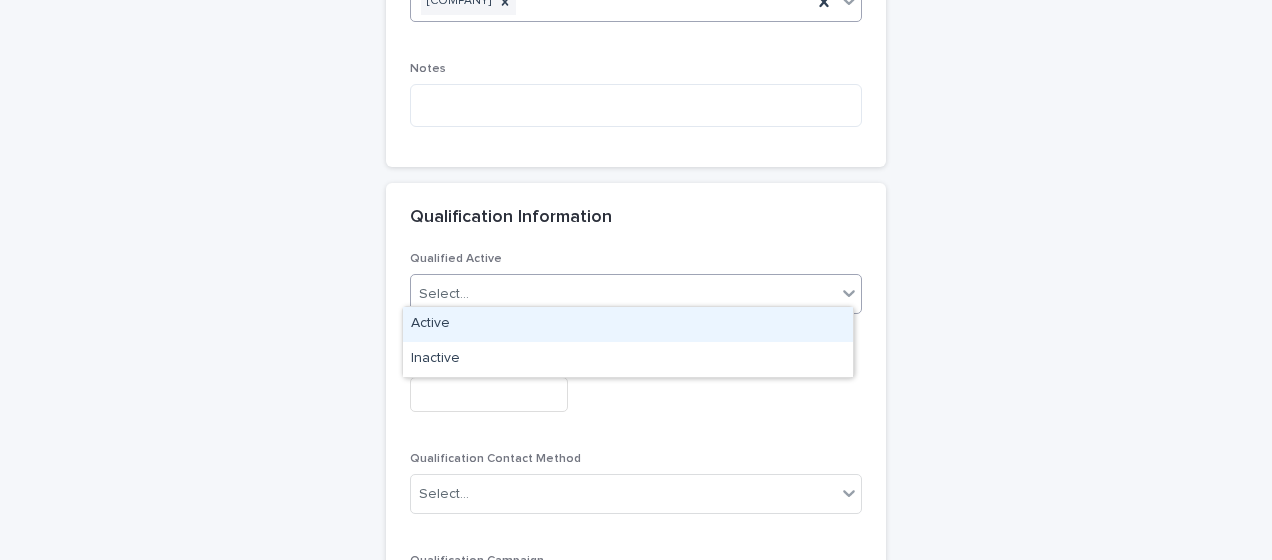 click on "Select..." at bounding box center (623, 294) 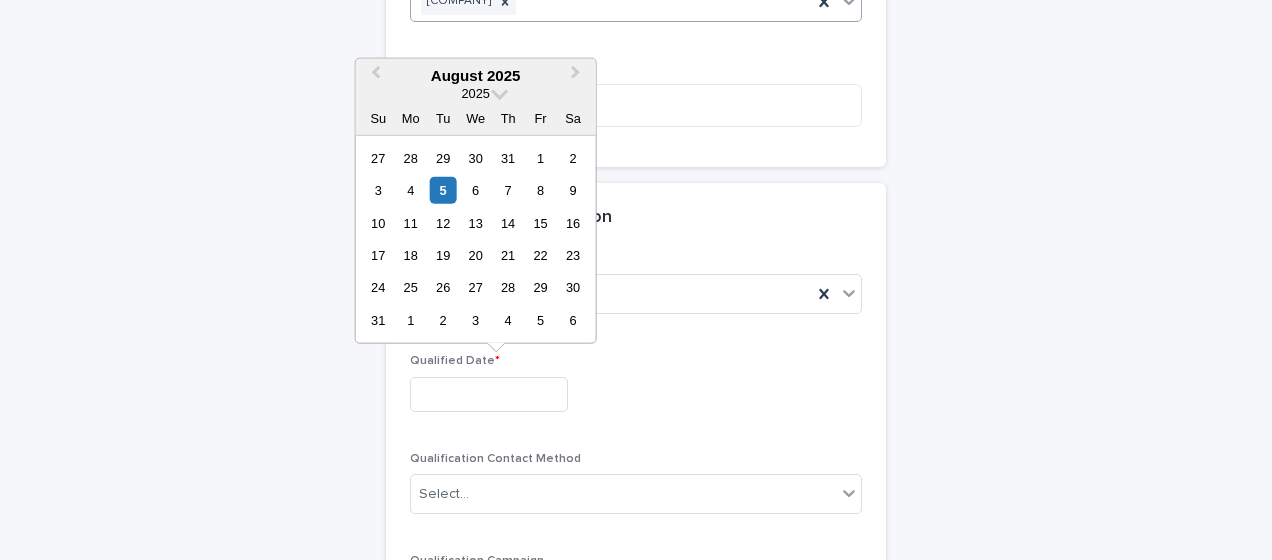 click at bounding box center (489, 394) 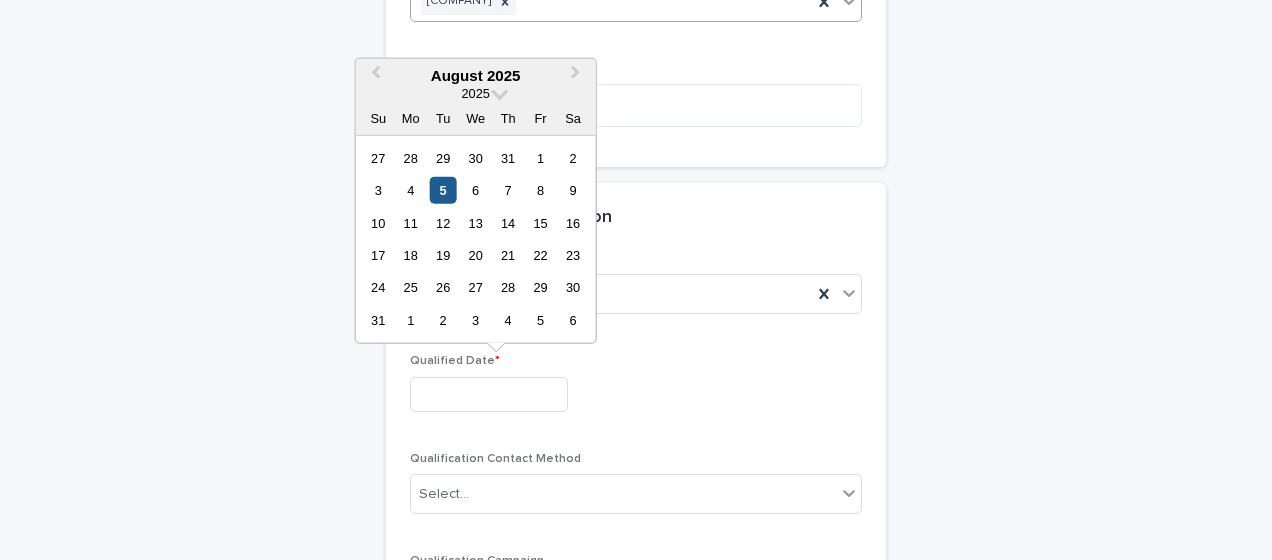 click on "5" at bounding box center (443, 190) 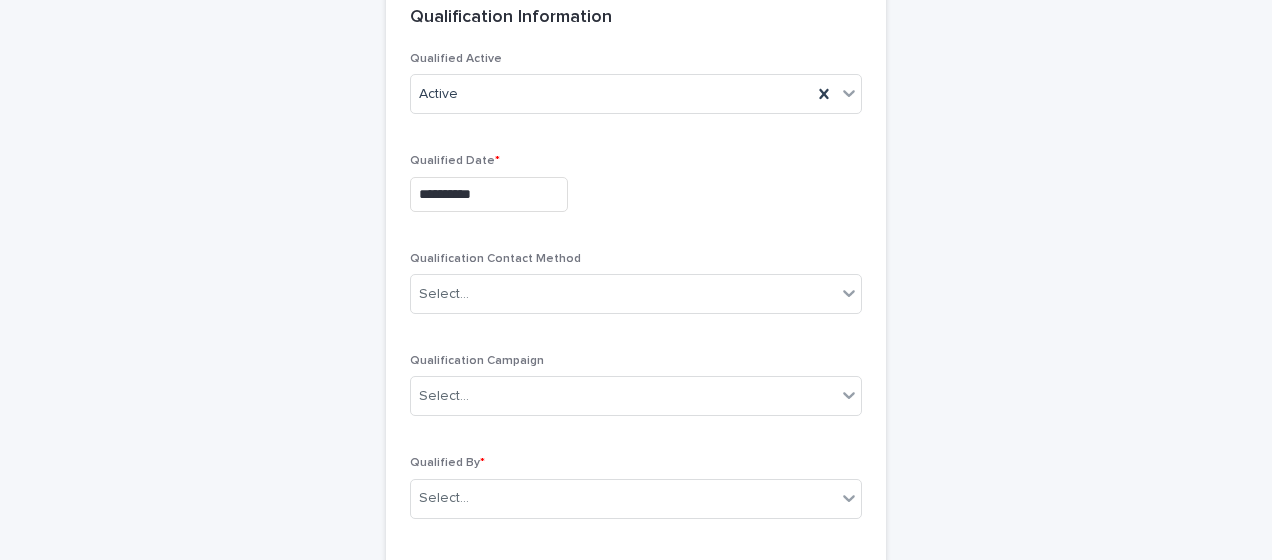 scroll, scrollTop: 3354, scrollLeft: 0, axis: vertical 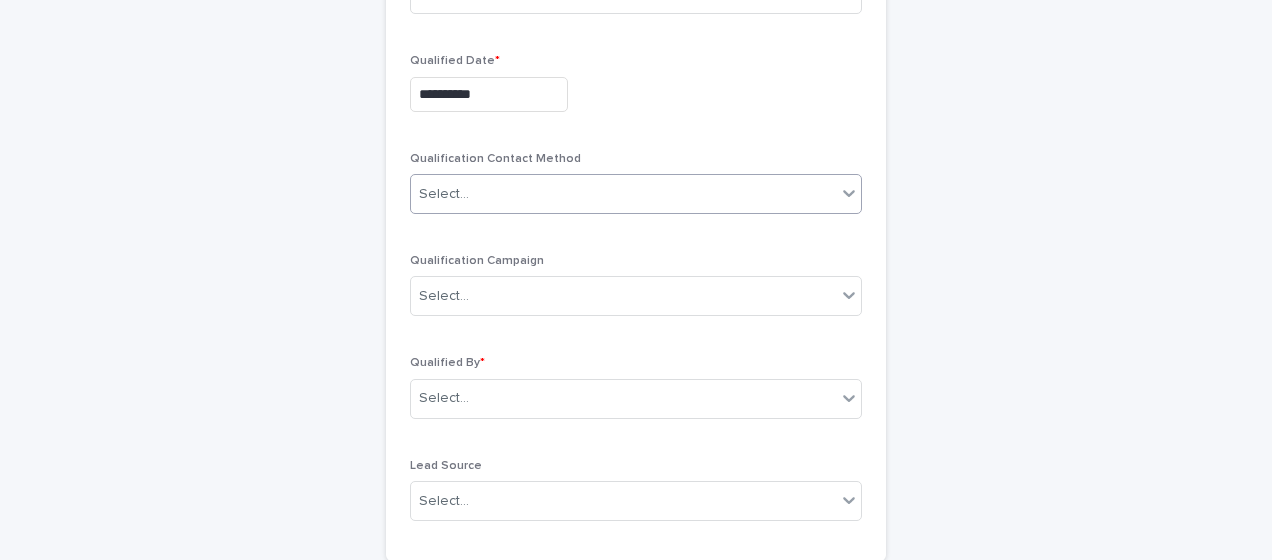 click on "Select..." at bounding box center (623, 194) 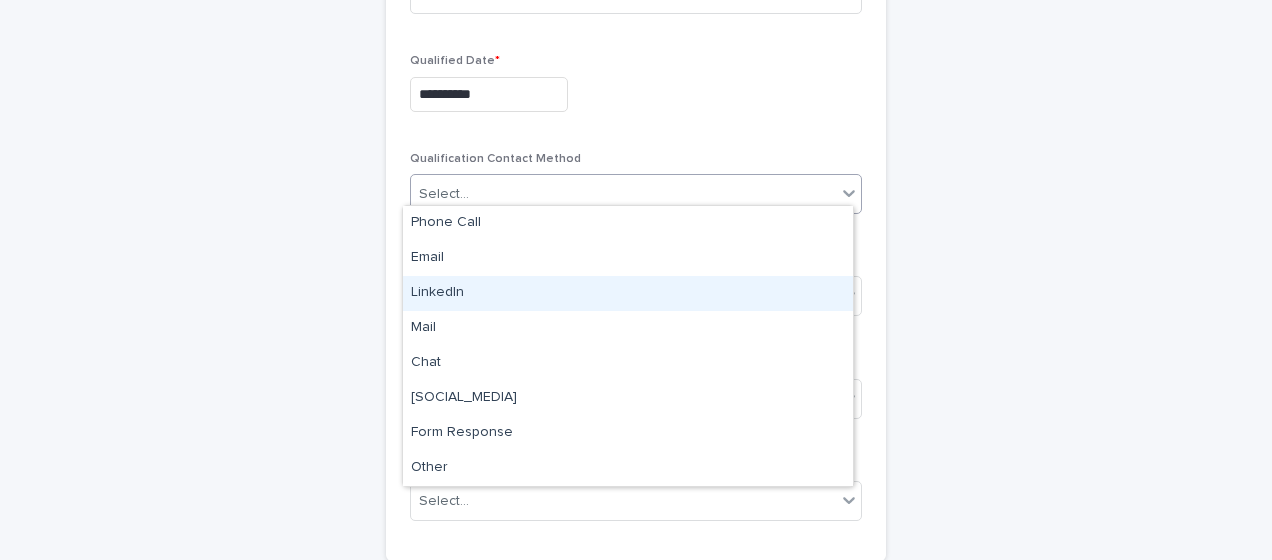 click on "LinkedIn" at bounding box center (628, 293) 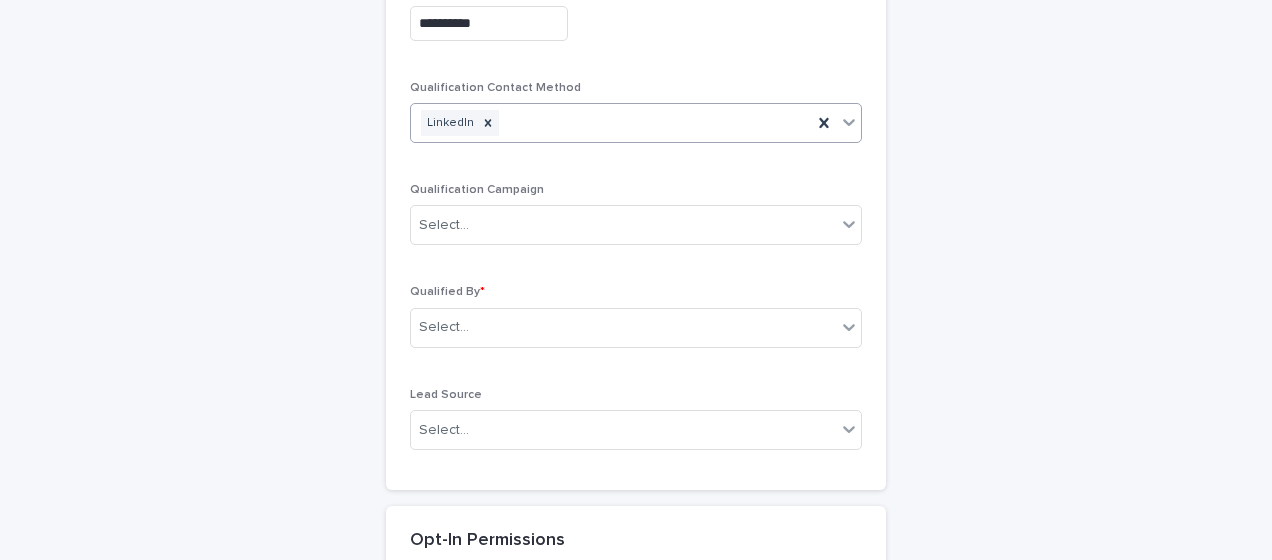 scroll, scrollTop: 3454, scrollLeft: 0, axis: vertical 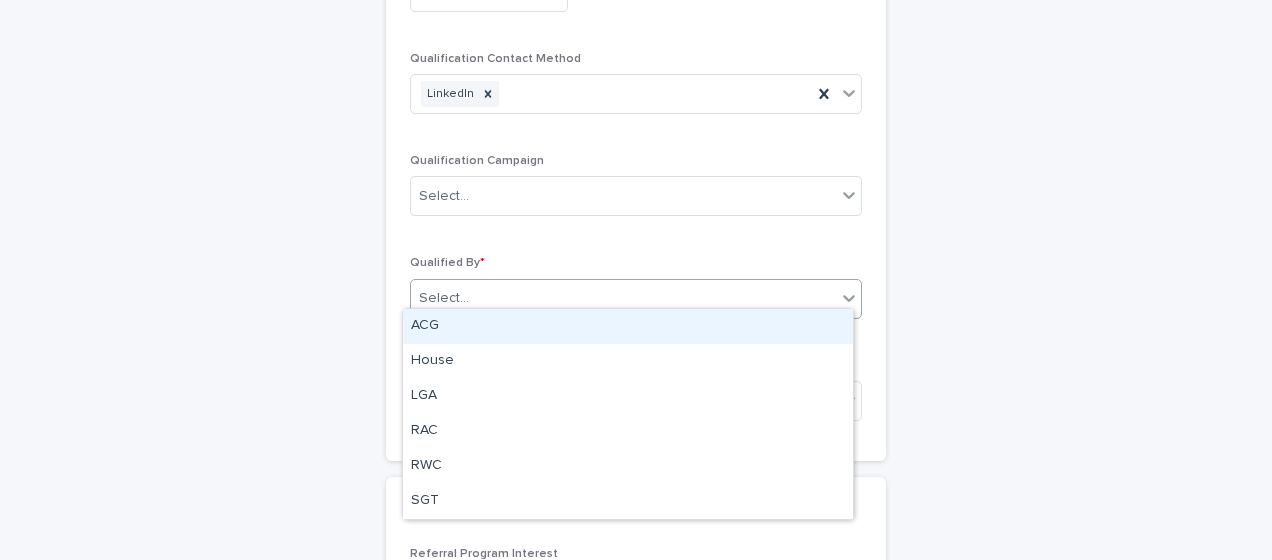 click on "Select..." at bounding box center (623, 298) 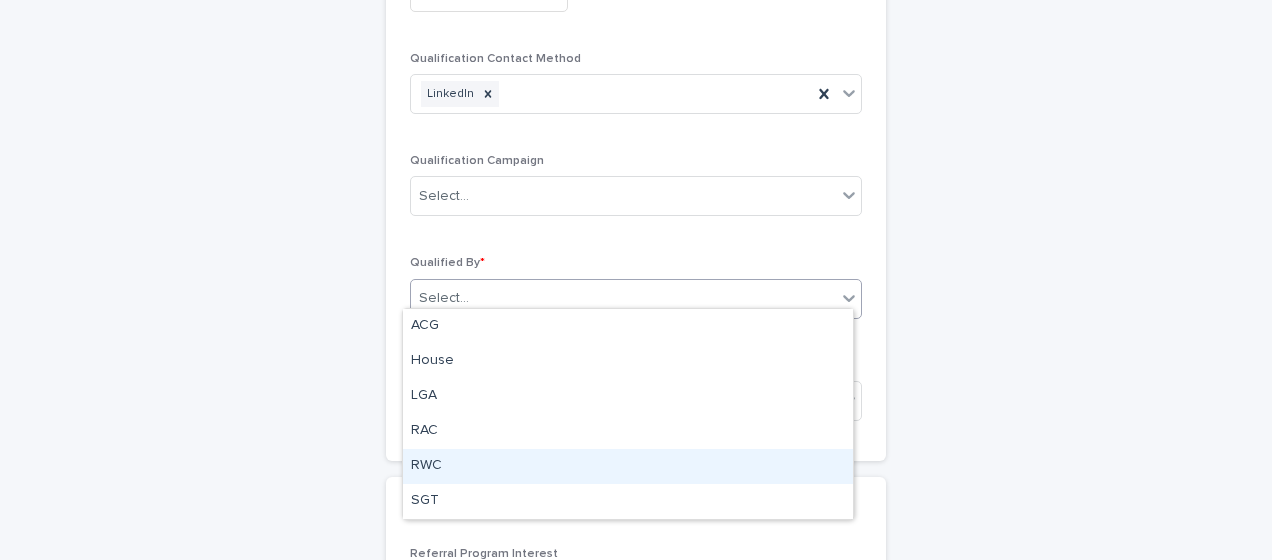 click on "RWC" at bounding box center (628, 466) 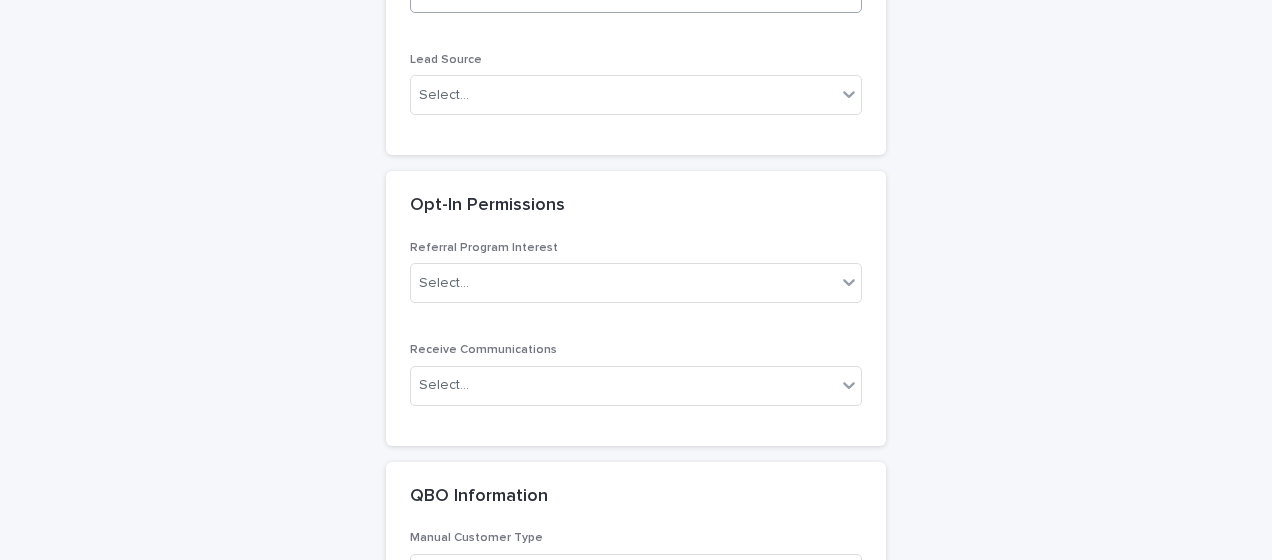 scroll, scrollTop: 3854, scrollLeft: 0, axis: vertical 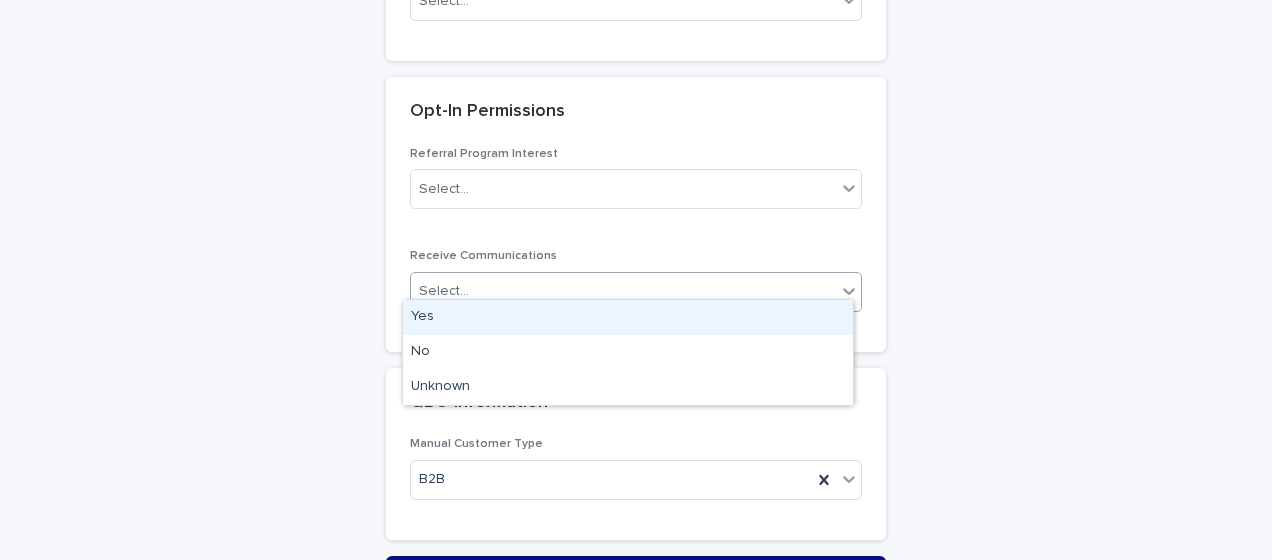 click on "Select..." at bounding box center (444, 291) 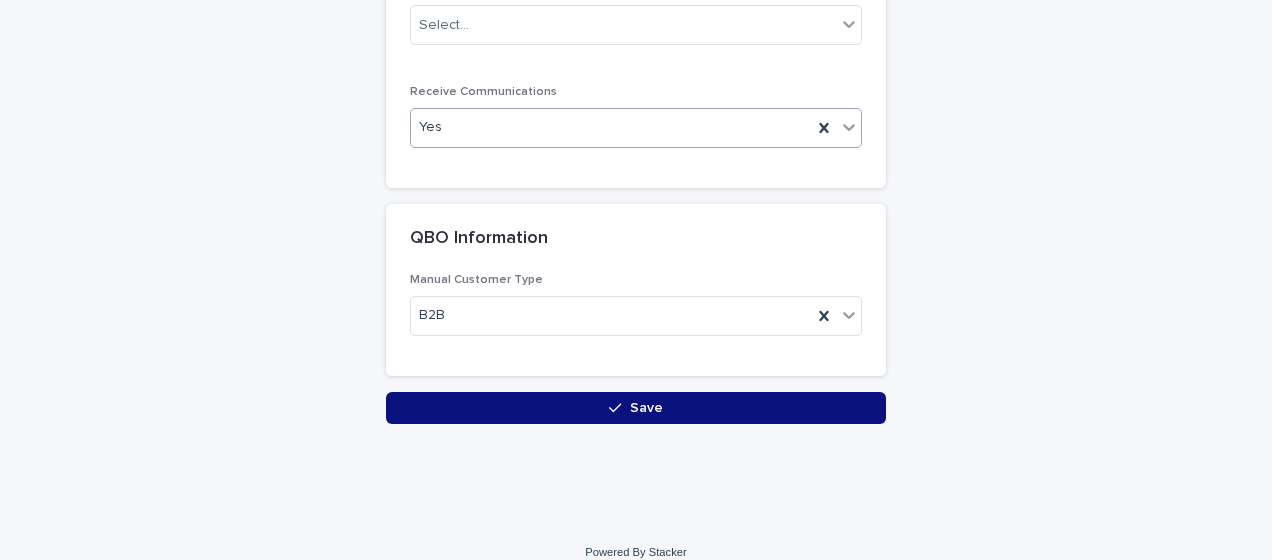 scroll, scrollTop: 4025, scrollLeft: 0, axis: vertical 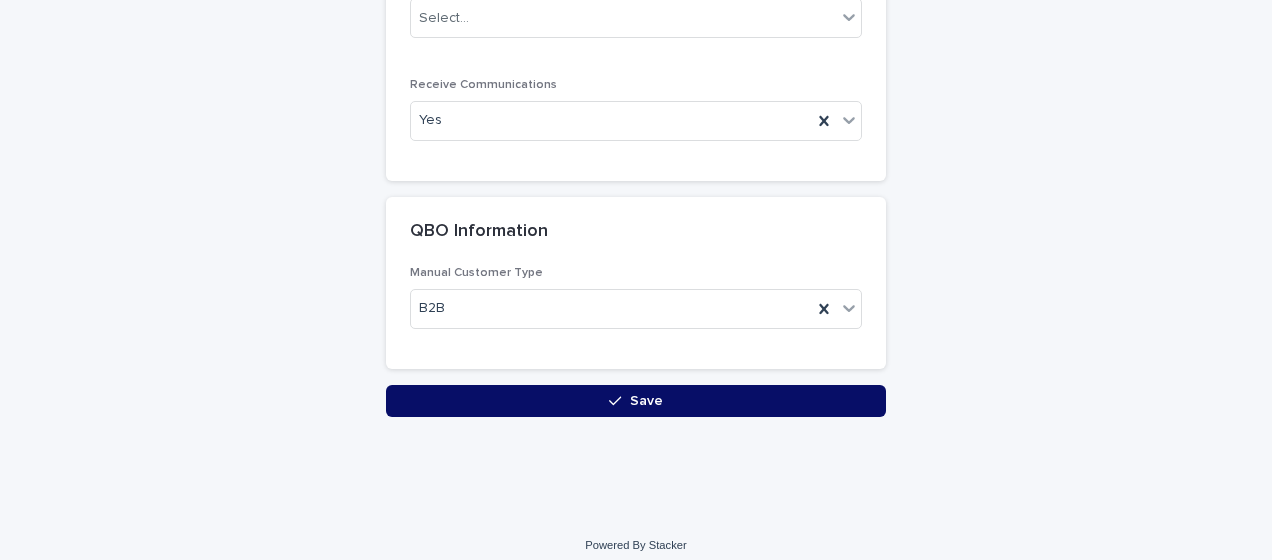 click on "Save" at bounding box center (636, 401) 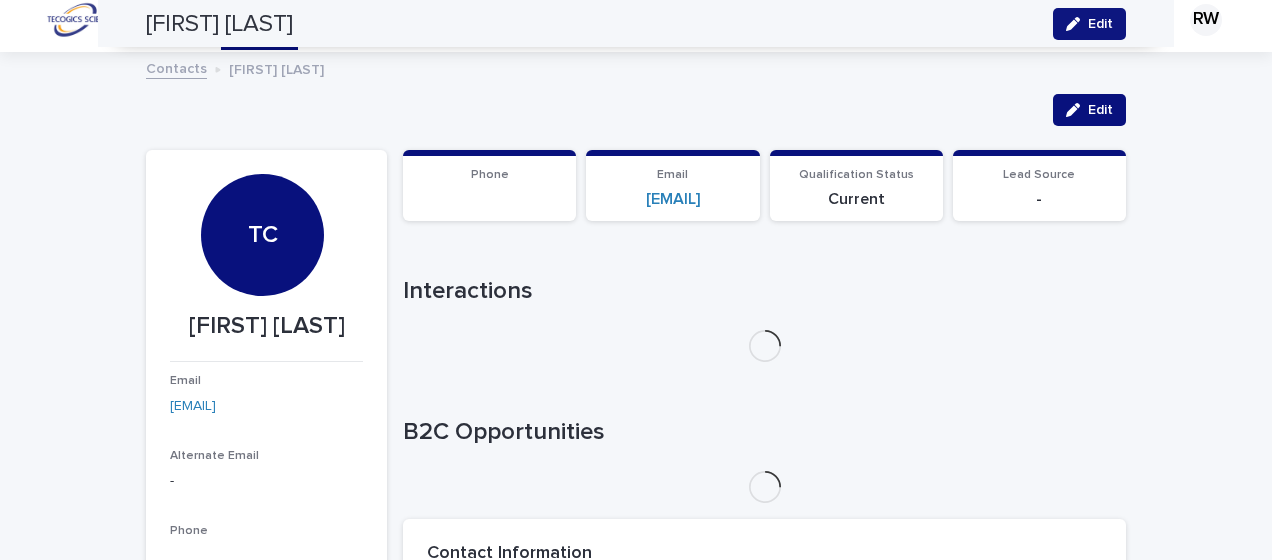 scroll, scrollTop: 0, scrollLeft: 0, axis: both 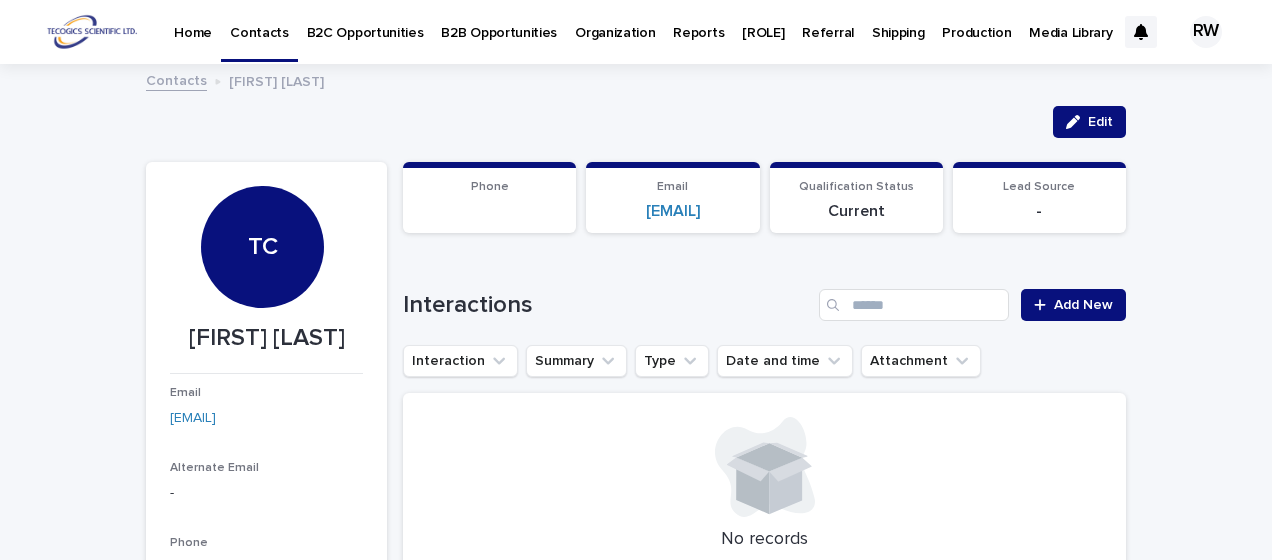 click on "B2C Opportunities" at bounding box center [365, 21] 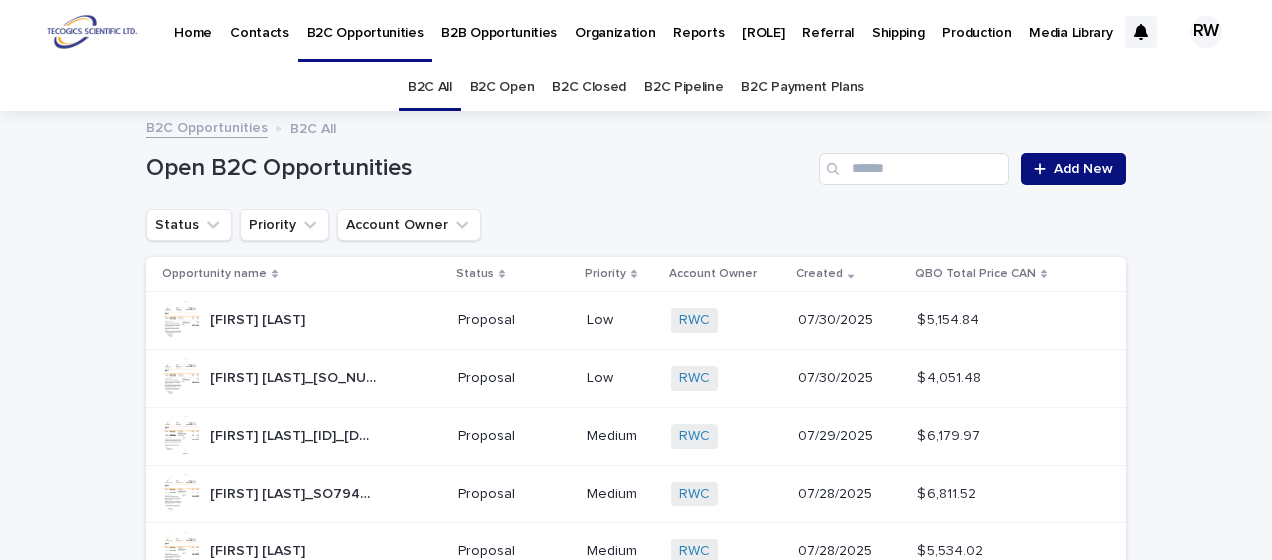 click on "B2C Open" at bounding box center (502, 87) 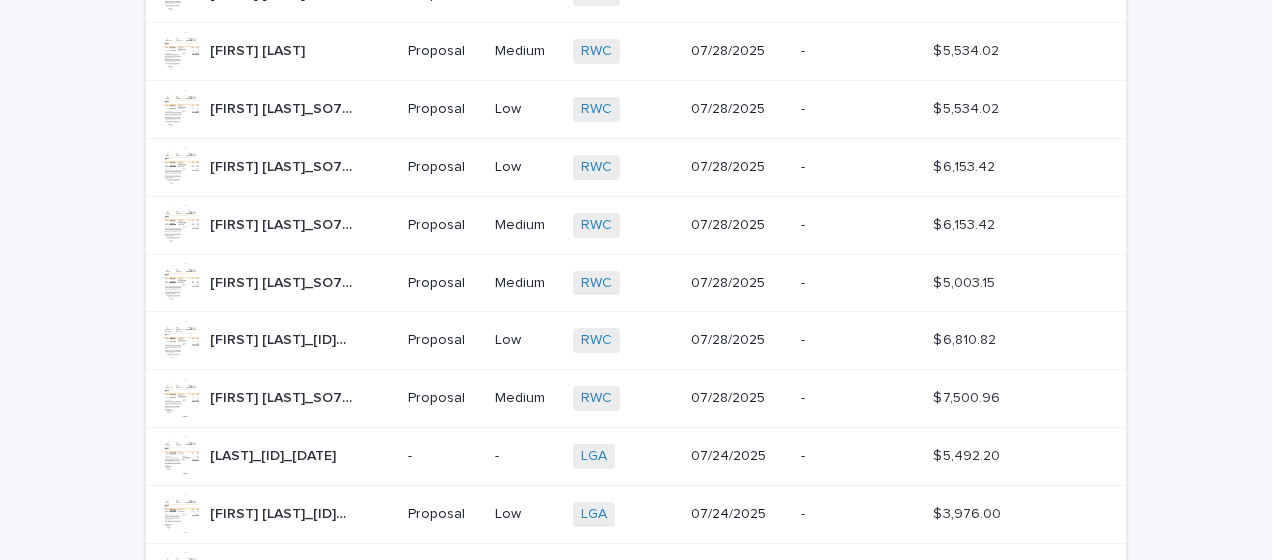 scroll, scrollTop: 600, scrollLeft: 0, axis: vertical 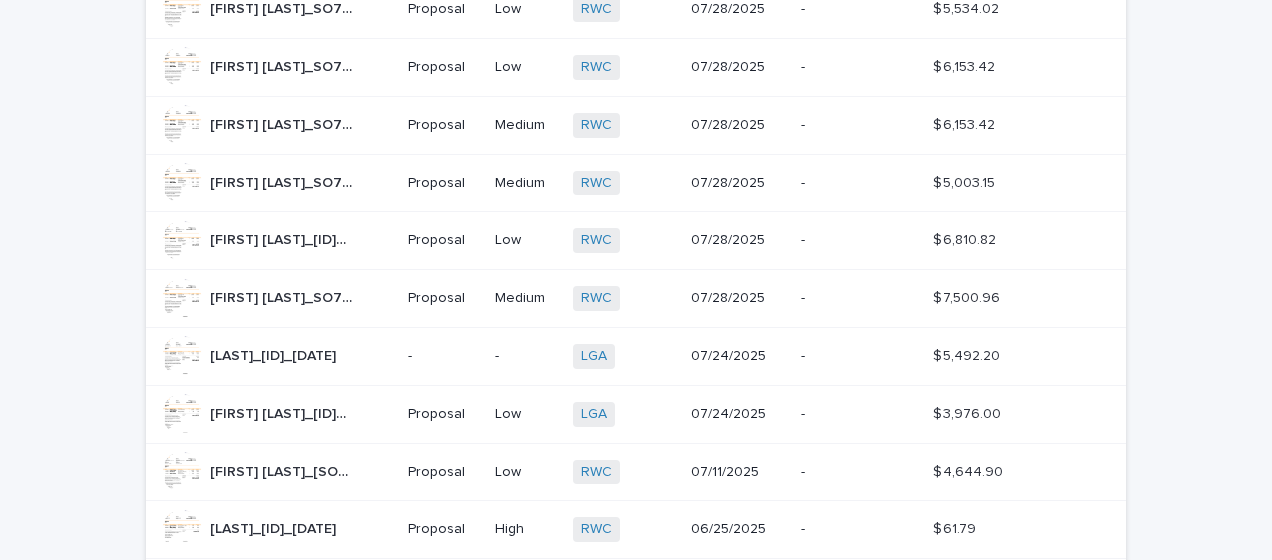 click on "[FIRST] [LAST]_SO7940A_[DATE] [FIRST] [LAST]_SO7940A_[DATE]" at bounding box center [277, 356] 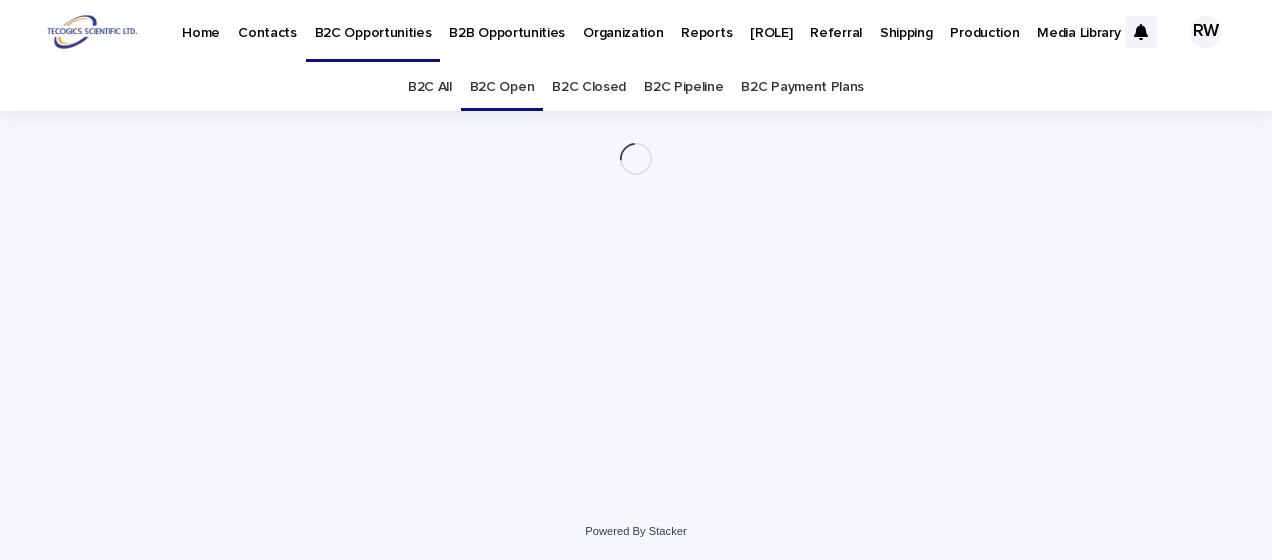 scroll, scrollTop: 0, scrollLeft: 0, axis: both 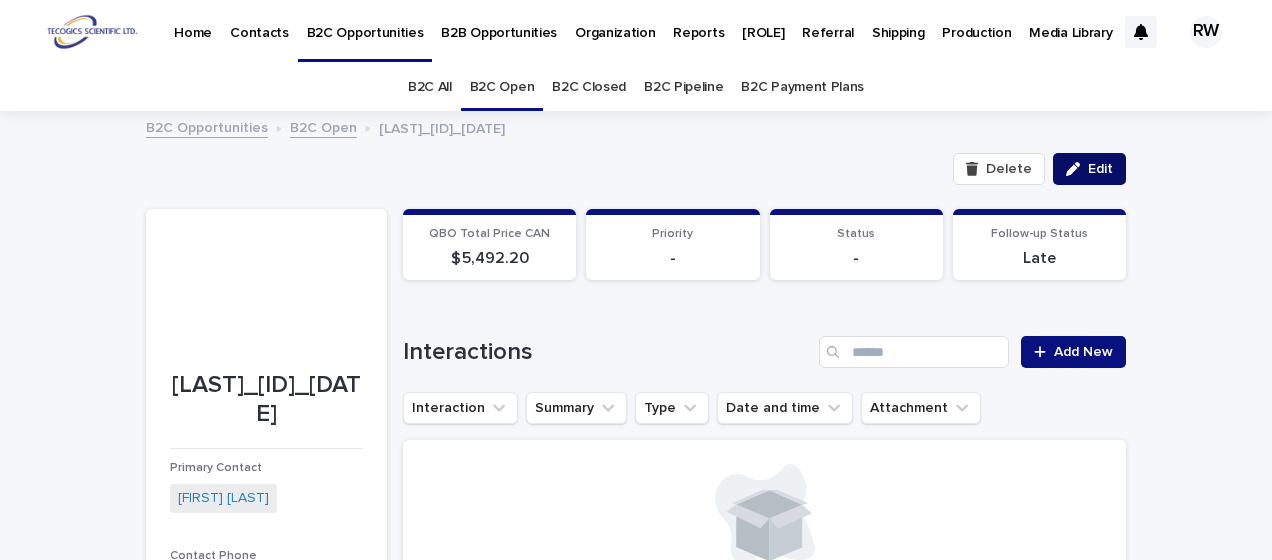 click on "Edit" at bounding box center (1100, 169) 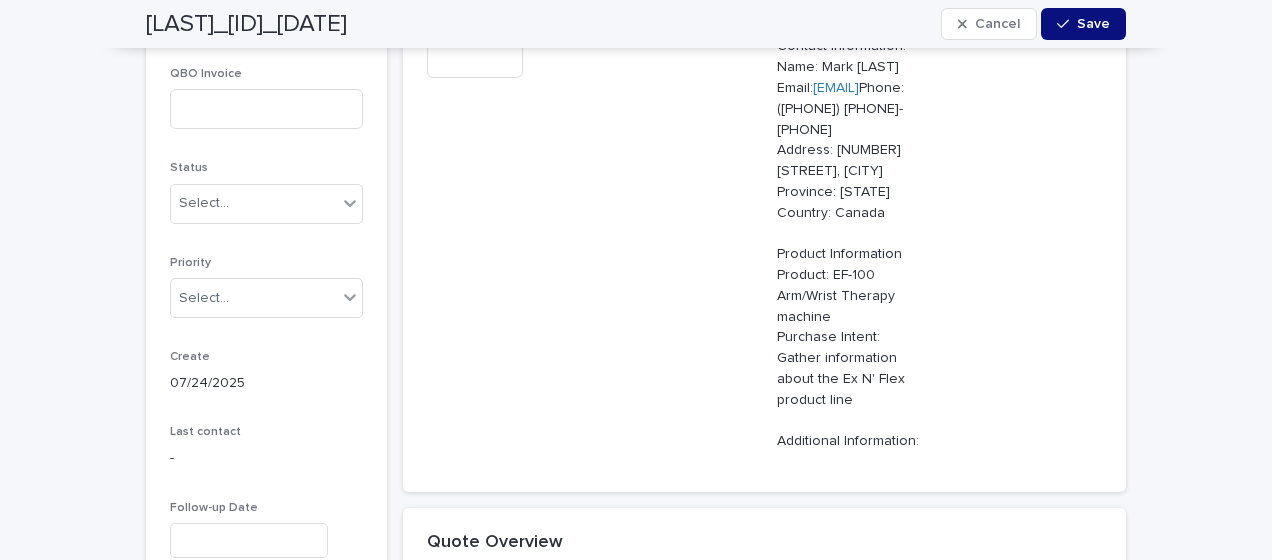 scroll, scrollTop: 1000, scrollLeft: 0, axis: vertical 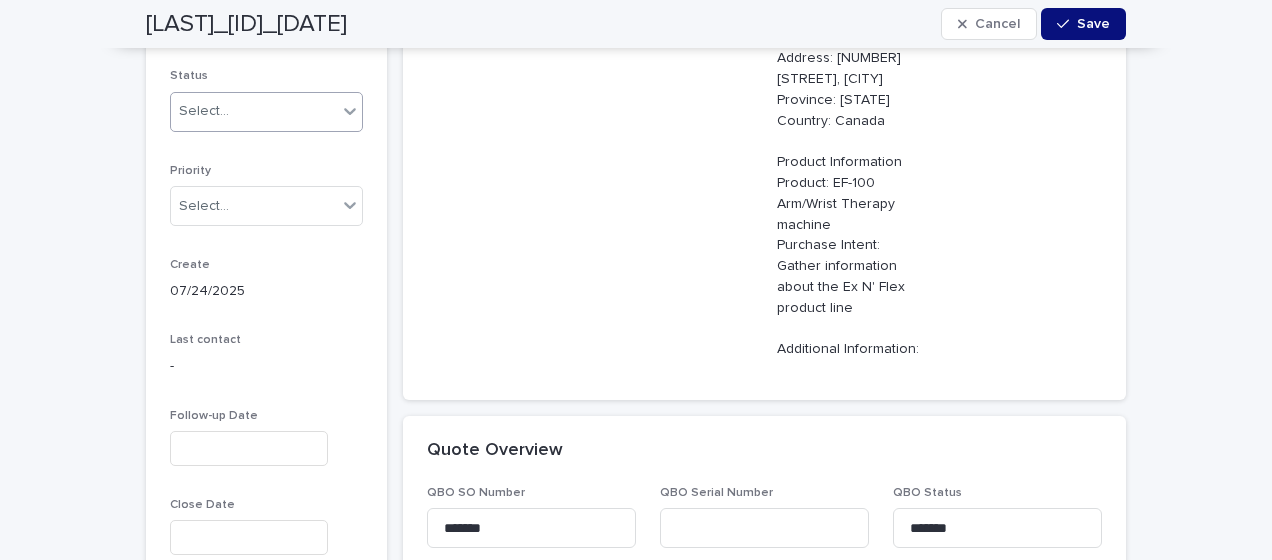 click on "Select..." at bounding box center [254, 111] 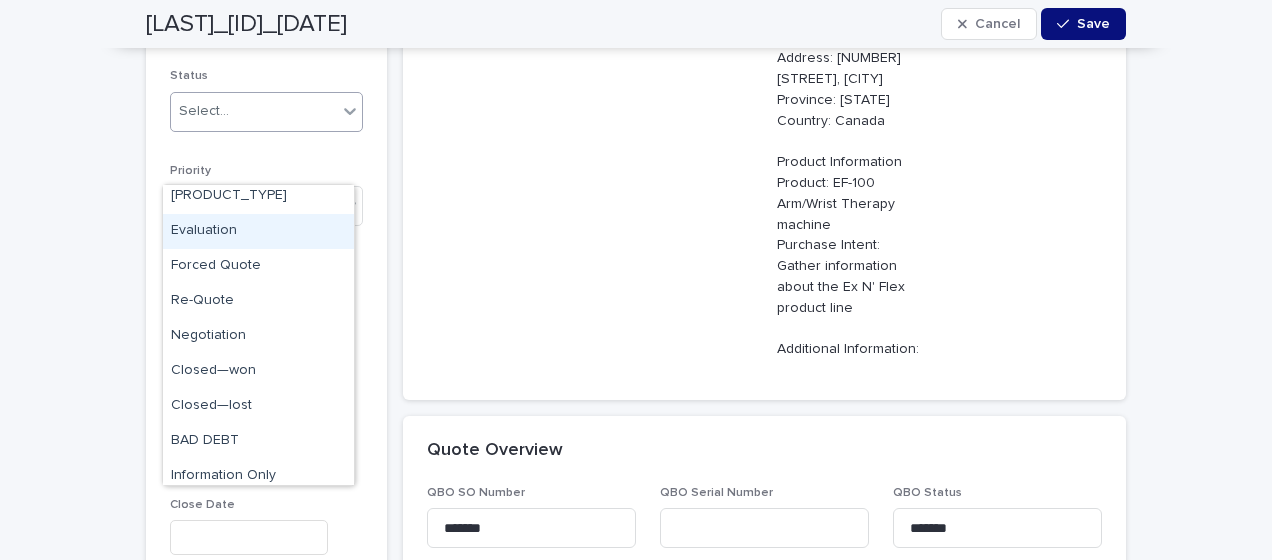 scroll, scrollTop: 100, scrollLeft: 0, axis: vertical 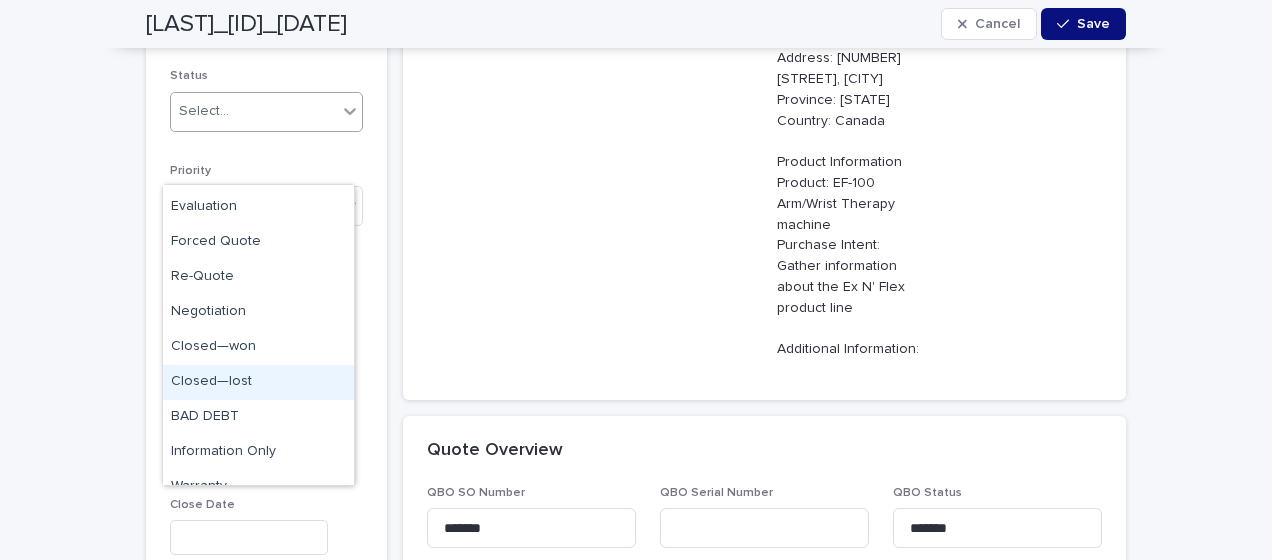 click on "Closed—lost" at bounding box center [258, 382] 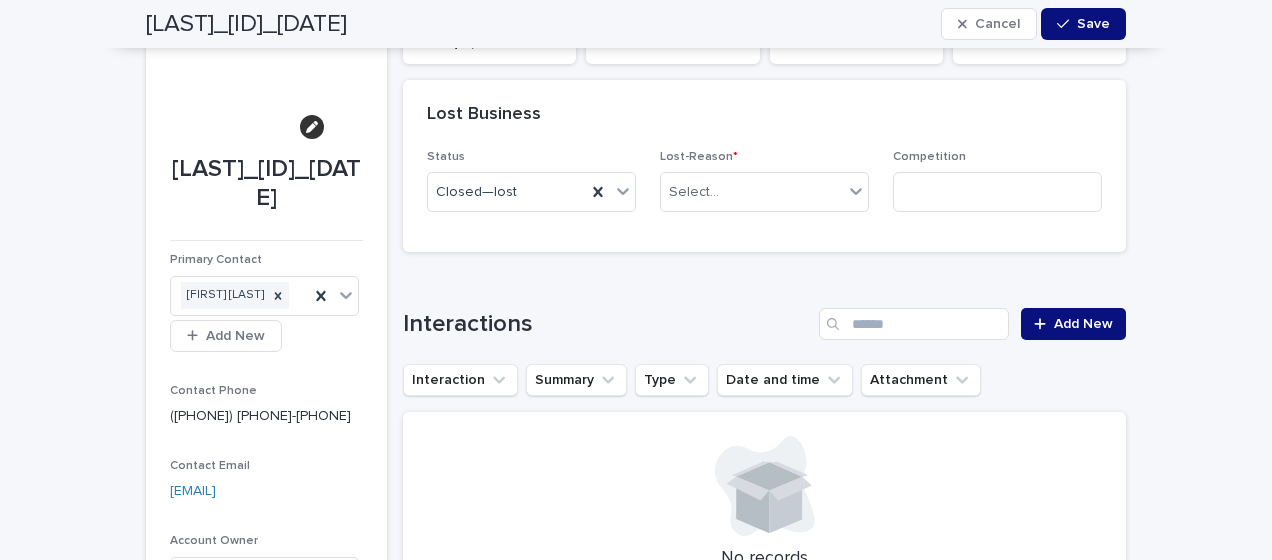 scroll, scrollTop: 200, scrollLeft: 0, axis: vertical 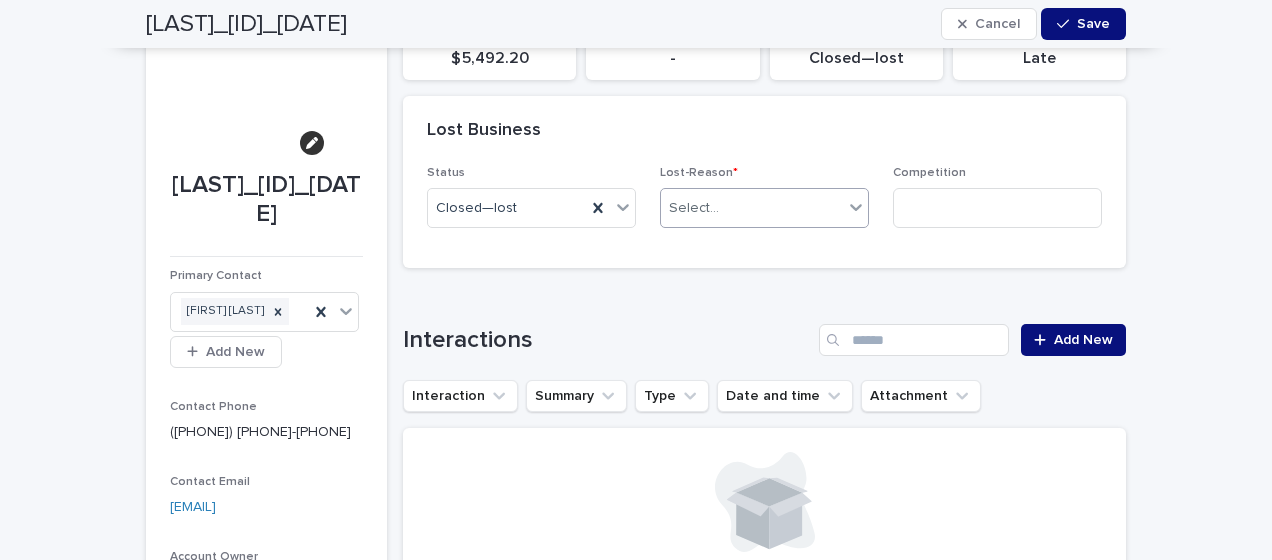 click on "Select..." at bounding box center [694, 208] 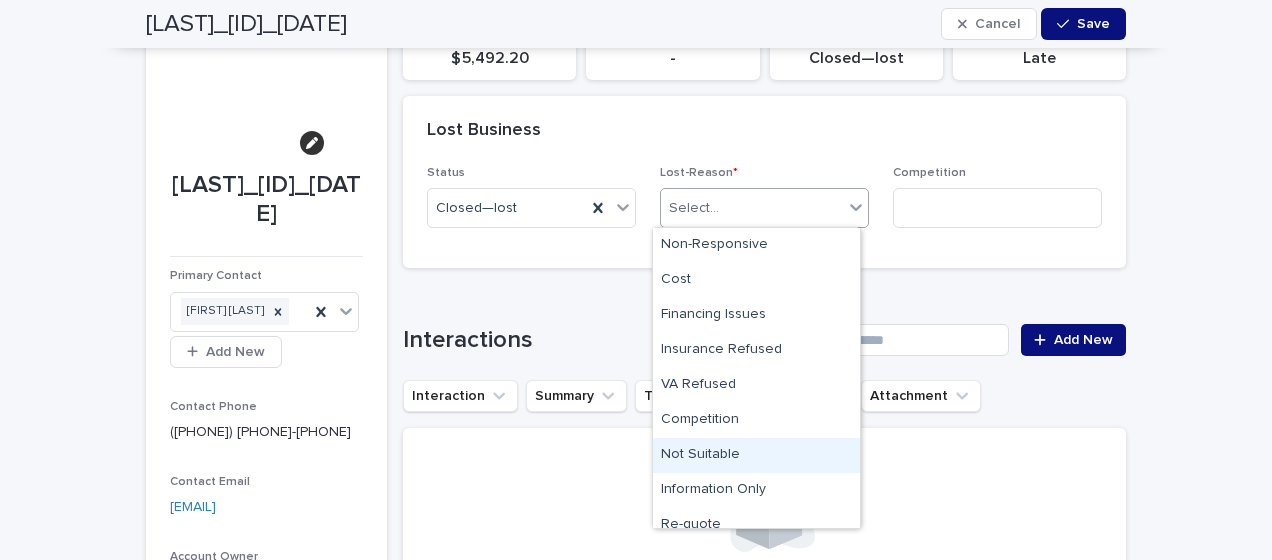 click on "Not Suitable" at bounding box center (756, 455) 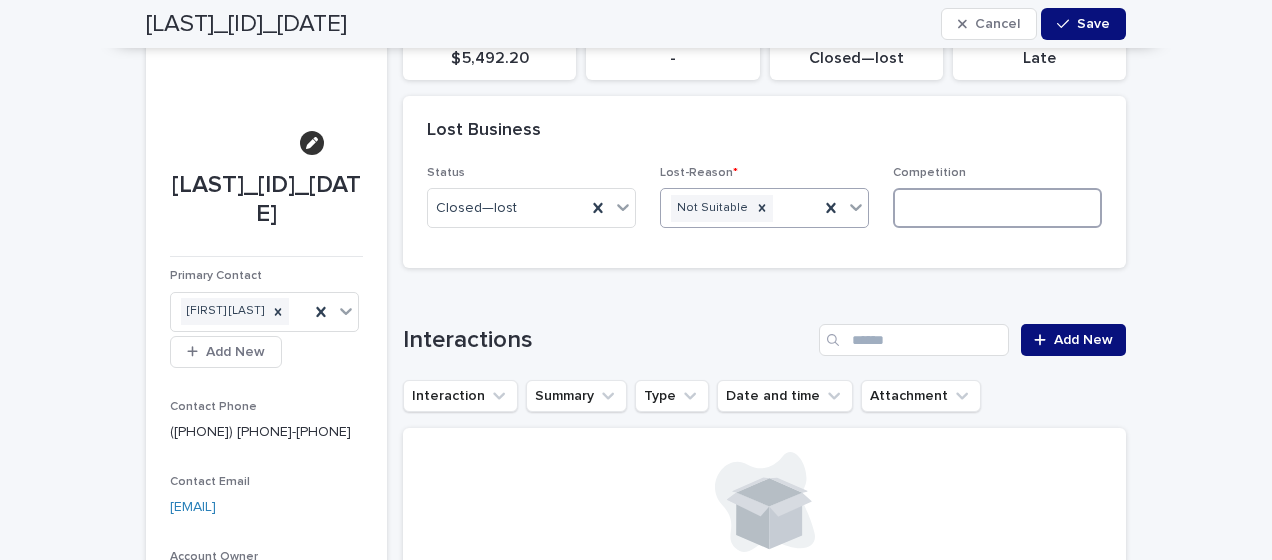 click at bounding box center (997, 208) 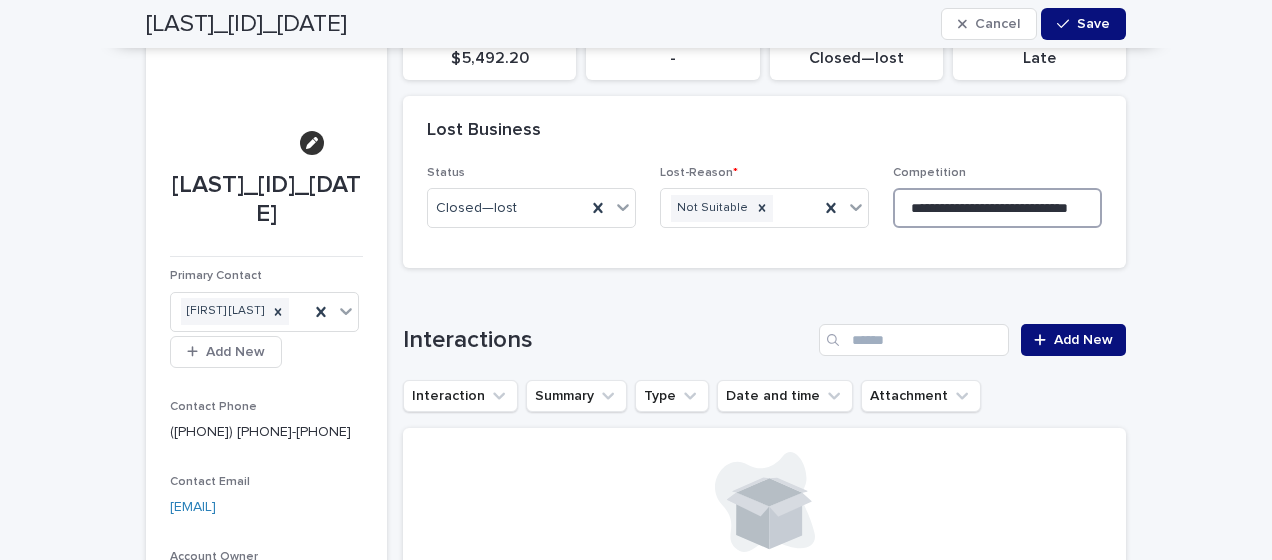 scroll, scrollTop: 0, scrollLeft: 33, axis: horizontal 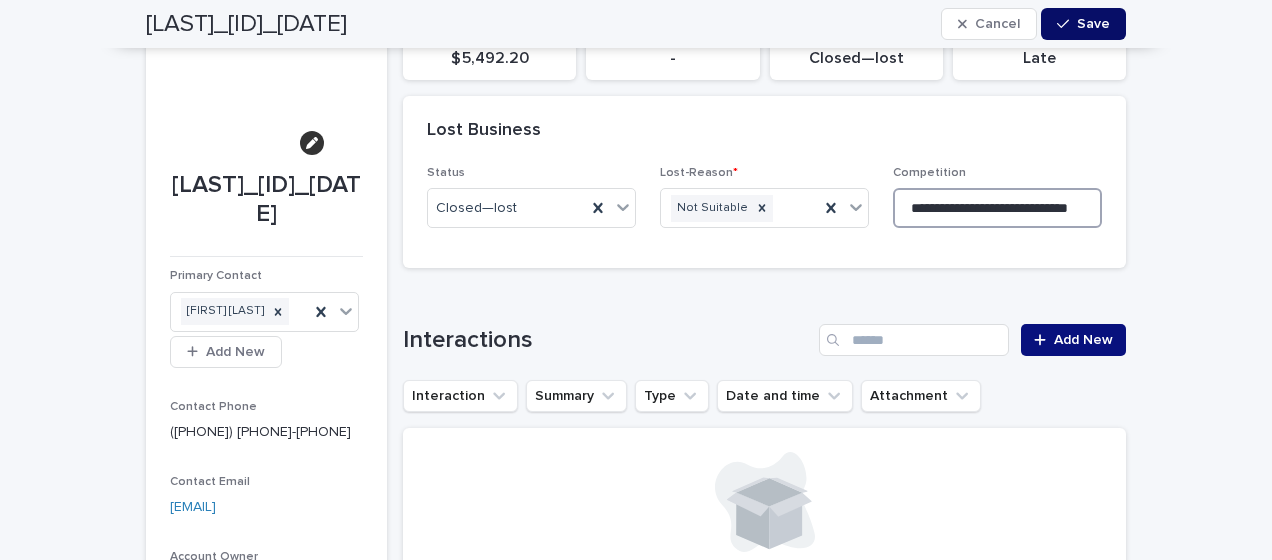 type on "**********" 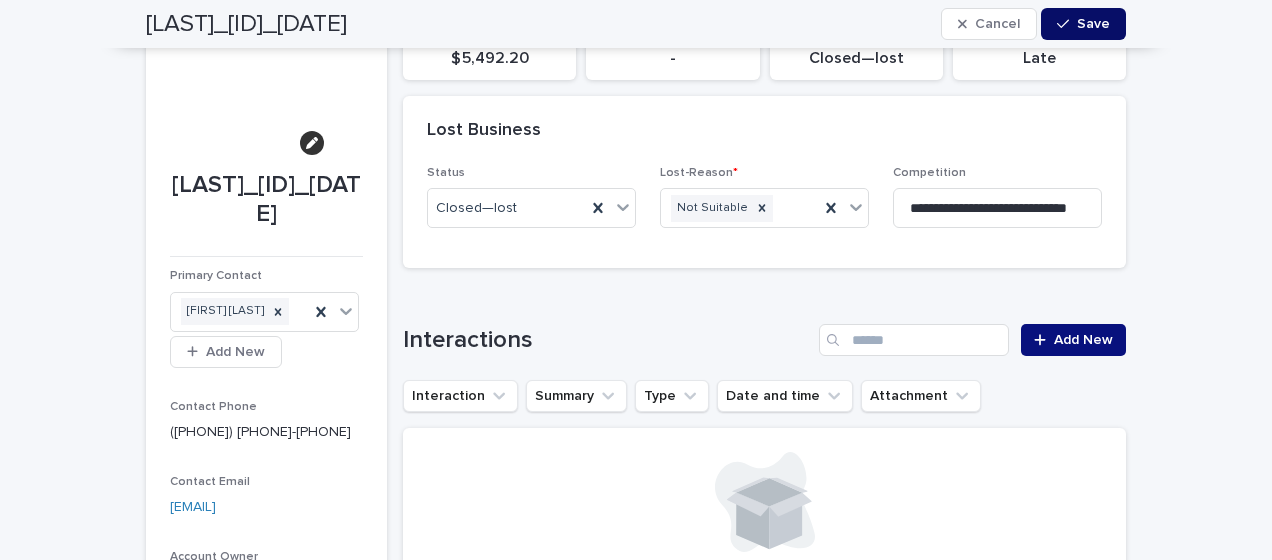 scroll, scrollTop: 0, scrollLeft: 0, axis: both 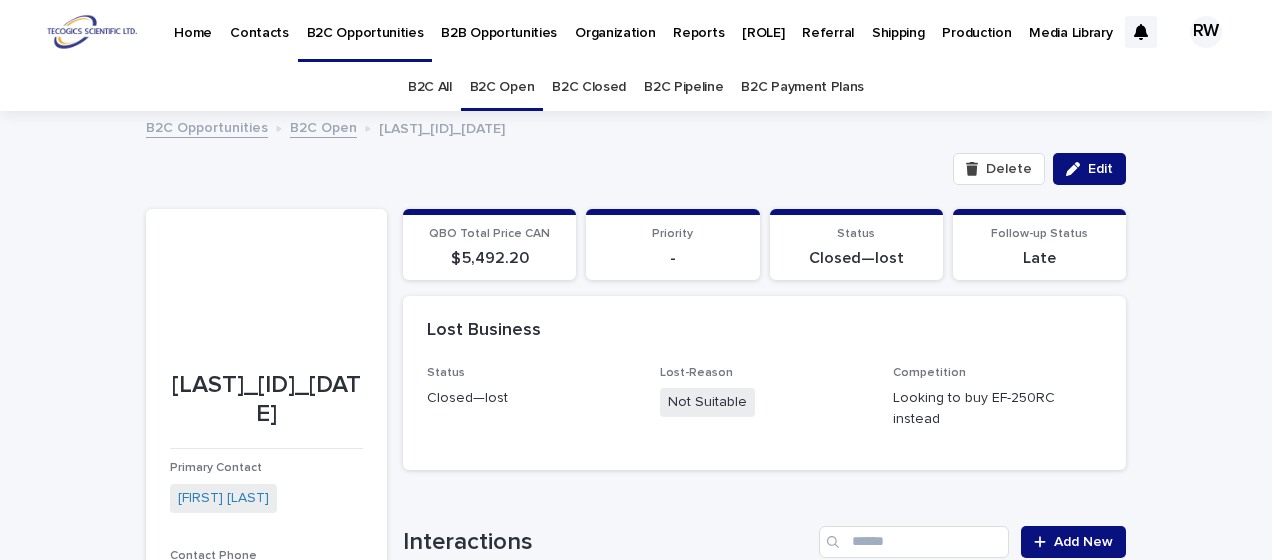 click on "Production" at bounding box center [976, 21] 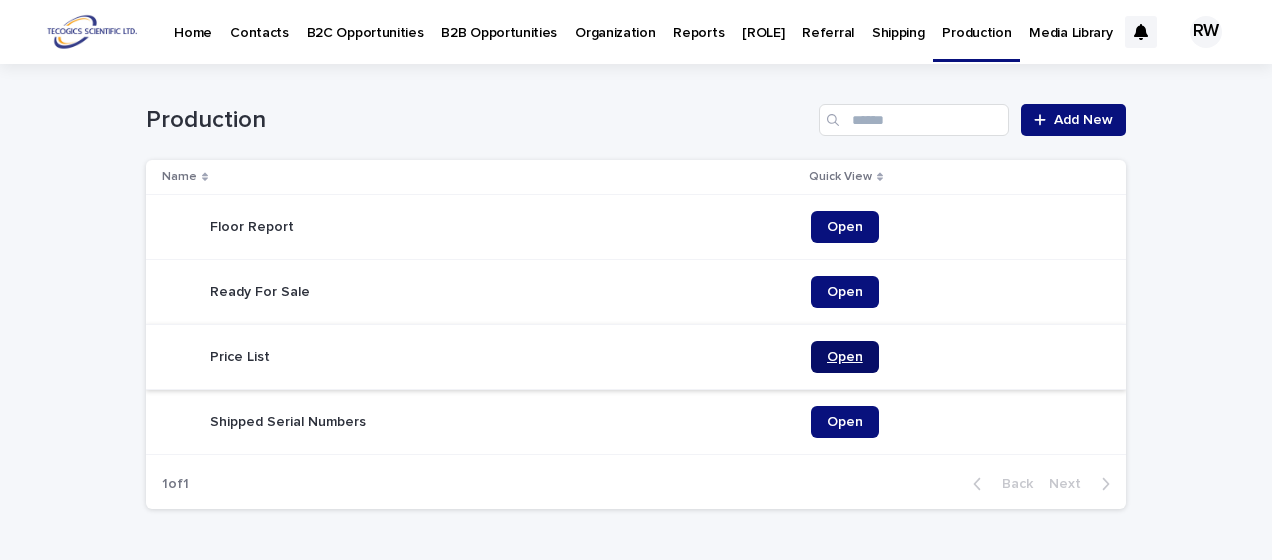 click on "Open" at bounding box center (845, 357) 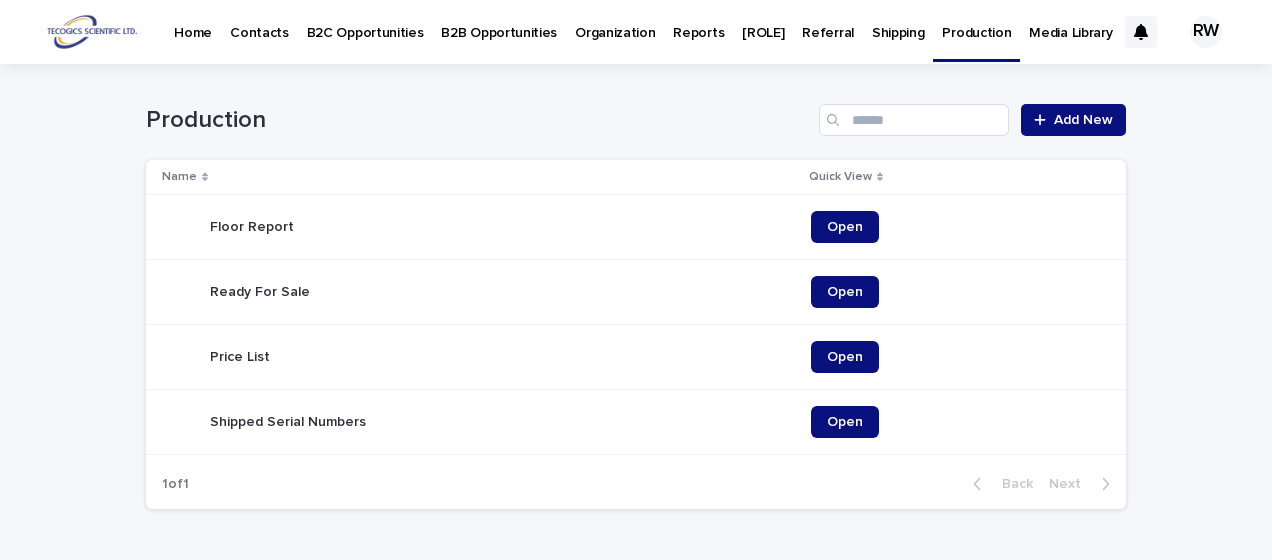 click on "B2C Opportunities" at bounding box center [365, 21] 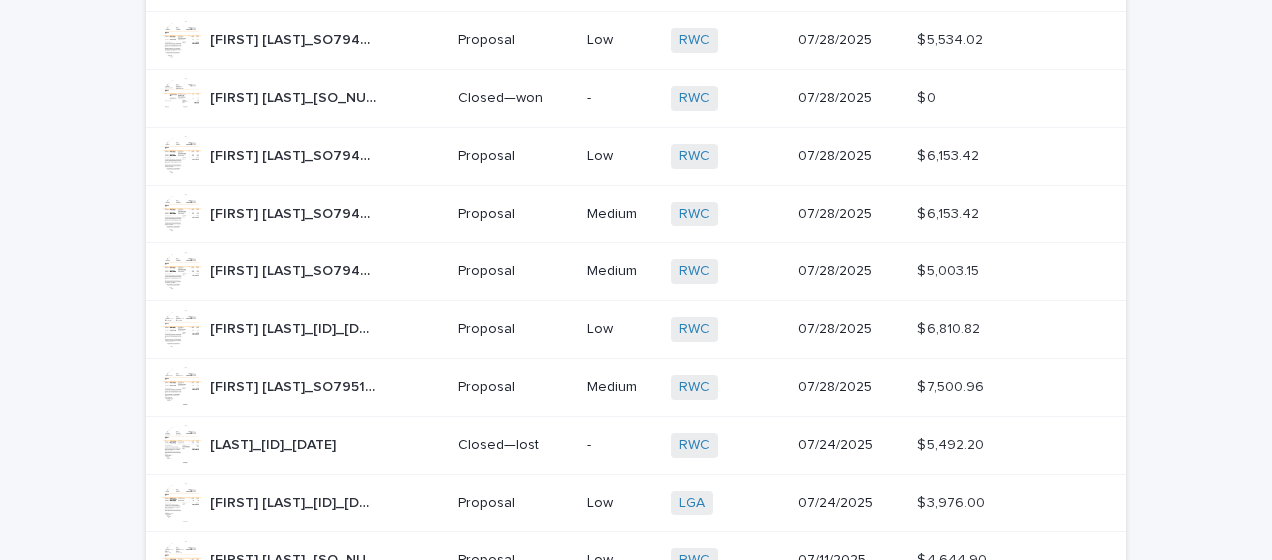 scroll, scrollTop: 600, scrollLeft: 0, axis: vertical 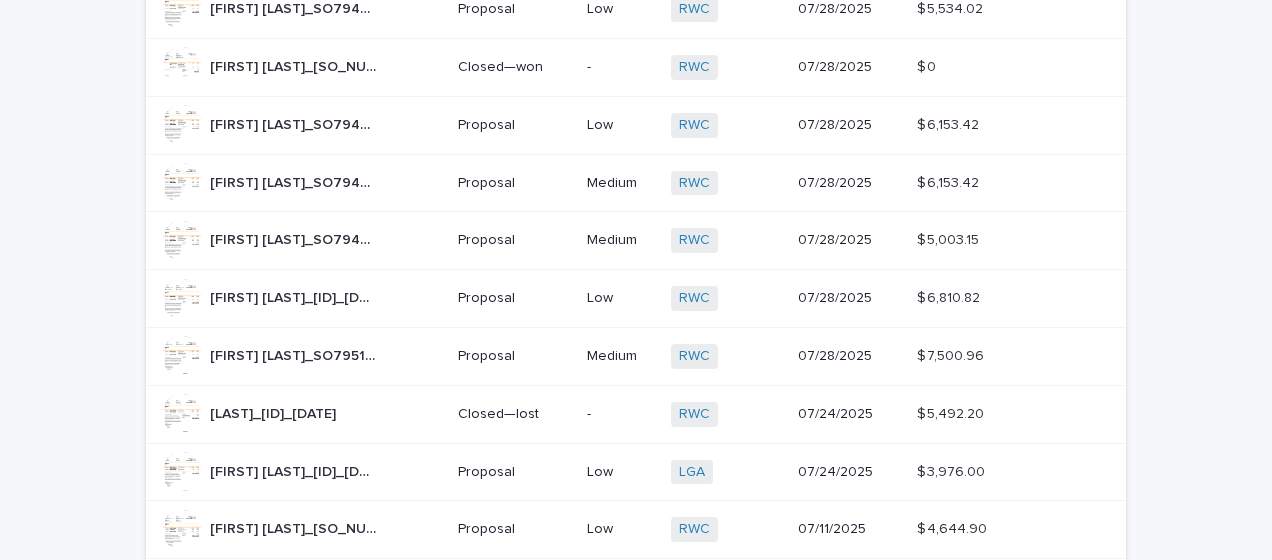 click on "[FIRST] [LAST]_SO7940A_[DATE] [FIRST] [LAST]_SO7940A_[DATE]" at bounding box center (302, 414) 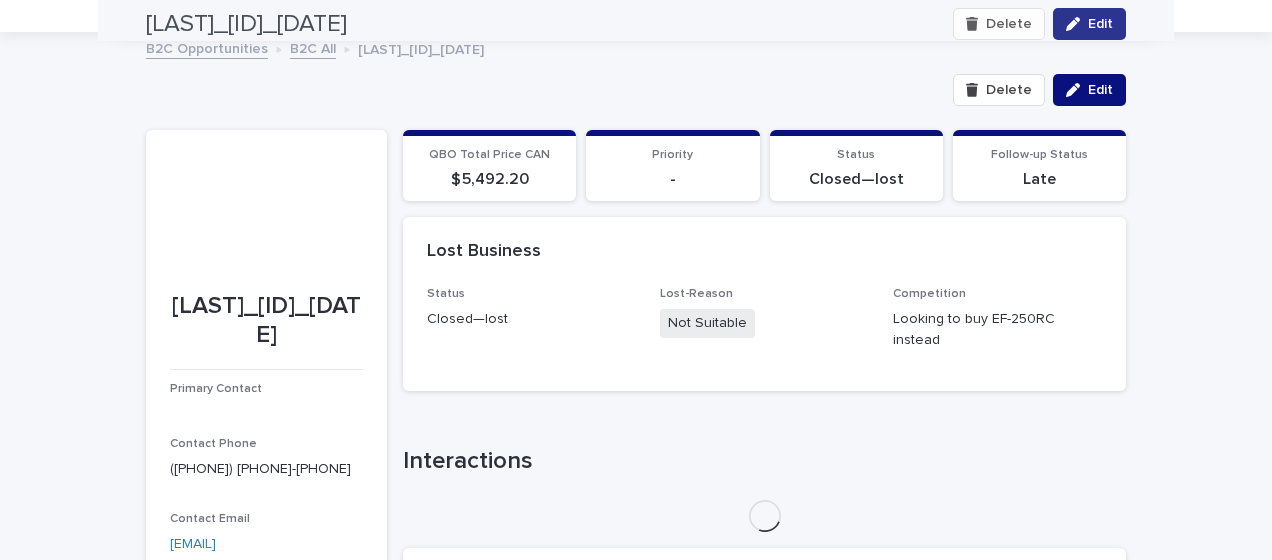 scroll, scrollTop: 64, scrollLeft: 0, axis: vertical 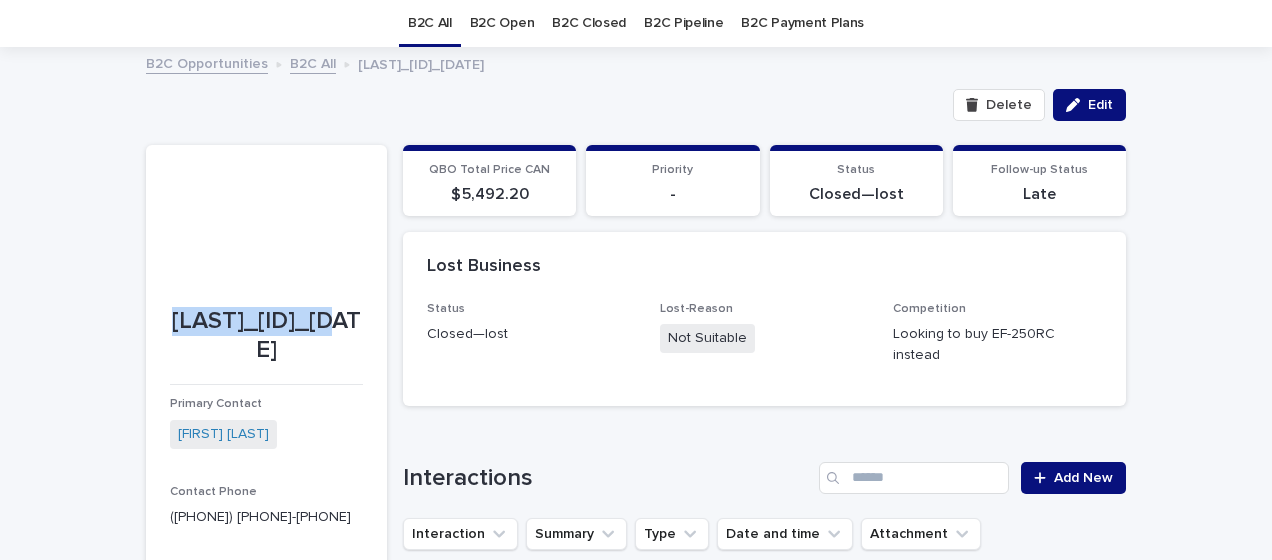 drag, startPoint x: 232, startPoint y: 314, endPoint x: 278, endPoint y: 343, distance: 54.378304 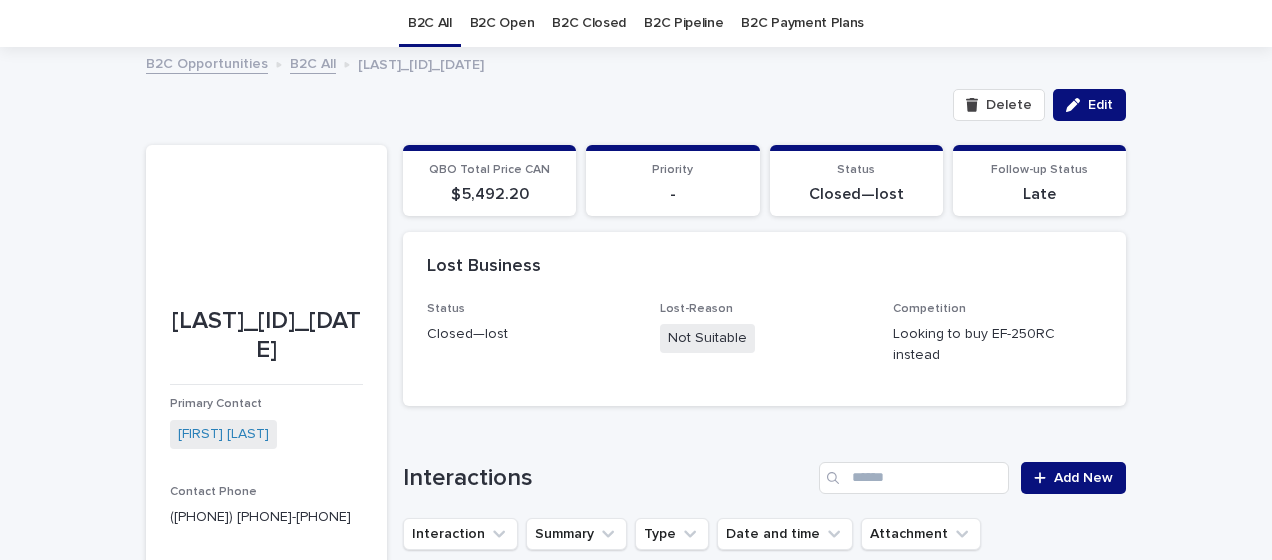 click on "Loading... Saving… Loading... Saving… Mark [LAST]_[SO_NUMBER]_[DATE] Delete Edit Delete Edit Mark [LAST]_[SO_NUMBER]_[DATE] Primary Contact Mark [LAST]   Contact Phone [PHONE] Contact Email [EMAIL] Account Owner RWC   SO Number [SO_NUMBER] QBO Invoice - Status Closed—lost Priority - Create [DATE] Last contact - Follow-up Date - Close Date - Payment Plan? Commissionable Add To Email List Sorry, there was an error saving your record. Please try again. Please fill out the required fields below. Loading... Saving… Loading... Saving… Loading... Saving… QBO Total Price CAN $ 5,492.20 Priority - Status Closed—lost Follow-up Status Late Loading... Saving… Payment Status OK Loading... Saving… Lost Business Status Closed—lost Lost-Reason Not Suitable Competition Looking to buy EF-250RC instead Loading... Saving… Interactions Add New Interaction Summary Type Date and time Attachment No records Loading... Saving… Loading... Saving… Payment Plan Loading... Notes" at bounding box center (636, 1500) 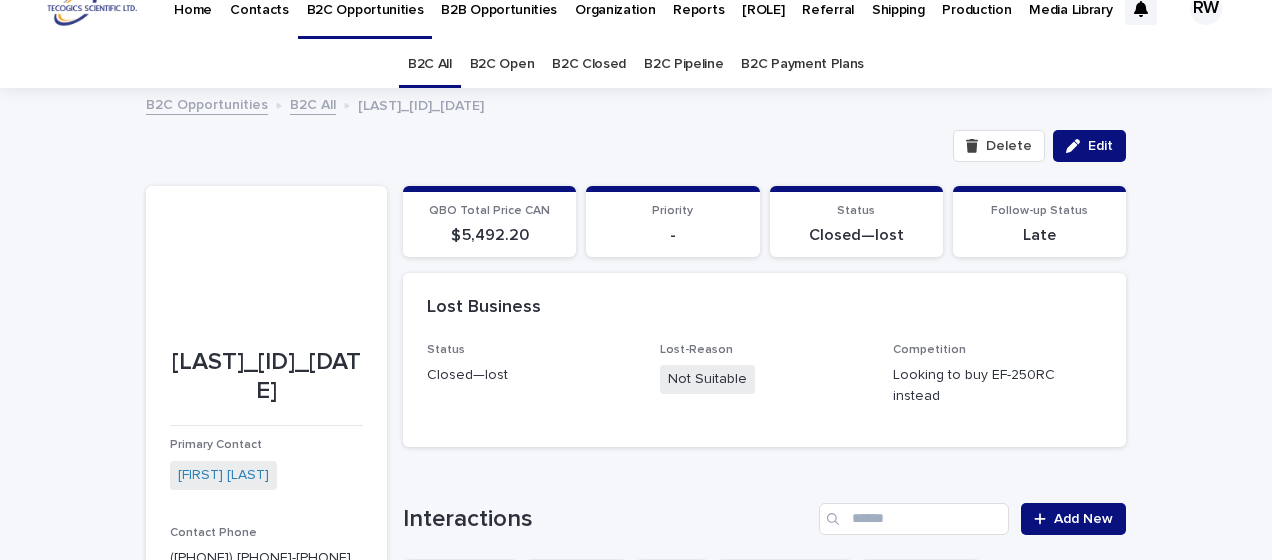 scroll, scrollTop: 0, scrollLeft: 0, axis: both 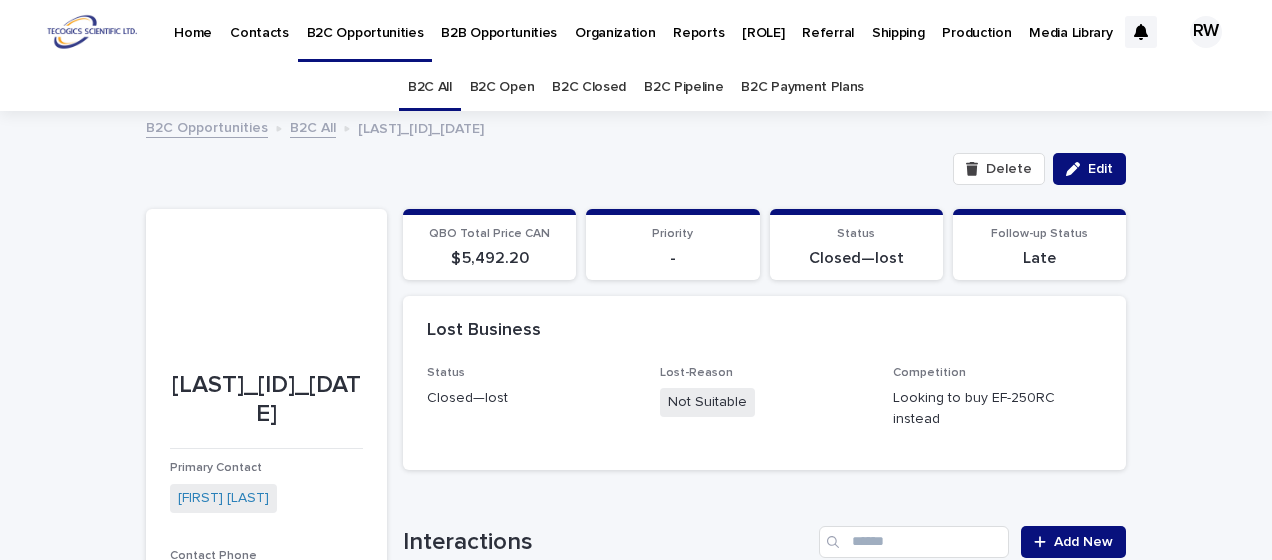 click on "B2B Opportunities" at bounding box center (499, 21) 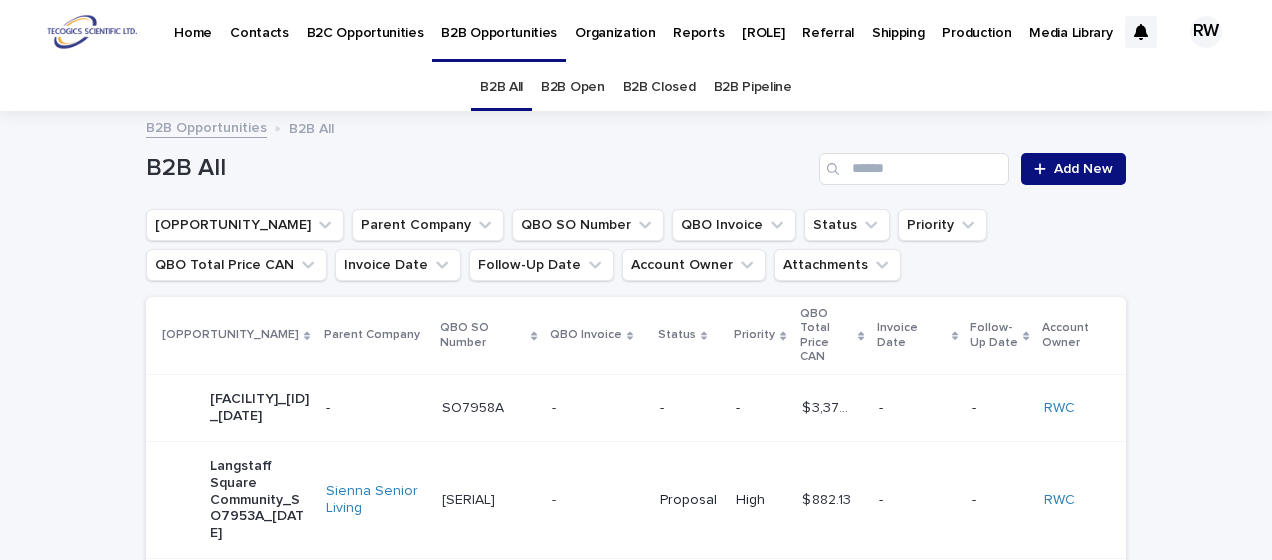 click on "B2B Open" at bounding box center [573, 87] 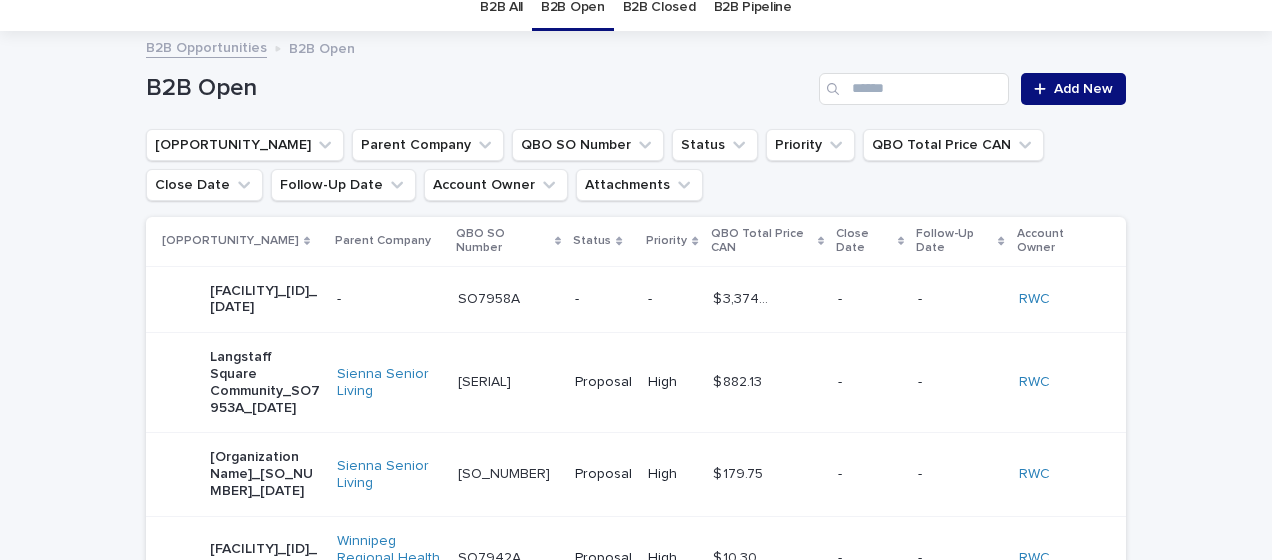 scroll, scrollTop: 200, scrollLeft: 0, axis: vertical 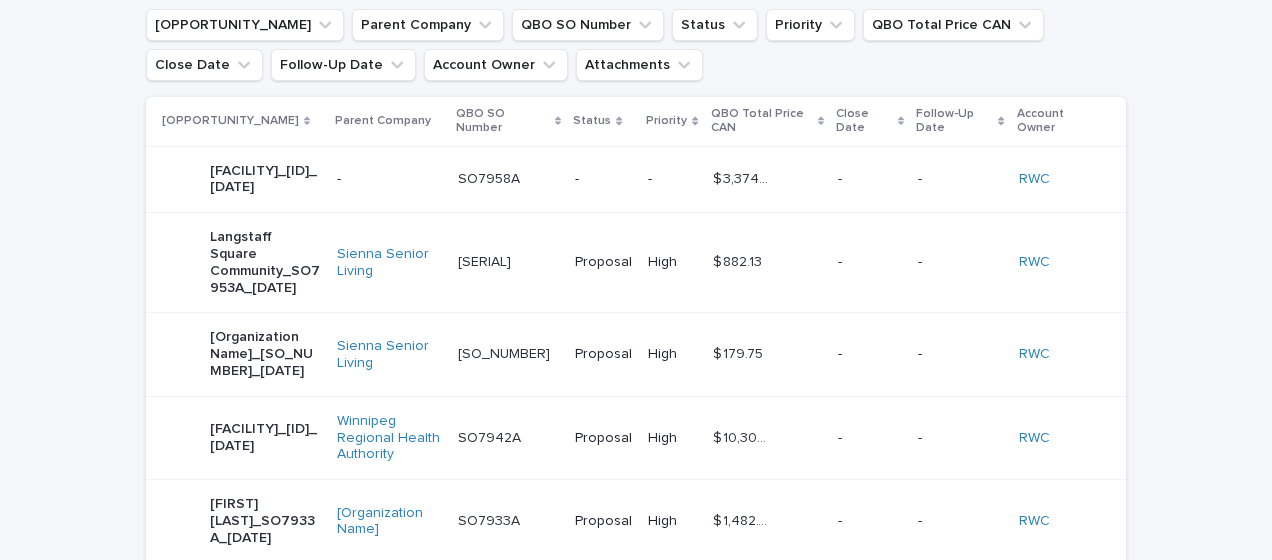click on "-" at bounding box center [389, 179] 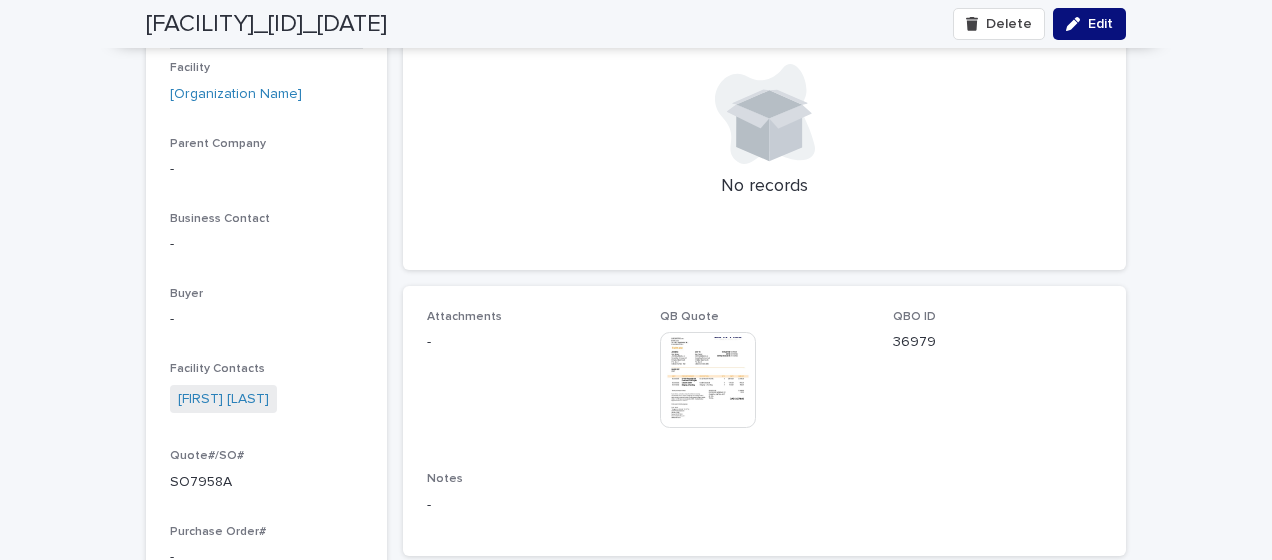 scroll, scrollTop: 300, scrollLeft: 0, axis: vertical 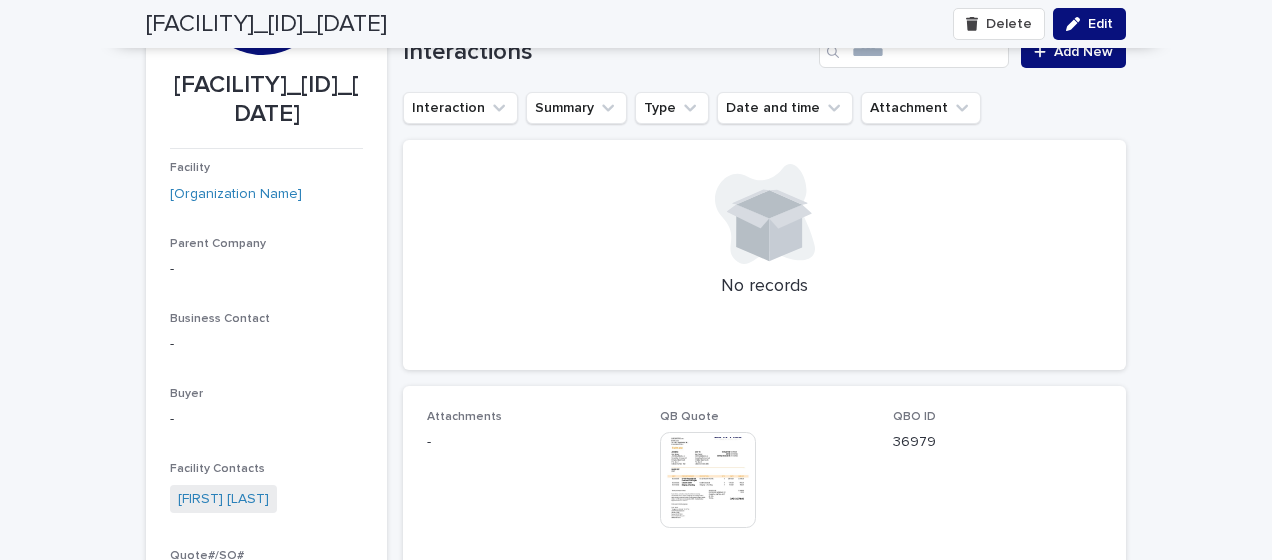 drag, startPoint x: 1088, startPoint y: 27, endPoint x: 1194, endPoint y: 246, distance: 243.30434 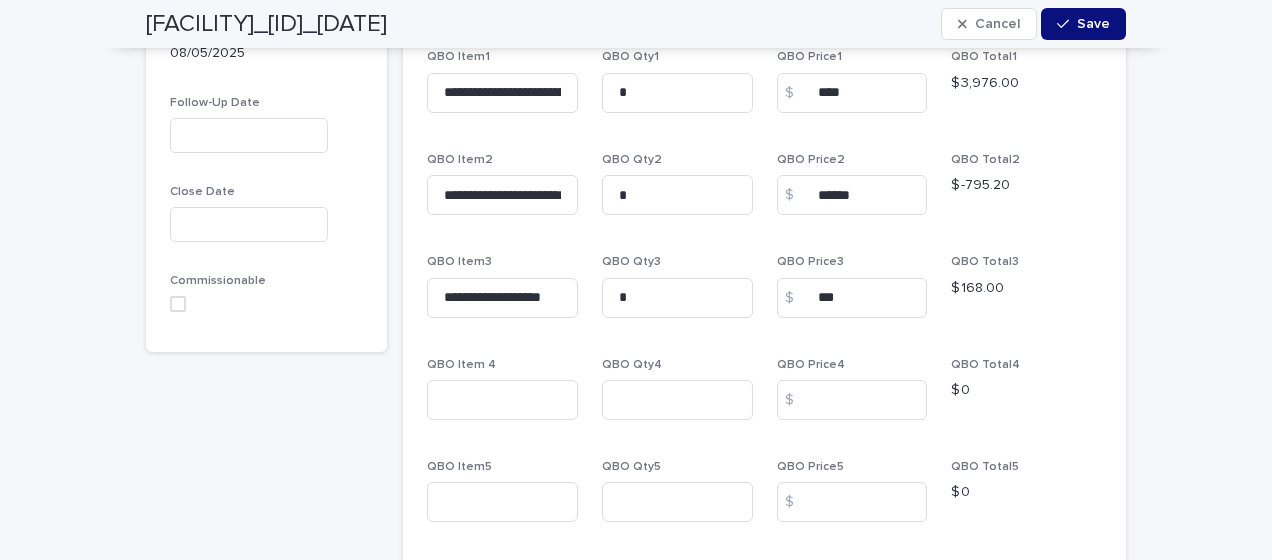 scroll, scrollTop: 1500, scrollLeft: 0, axis: vertical 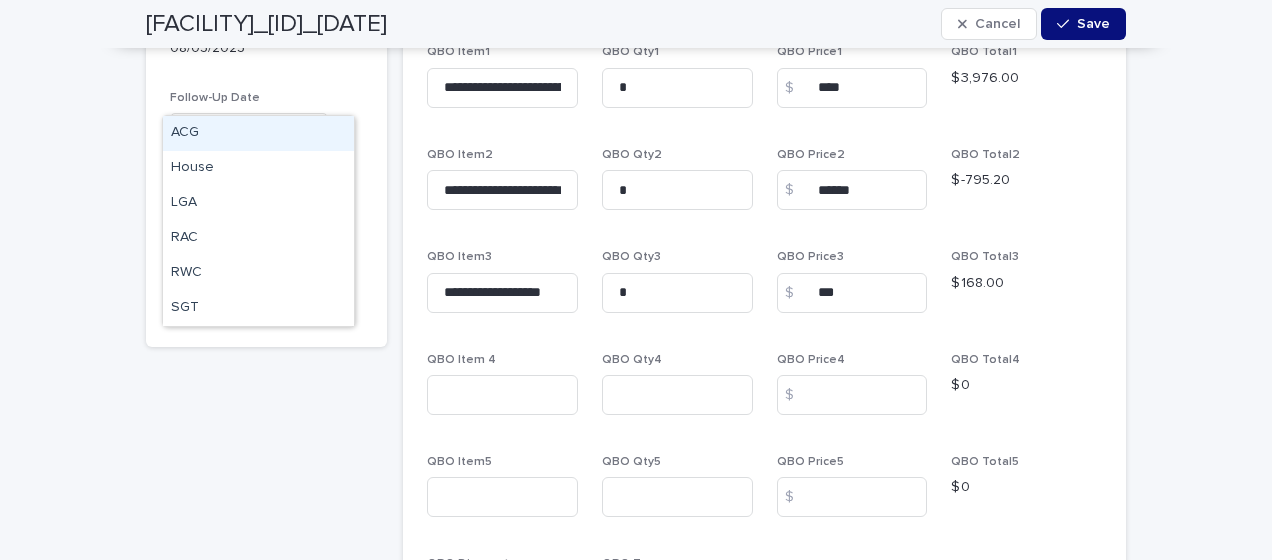 click on "RWC" at bounding box center (242, -37) 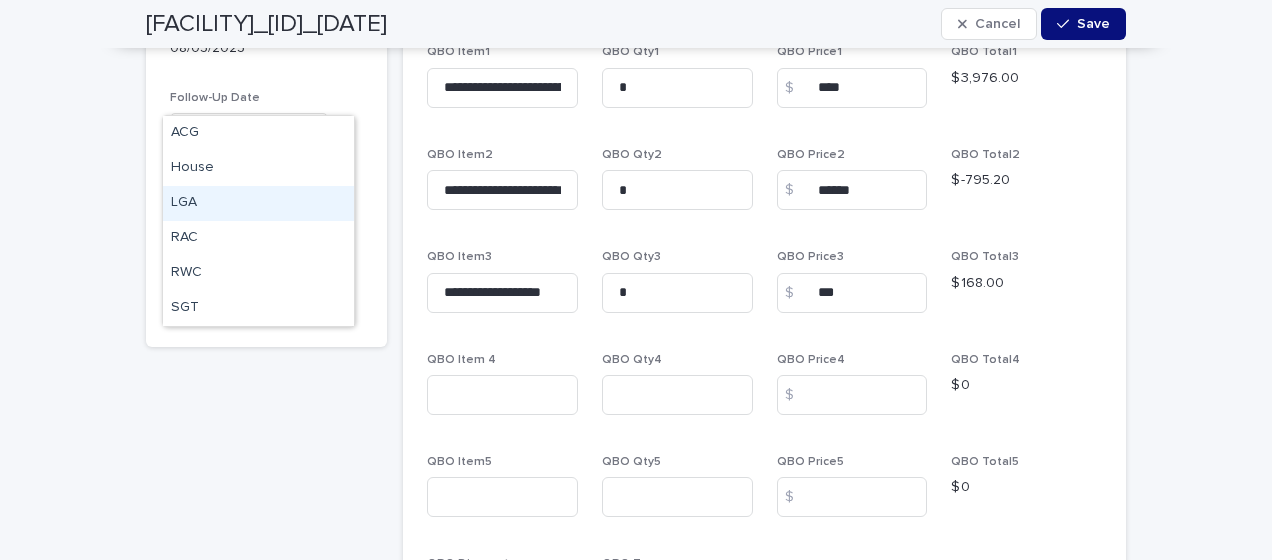 click on "LGA" at bounding box center [258, 203] 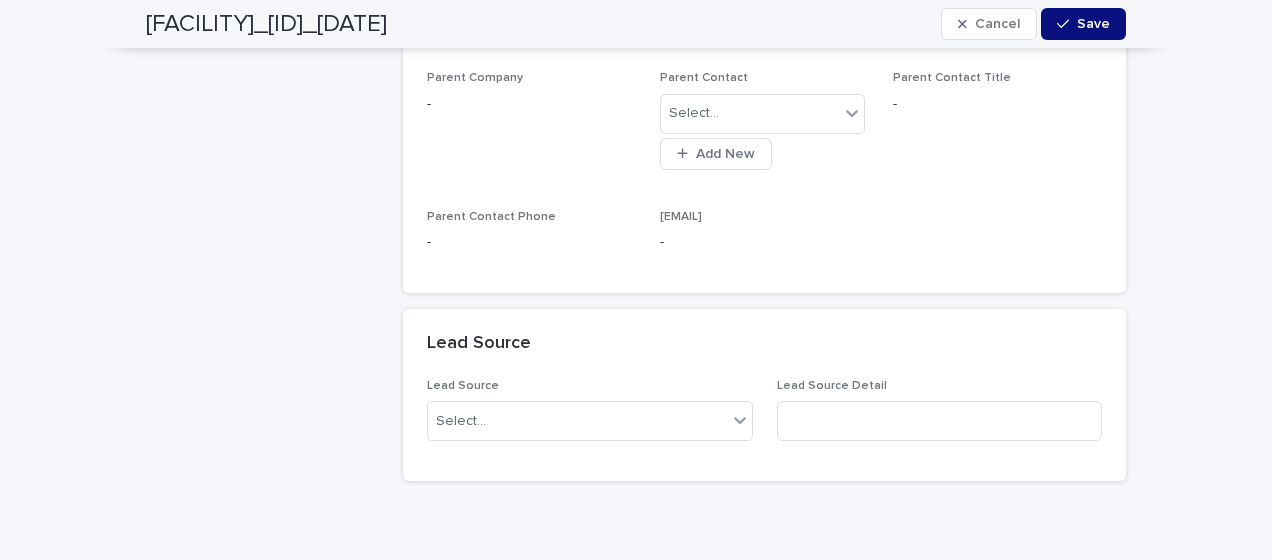 scroll, scrollTop: 2200, scrollLeft: 0, axis: vertical 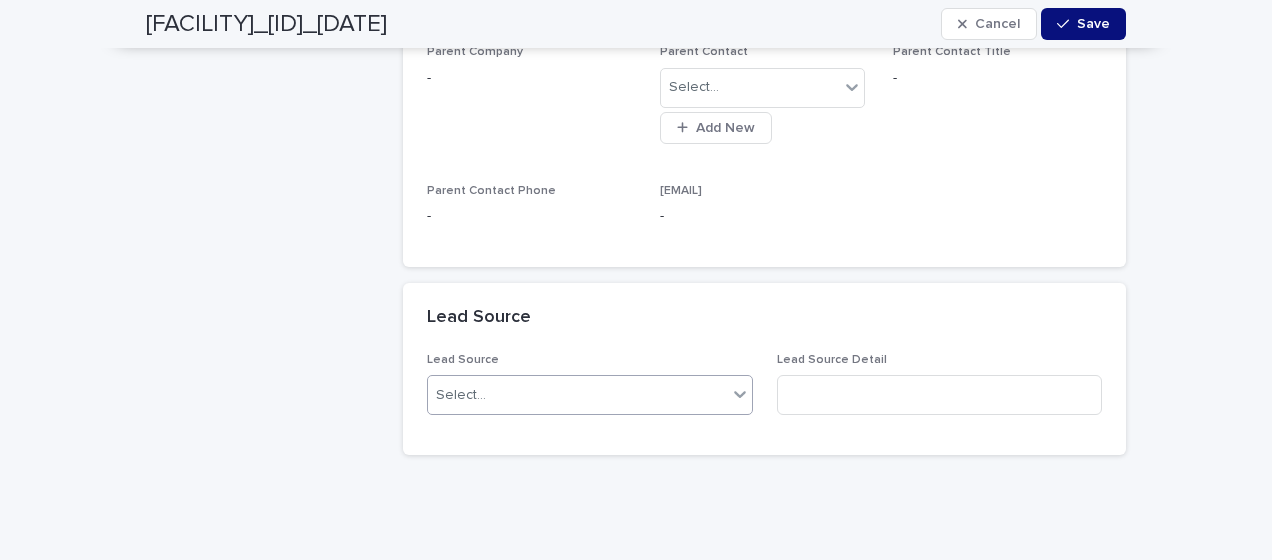 click on "Select..." at bounding box center [461, 395] 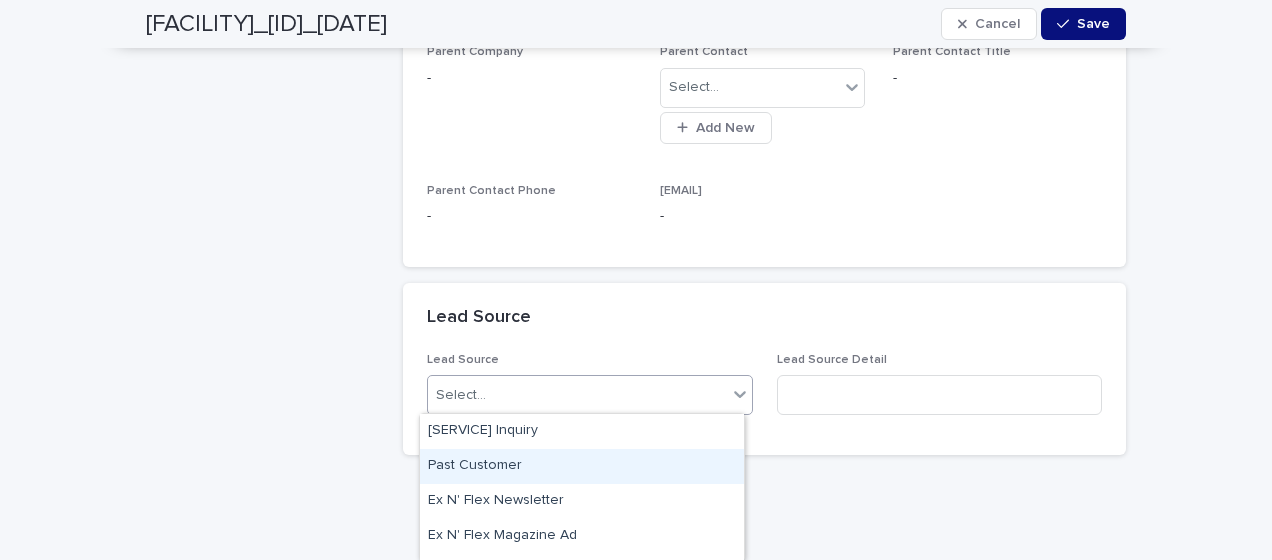 click on "Past Customer" at bounding box center (582, 466) 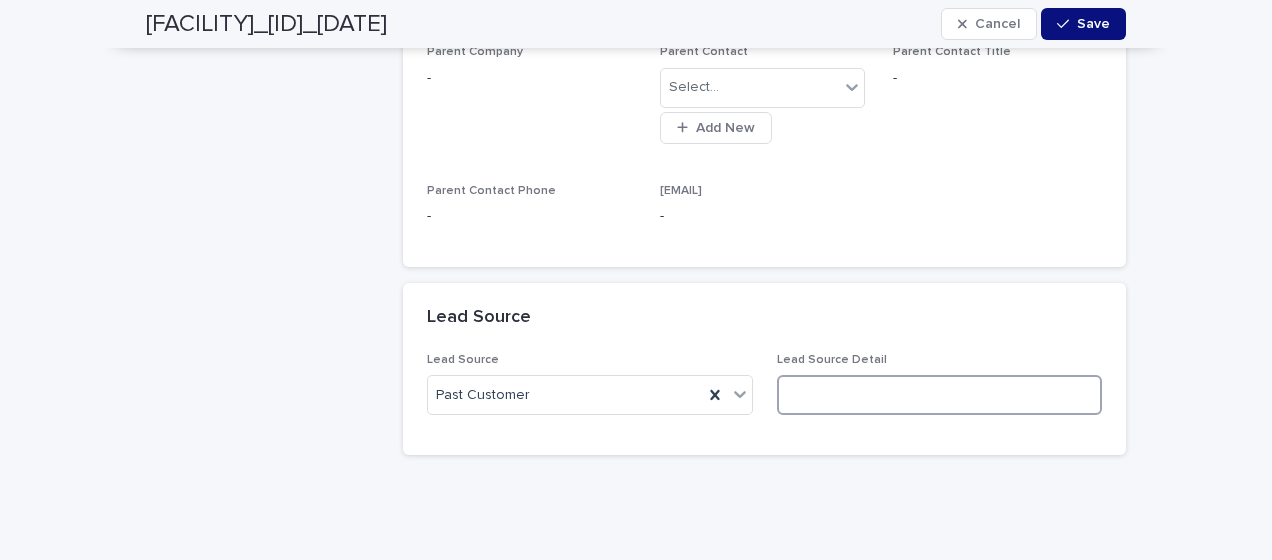 click at bounding box center [940, 395] 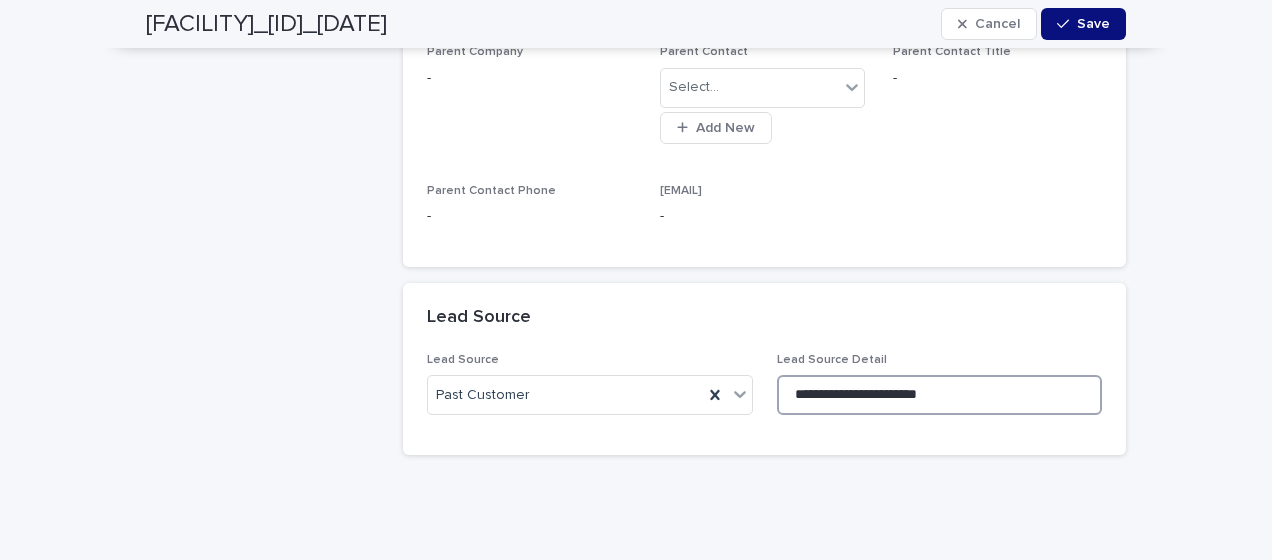 type on "**********" 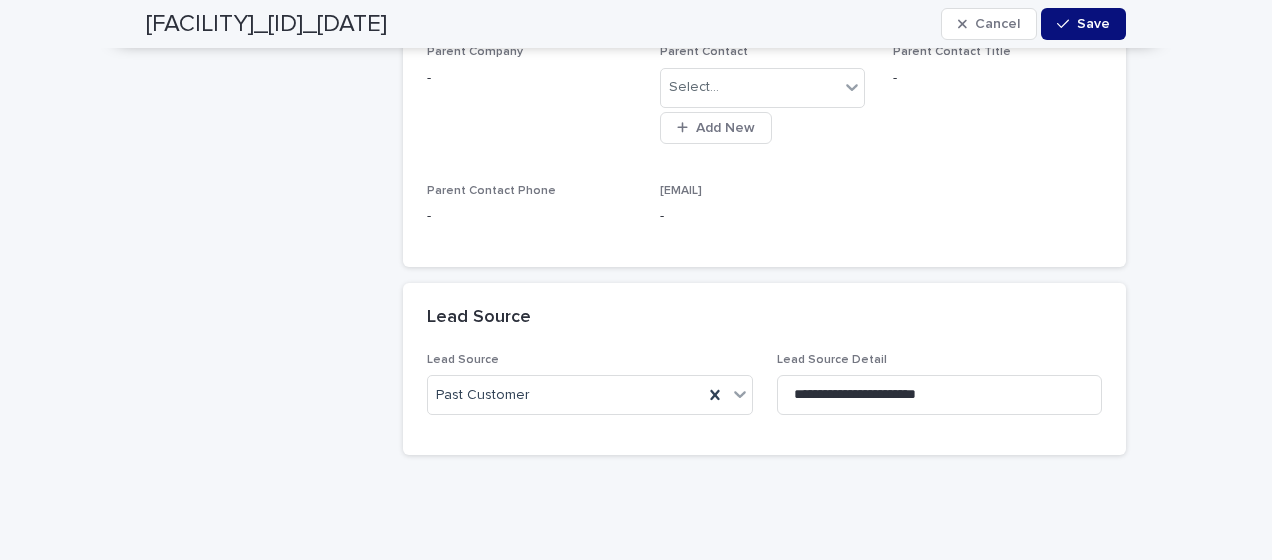 click on "Lead Source" at bounding box center [760, 318] 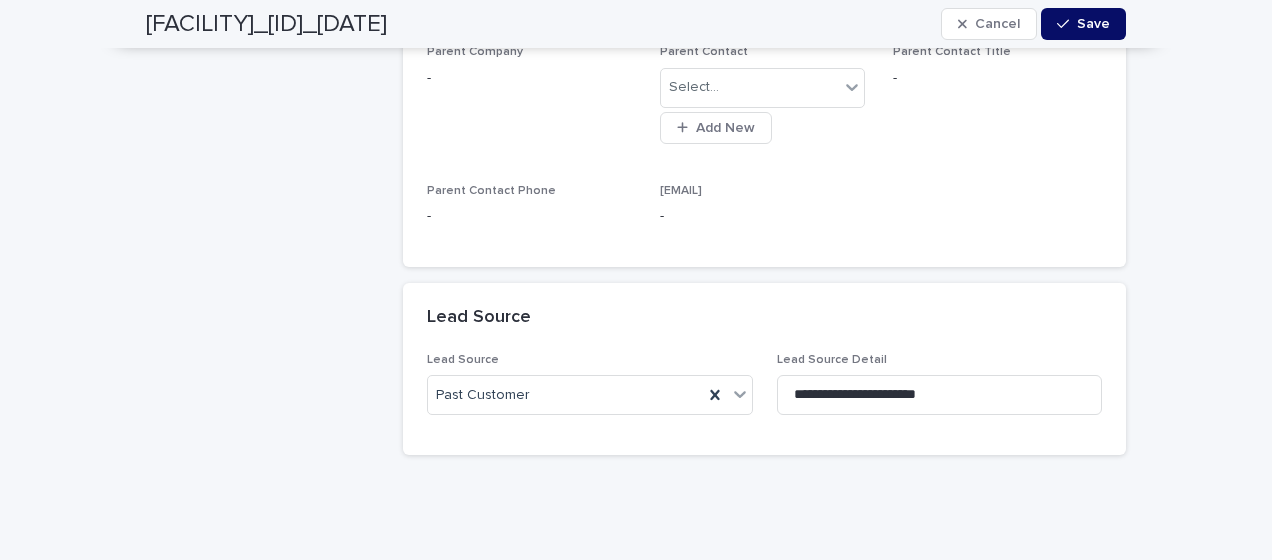 click on "Save" at bounding box center (1093, 24) 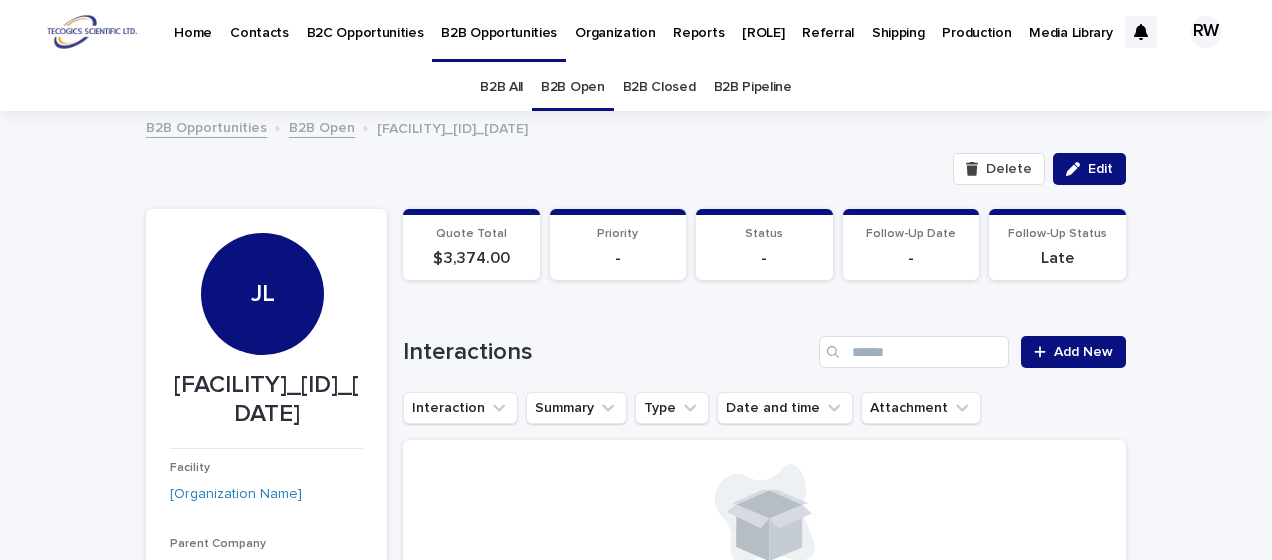 scroll, scrollTop: 0, scrollLeft: 0, axis: both 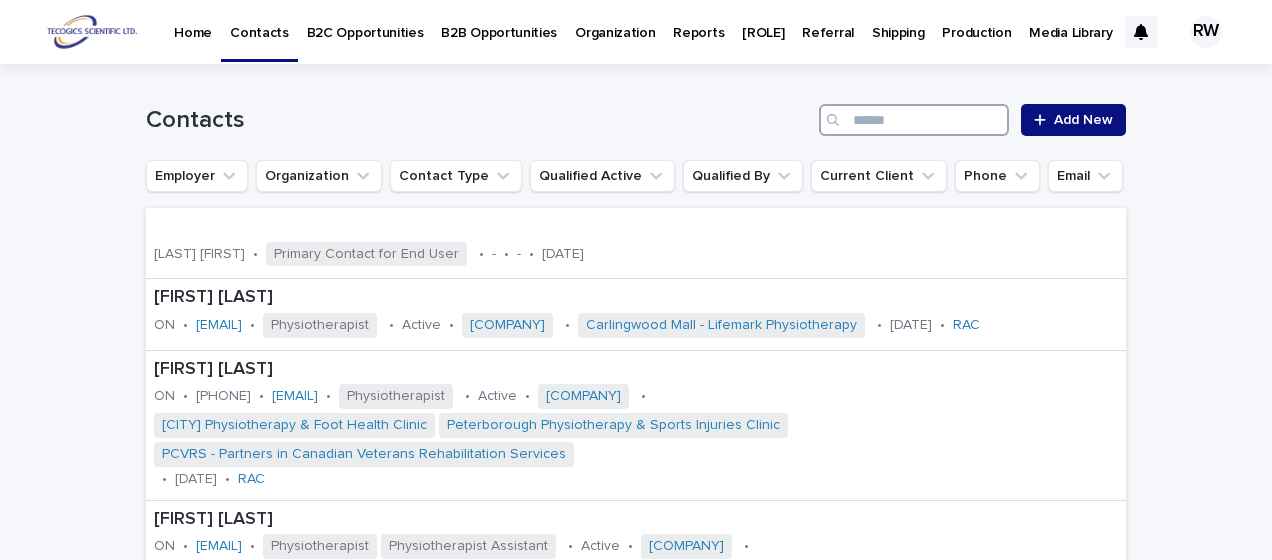 paste on "**********" 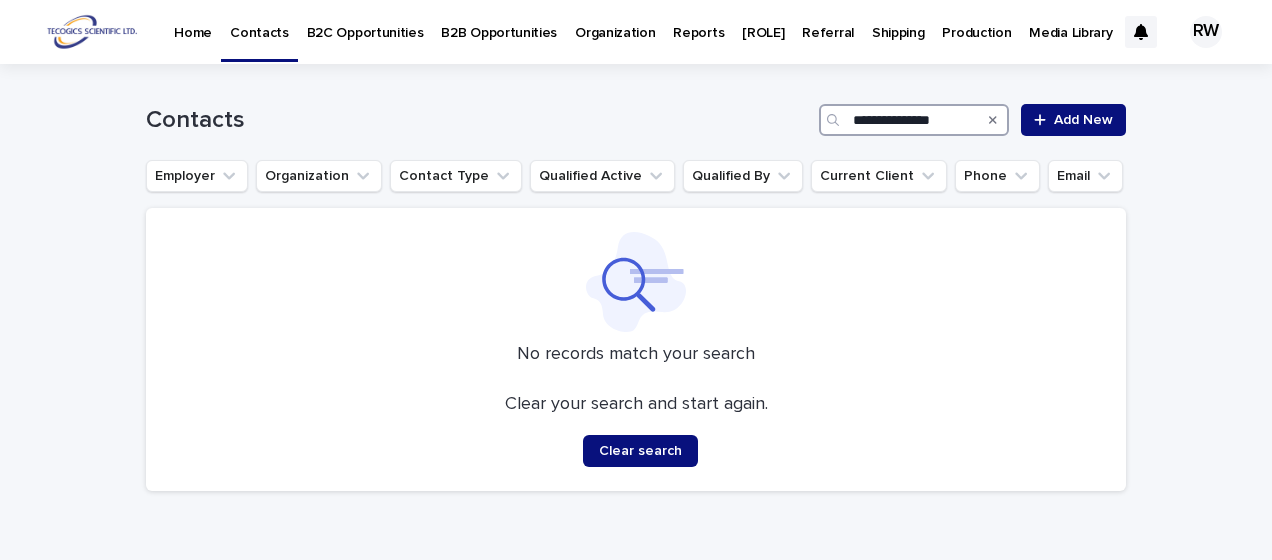type on "**********" 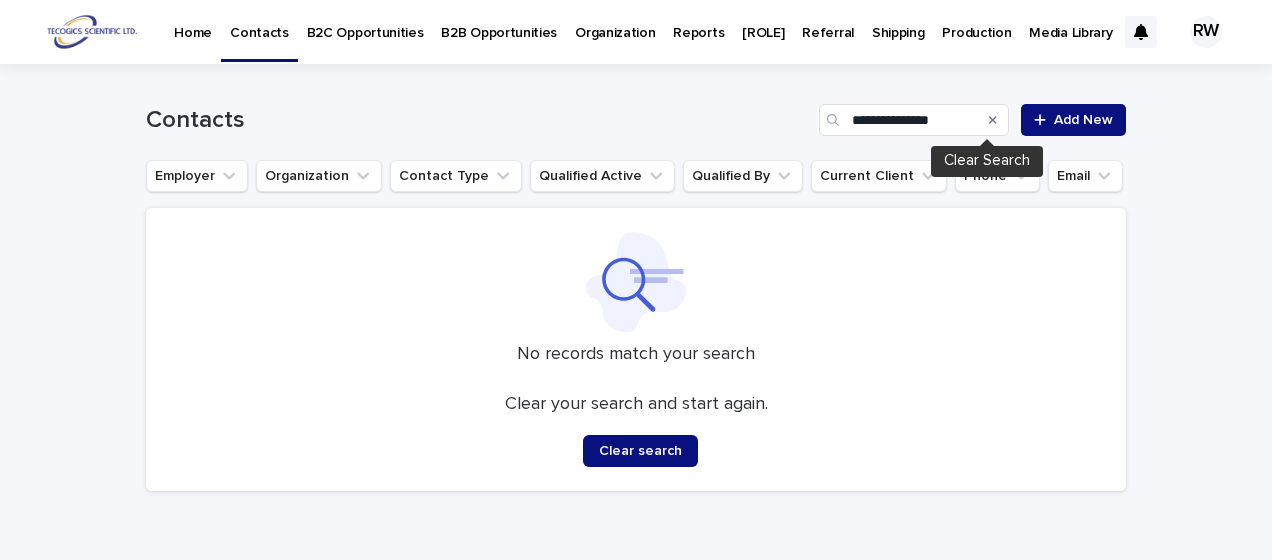 click 